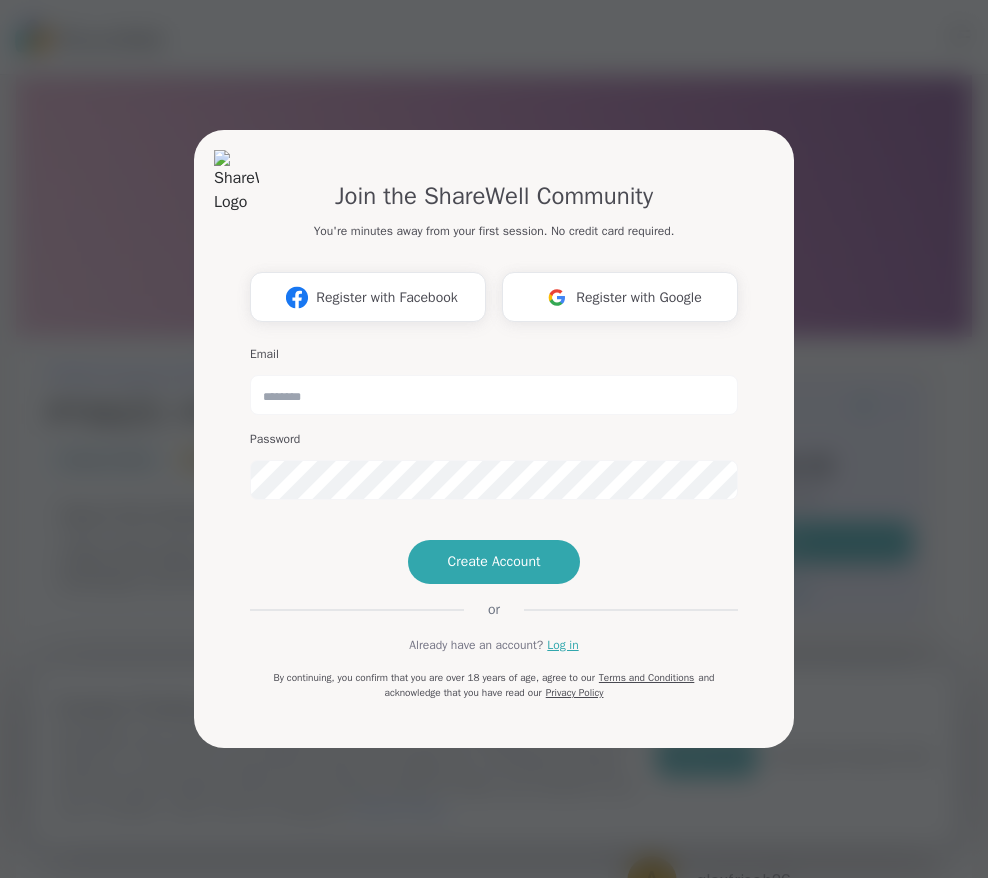 scroll, scrollTop: 0, scrollLeft: 0, axis: both 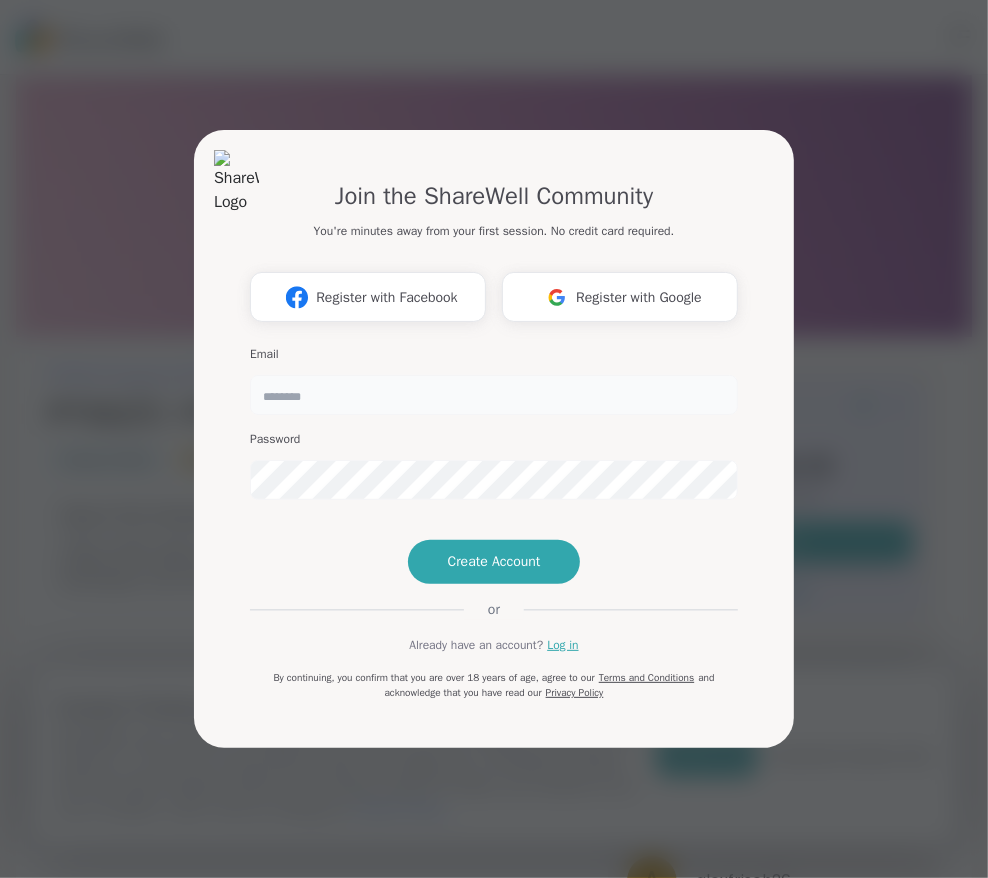 click at bounding box center [494, 395] 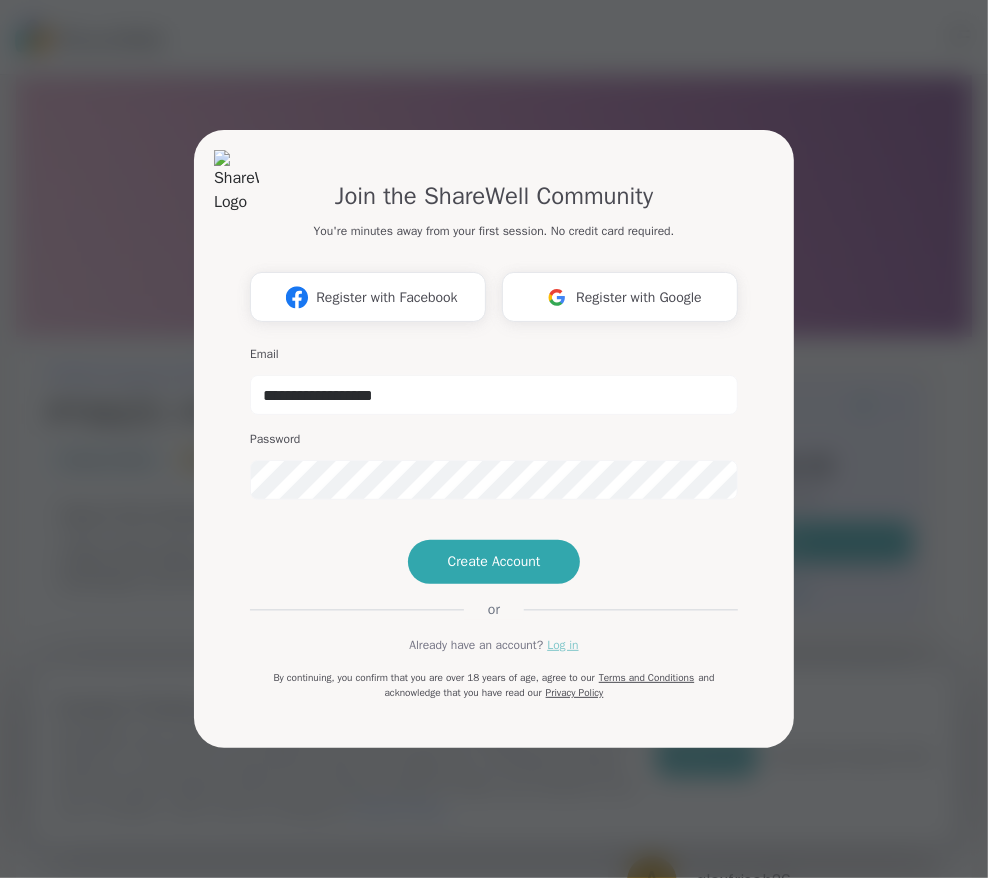 click on "Log in" at bounding box center [562, 645] 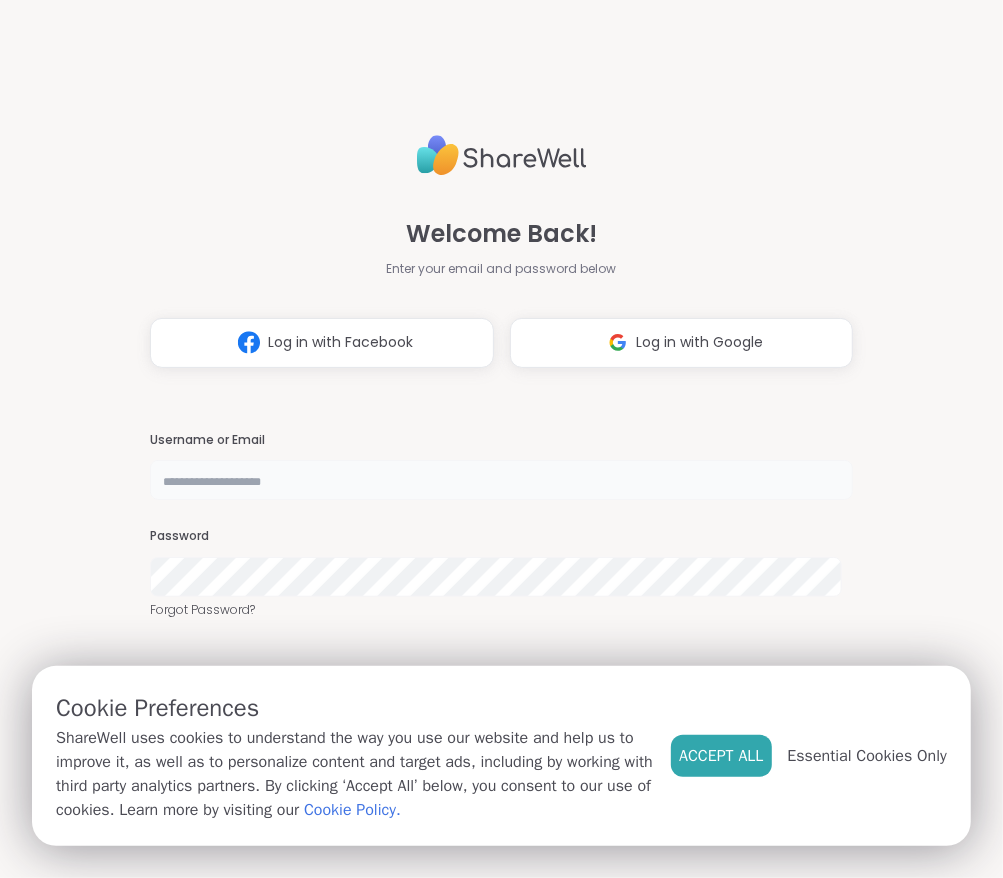 click at bounding box center (501, 480) 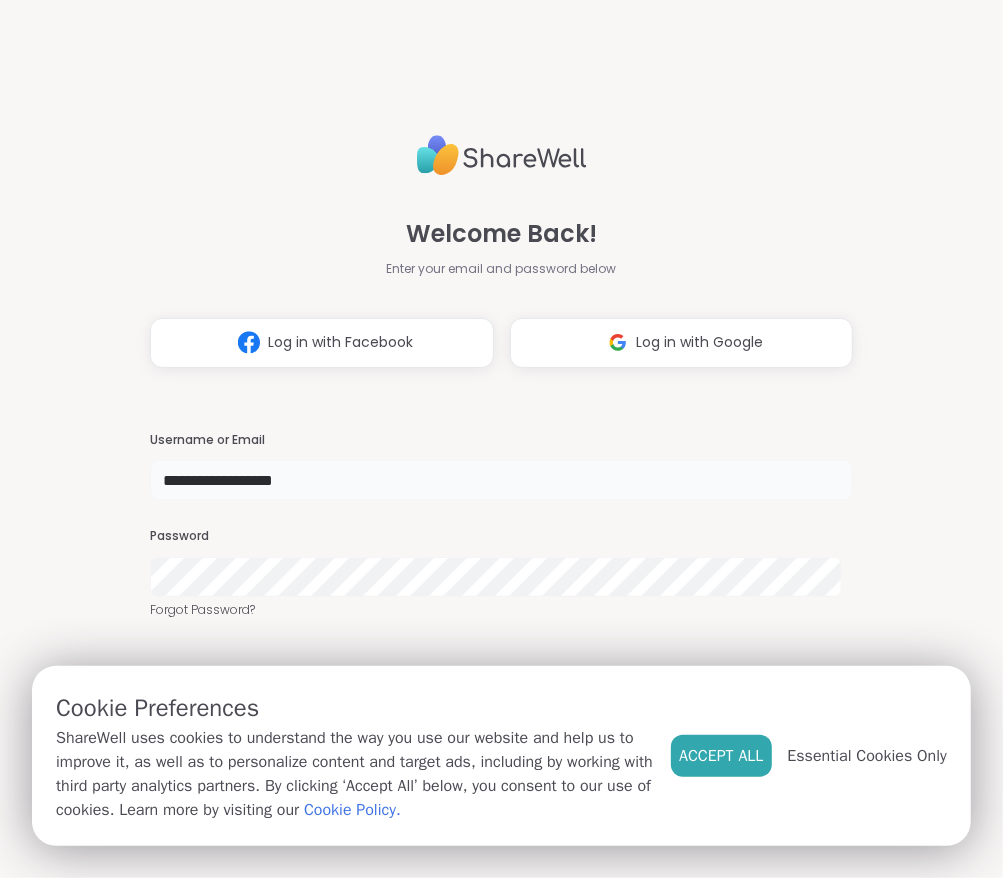type on "**********" 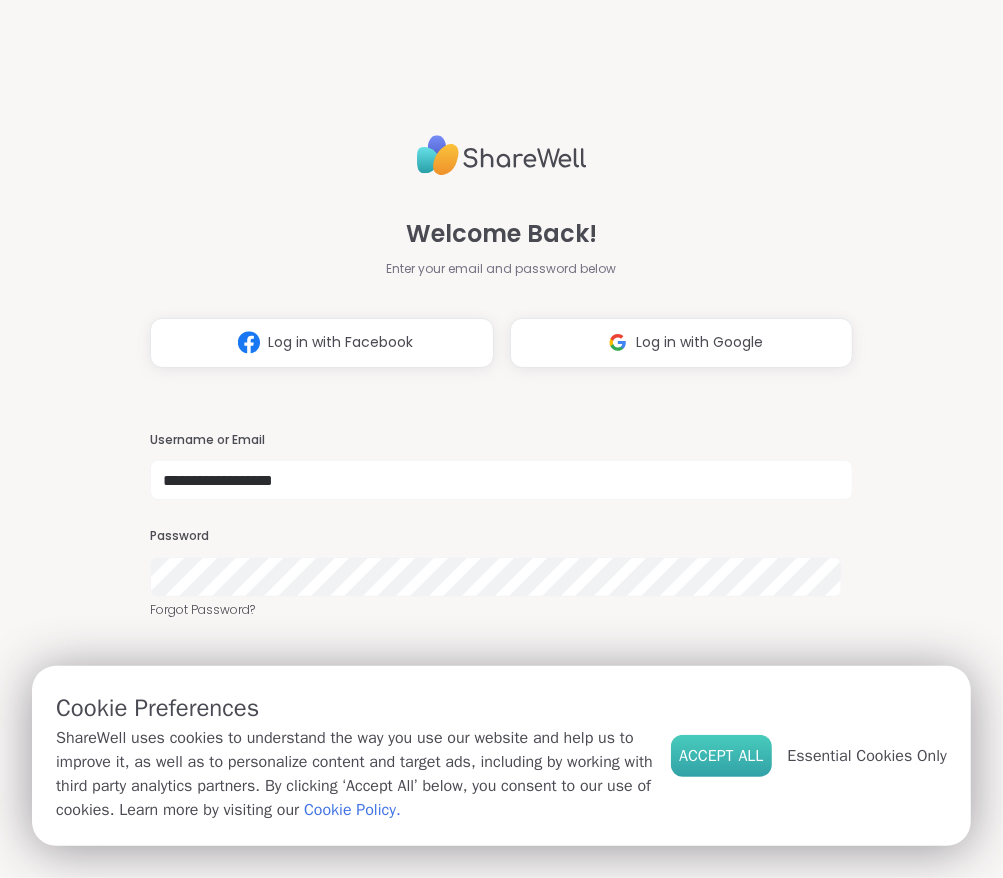 click on "Accept All" at bounding box center (721, 756) 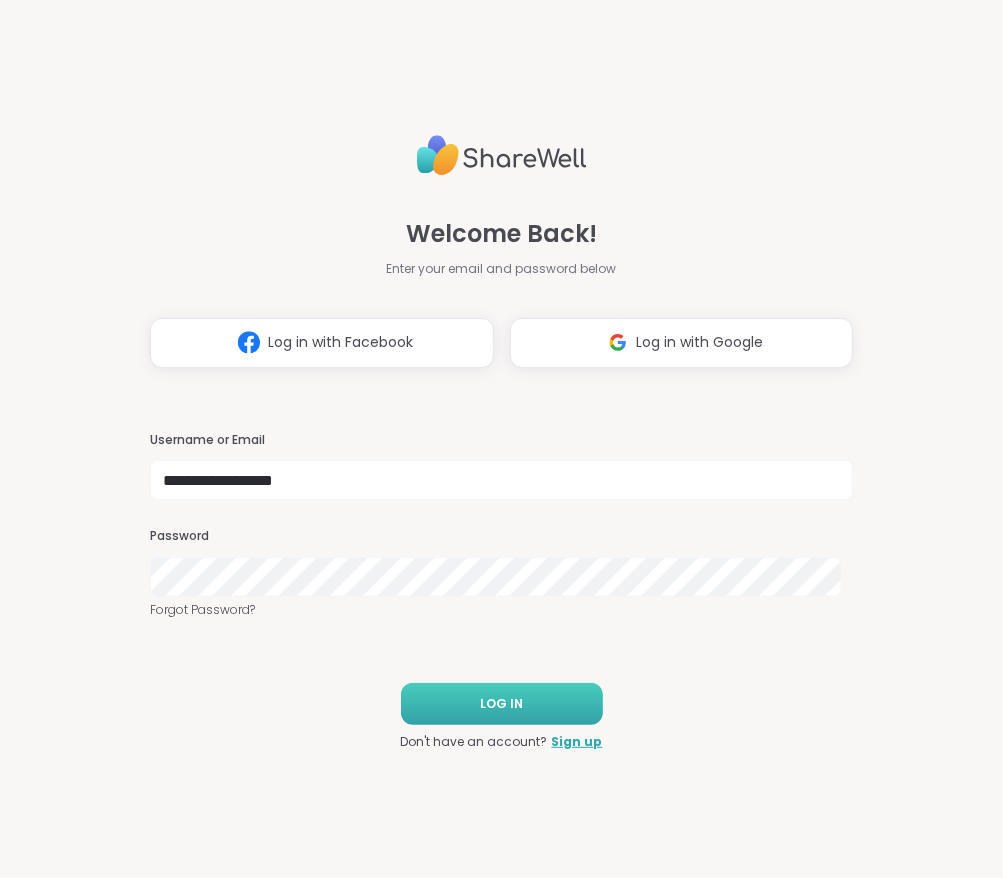 click on "LOG IN" at bounding box center (501, 704) 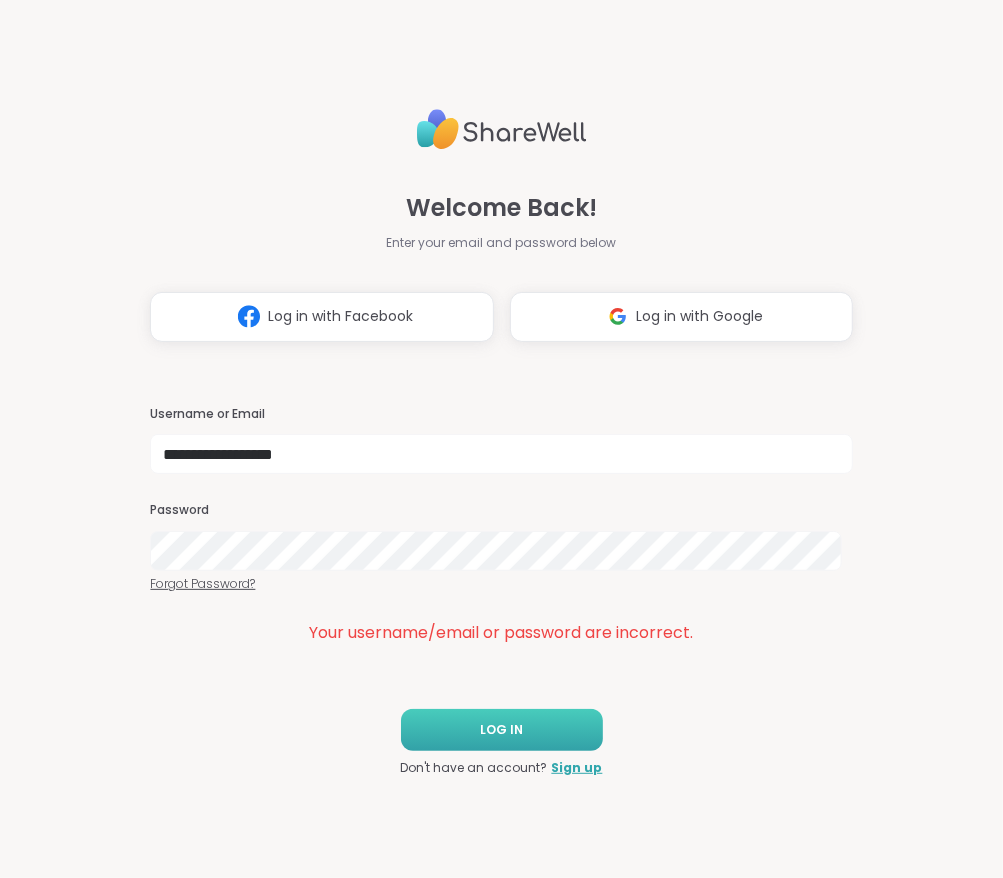 click on "Forgot Password?" at bounding box center (501, 584) 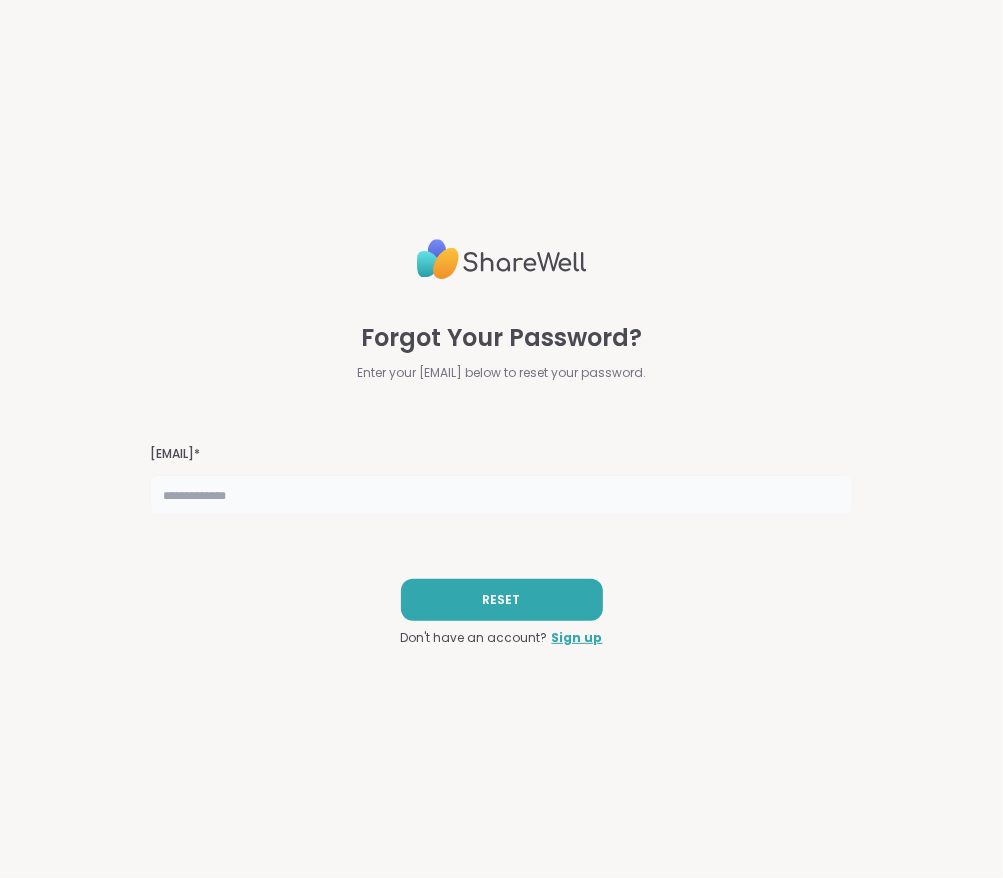 click at bounding box center (501, 495) 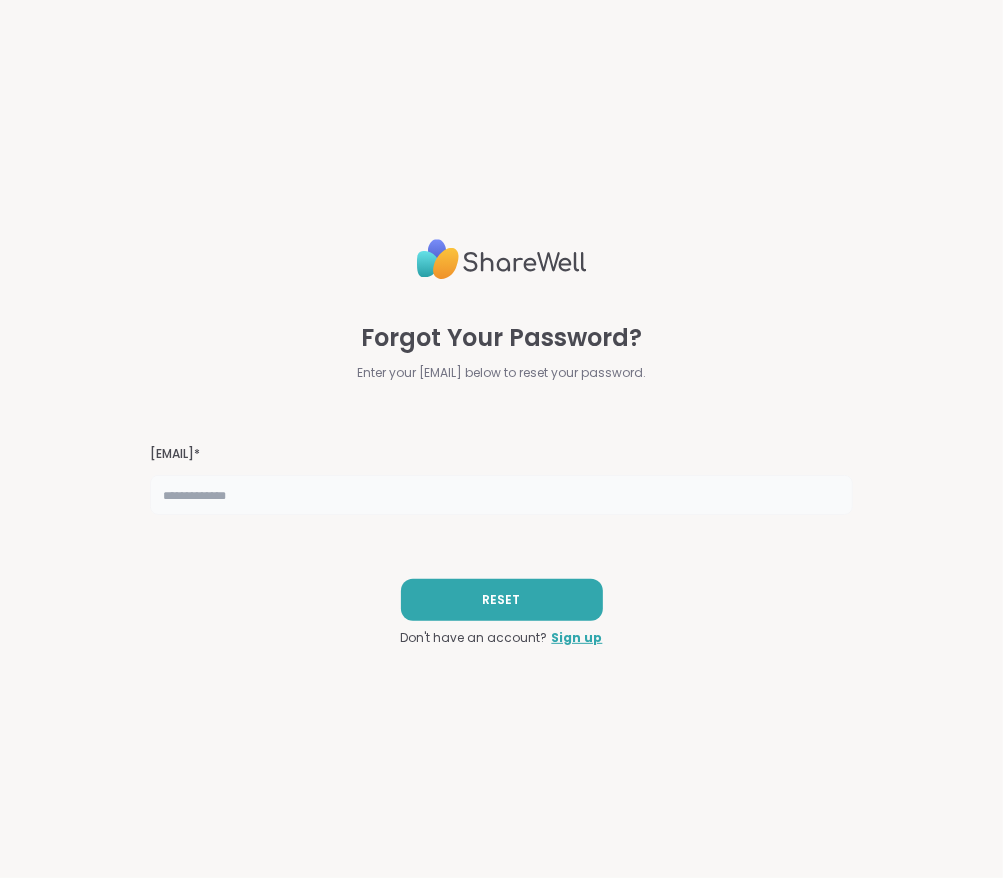 type on "**********" 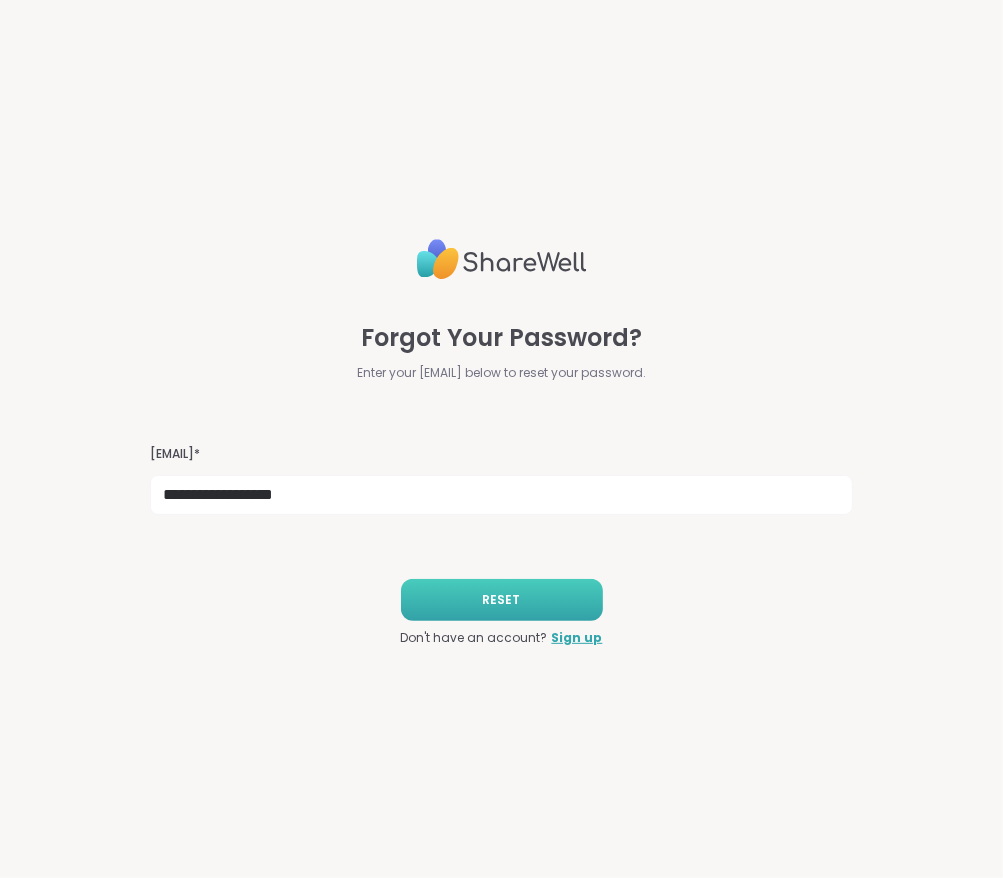 click on "RESET" at bounding box center [502, 600] 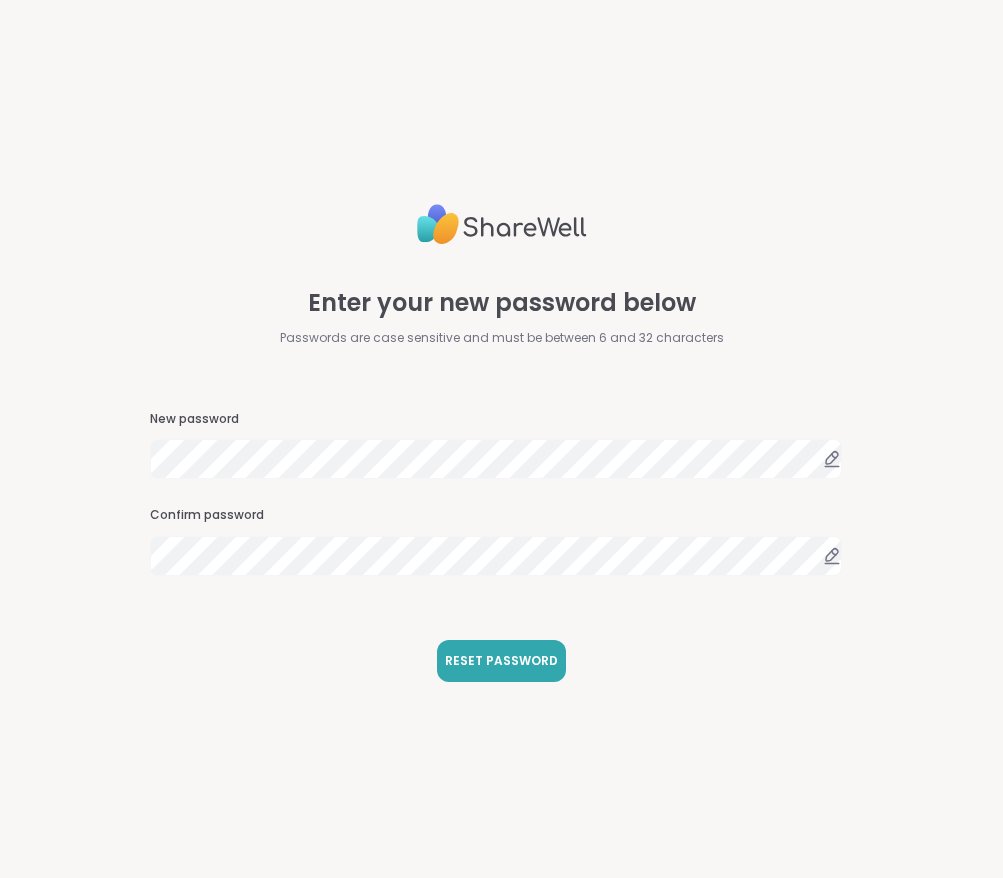 scroll, scrollTop: 0, scrollLeft: 0, axis: both 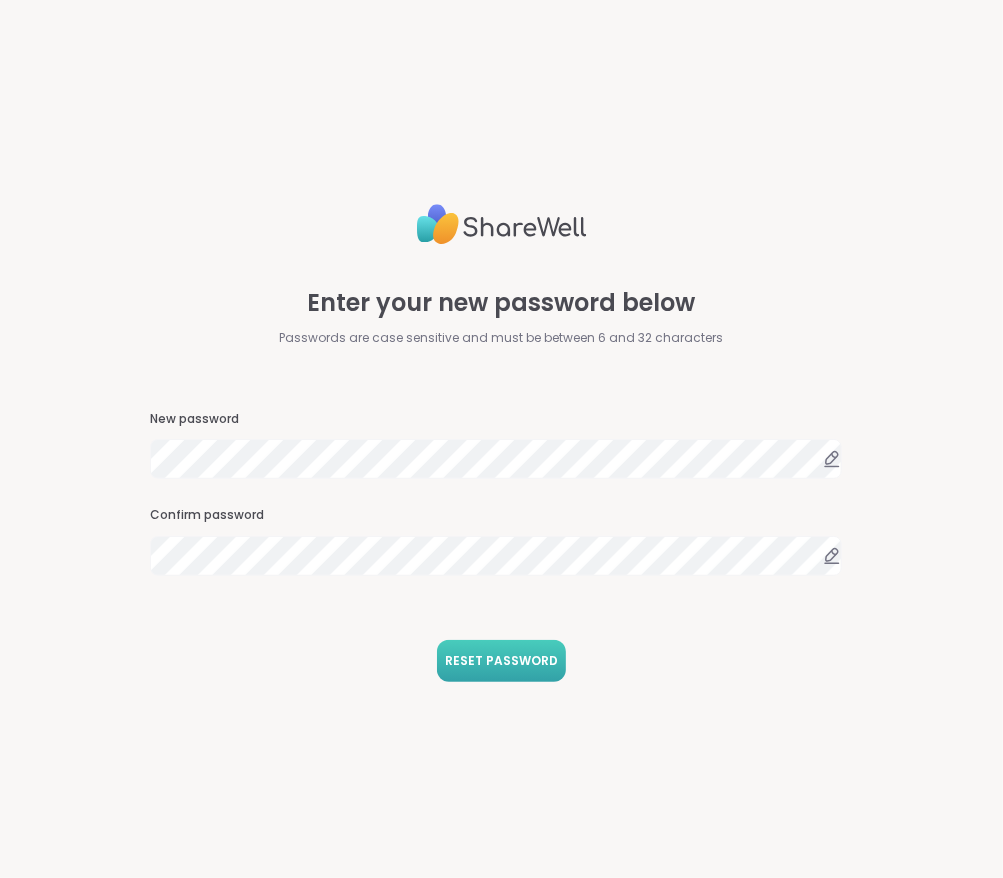 click on "RESET PASSWORD" at bounding box center (501, 661) 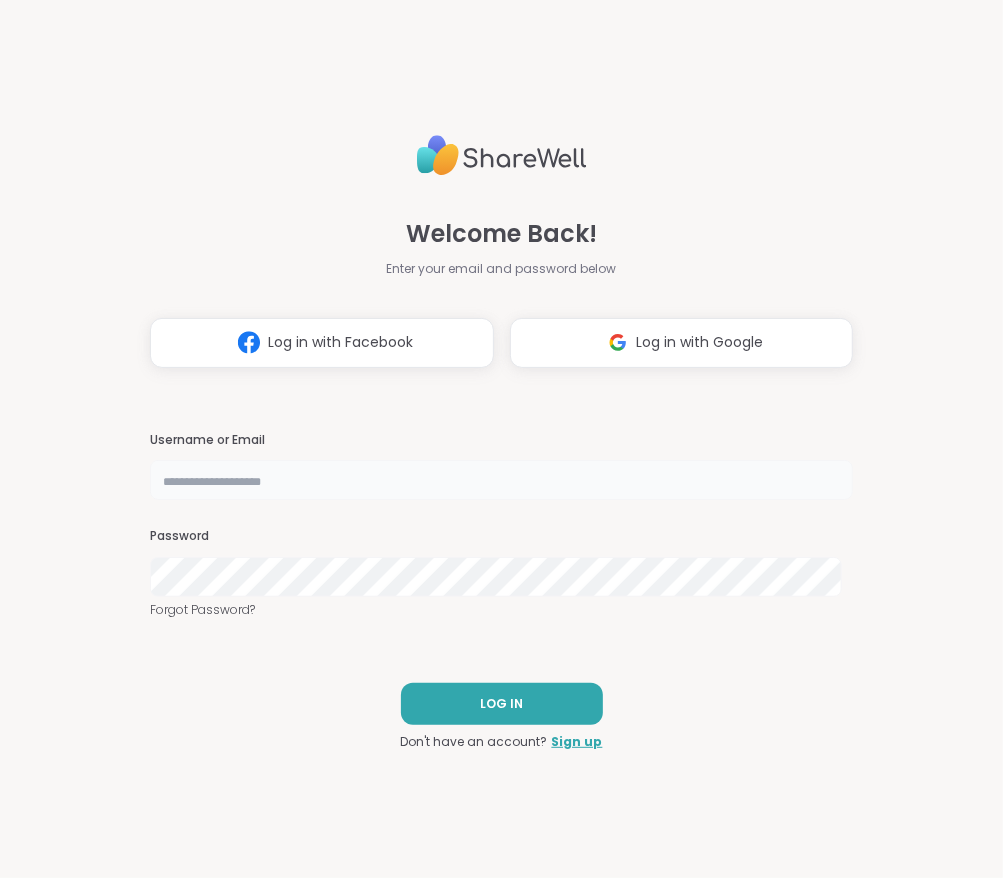 click at bounding box center [501, 480] 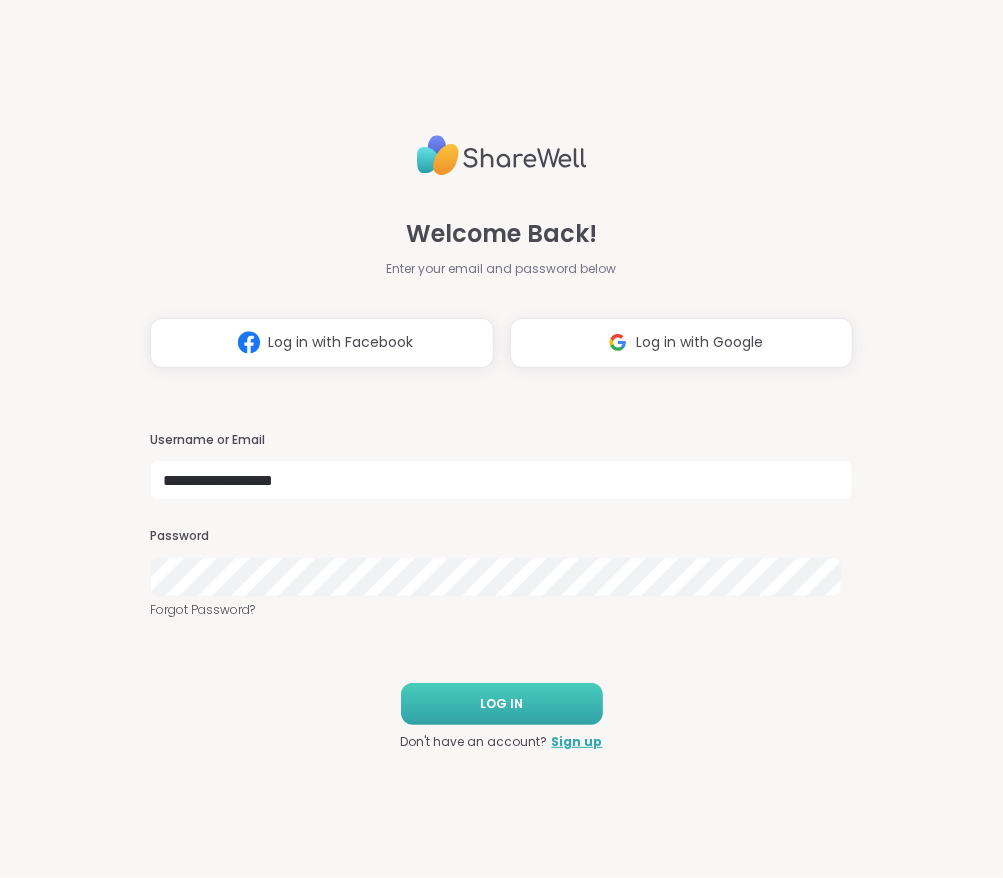 click on "LOG IN" at bounding box center (502, 704) 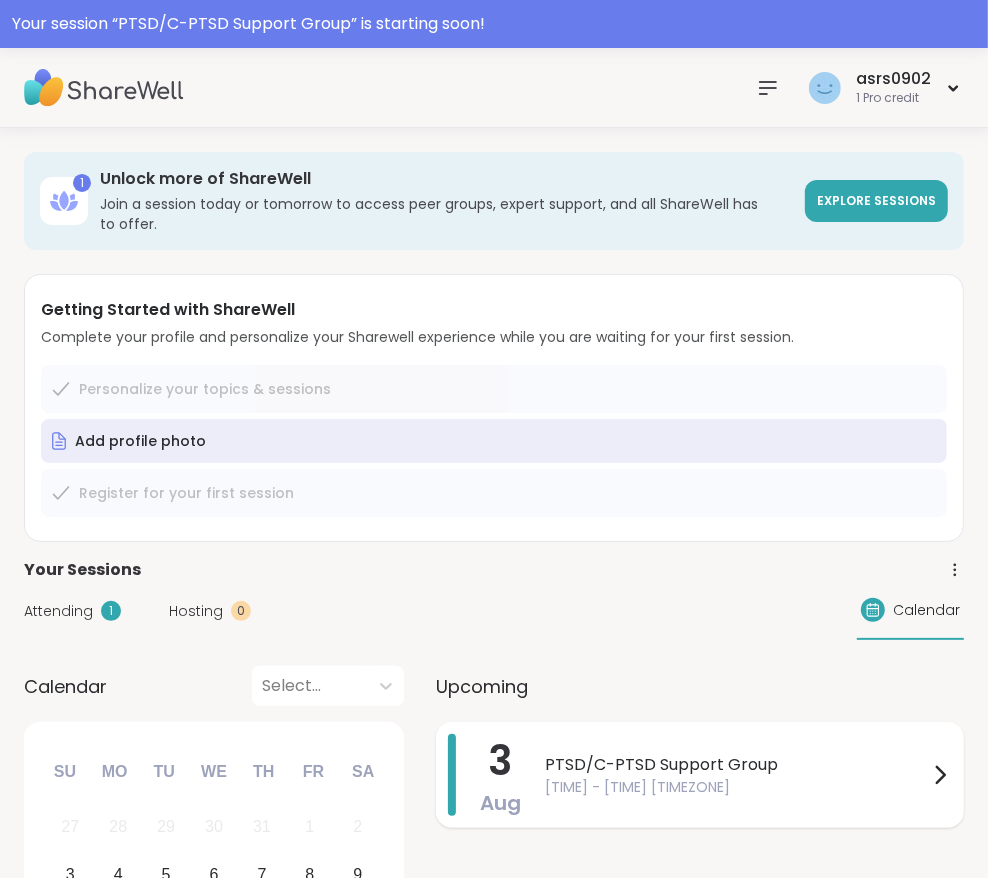 click on "PTSD/C-PTSD Support Group" at bounding box center (736, 765) 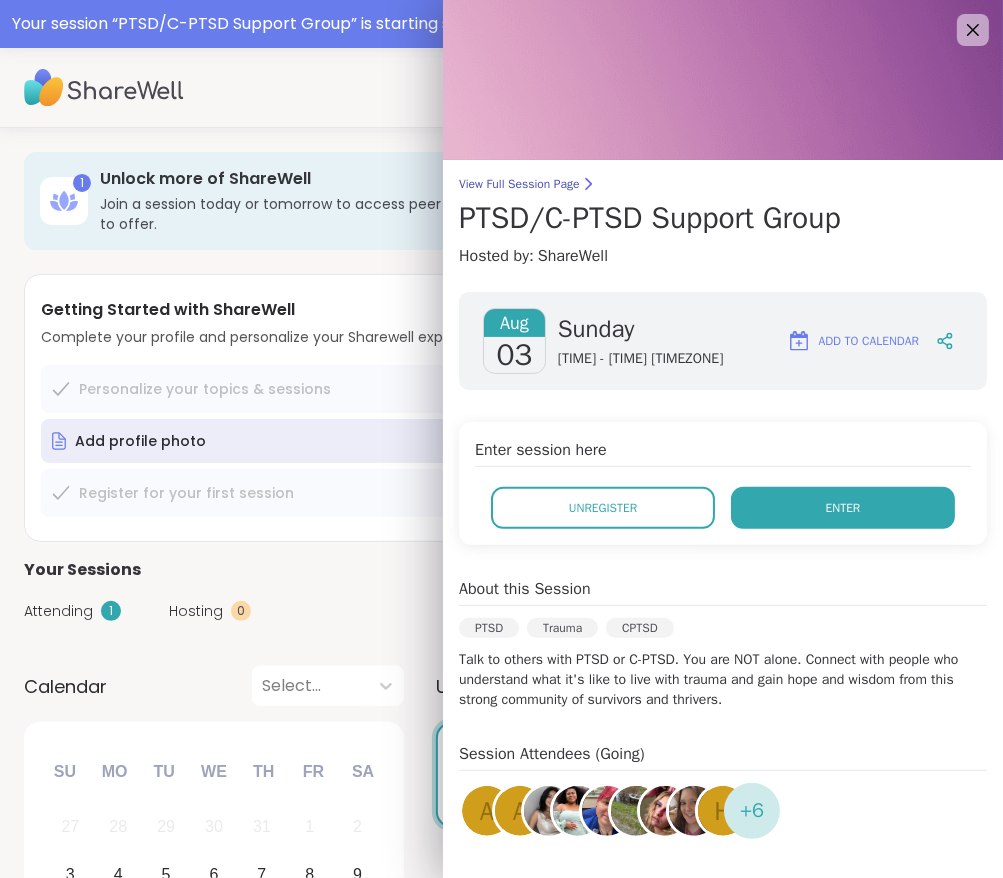 click on "Enter" at bounding box center [843, 508] 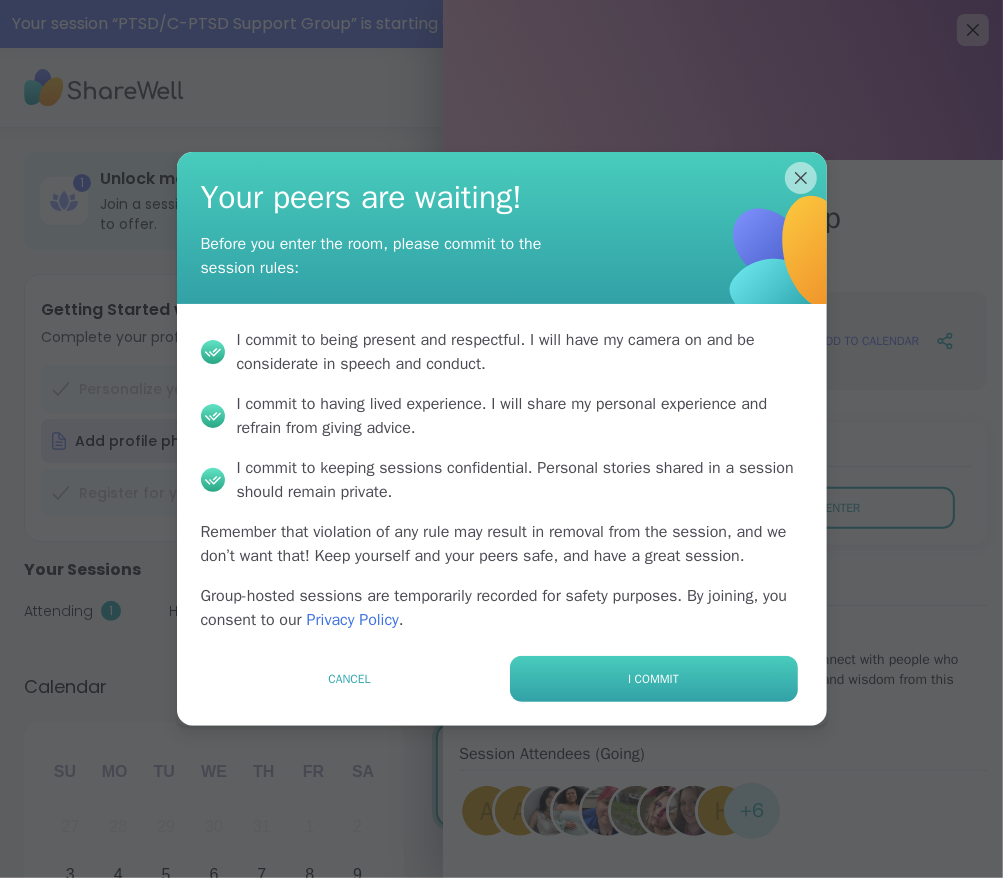 click on "I commit" at bounding box center [653, 679] 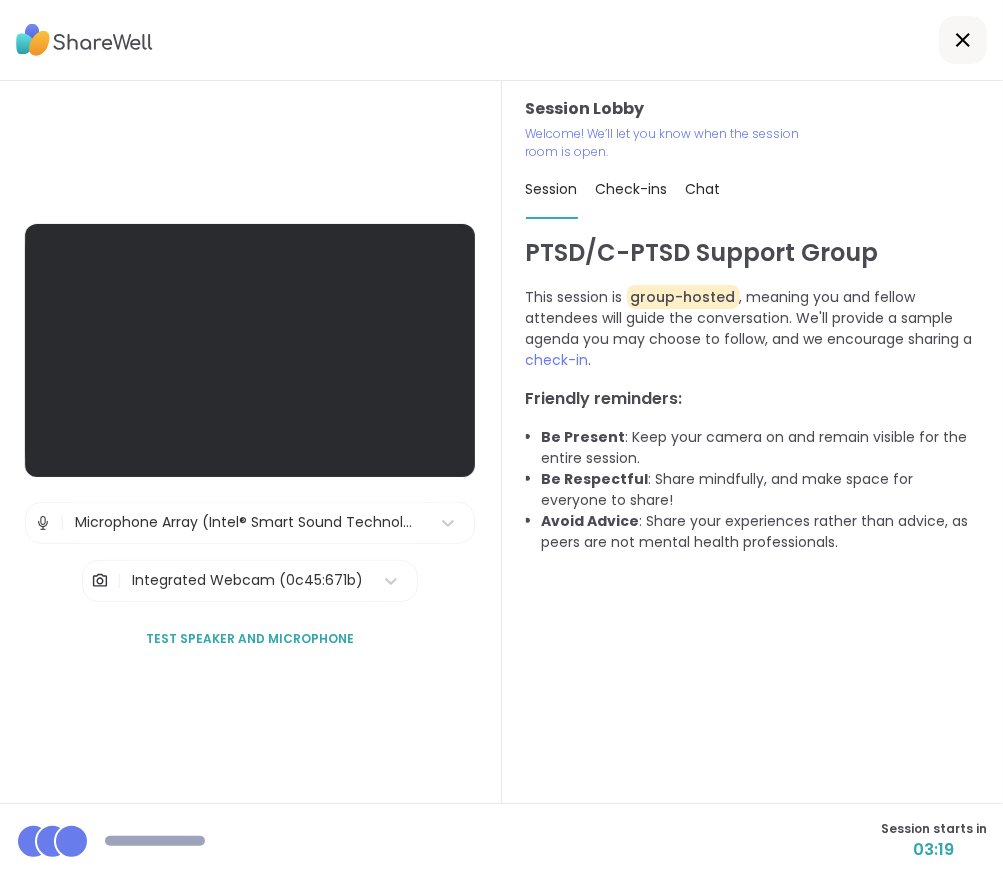 click on "Test speaker and microphone" at bounding box center (250, 639) 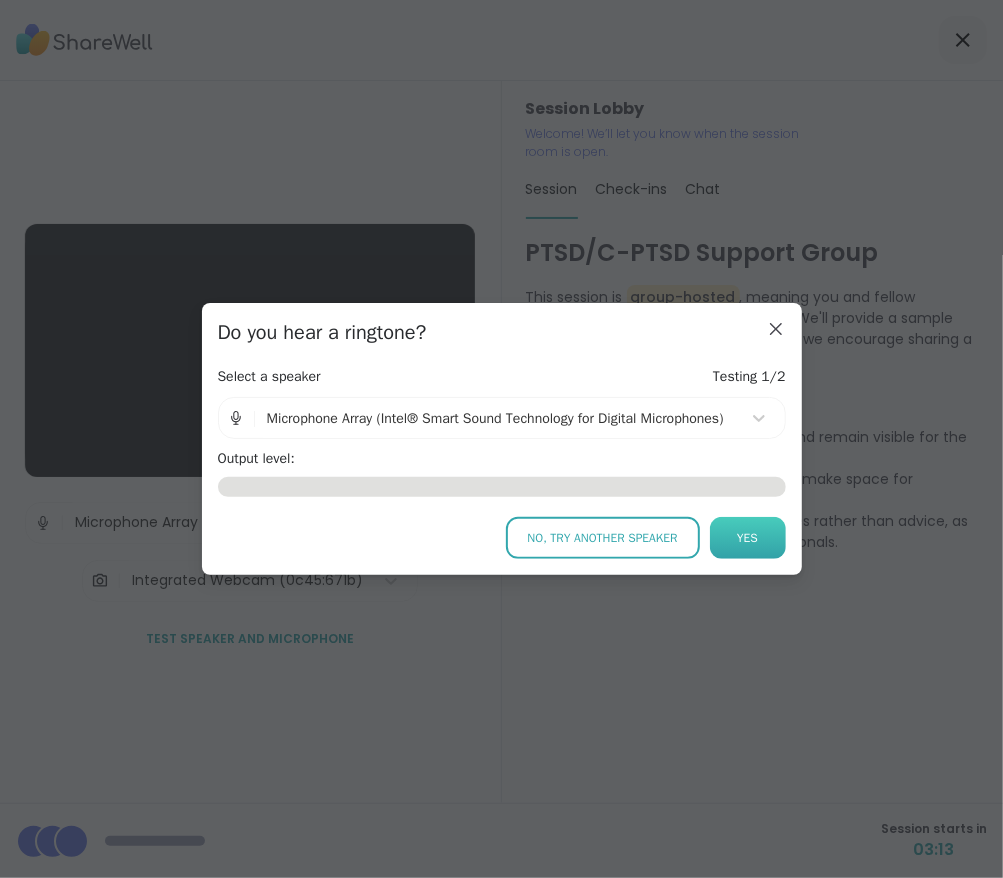 click on "Yes" at bounding box center [747, 538] 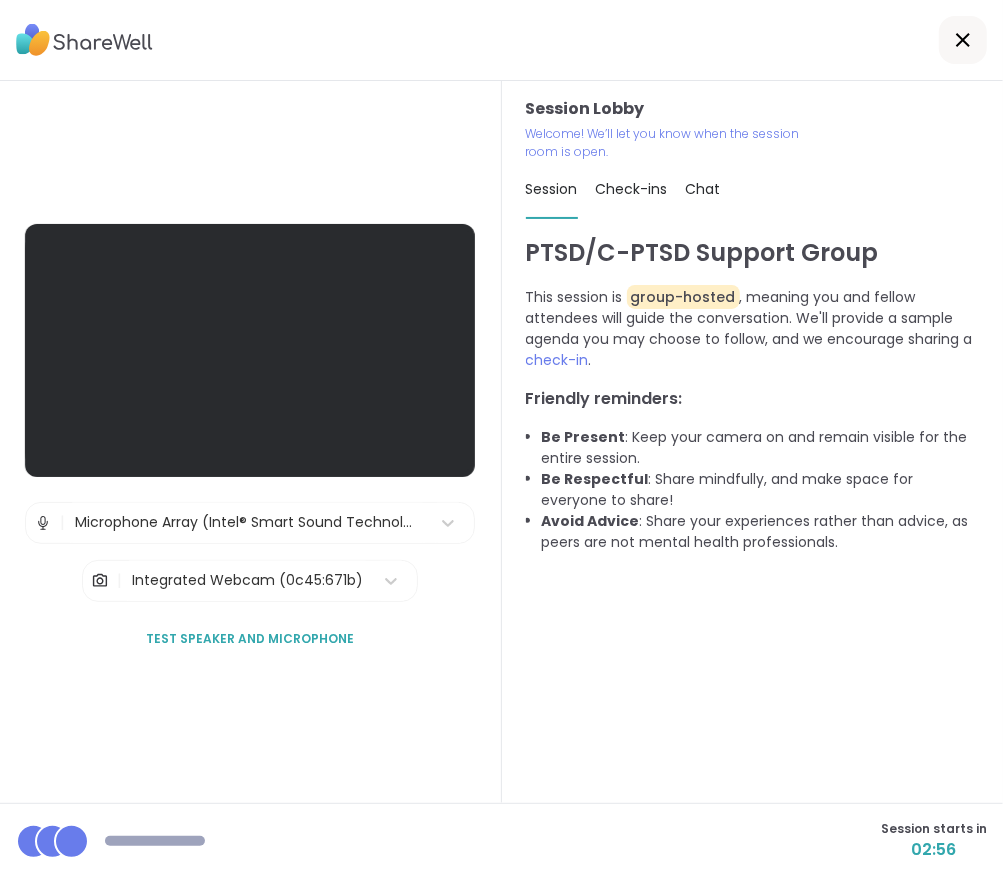 click on "Check-ins" at bounding box center [632, 189] 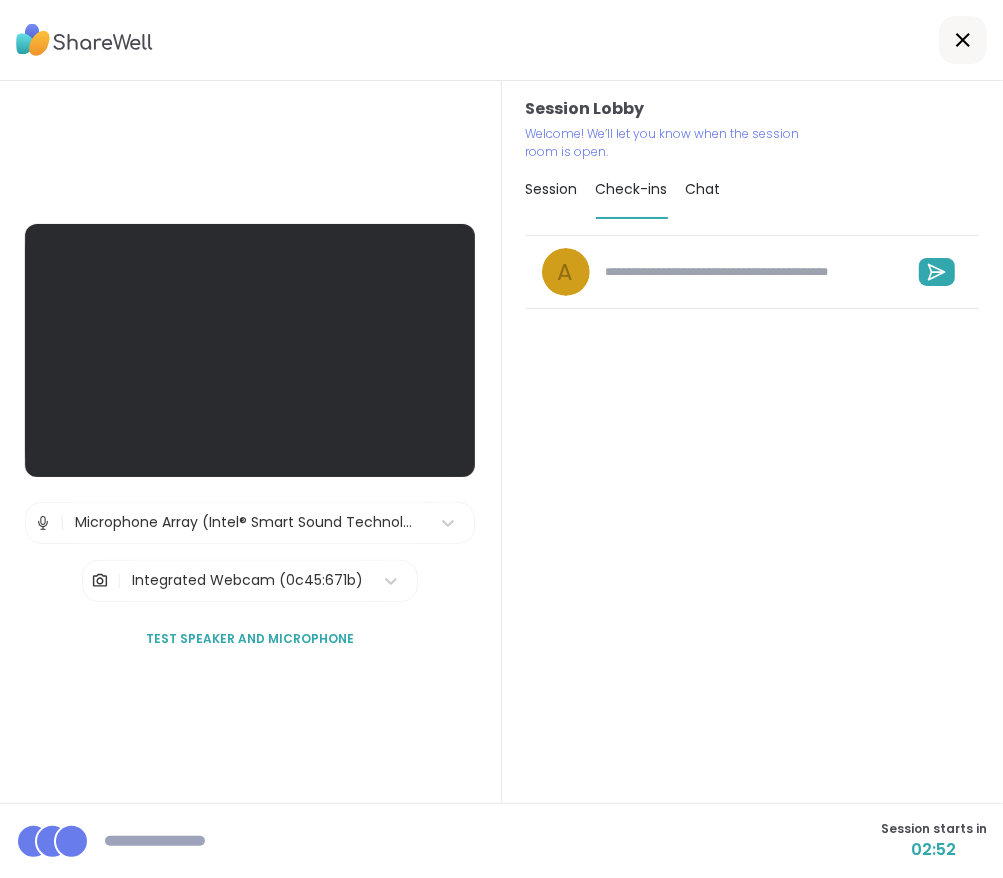 click at bounding box center [751, 272] 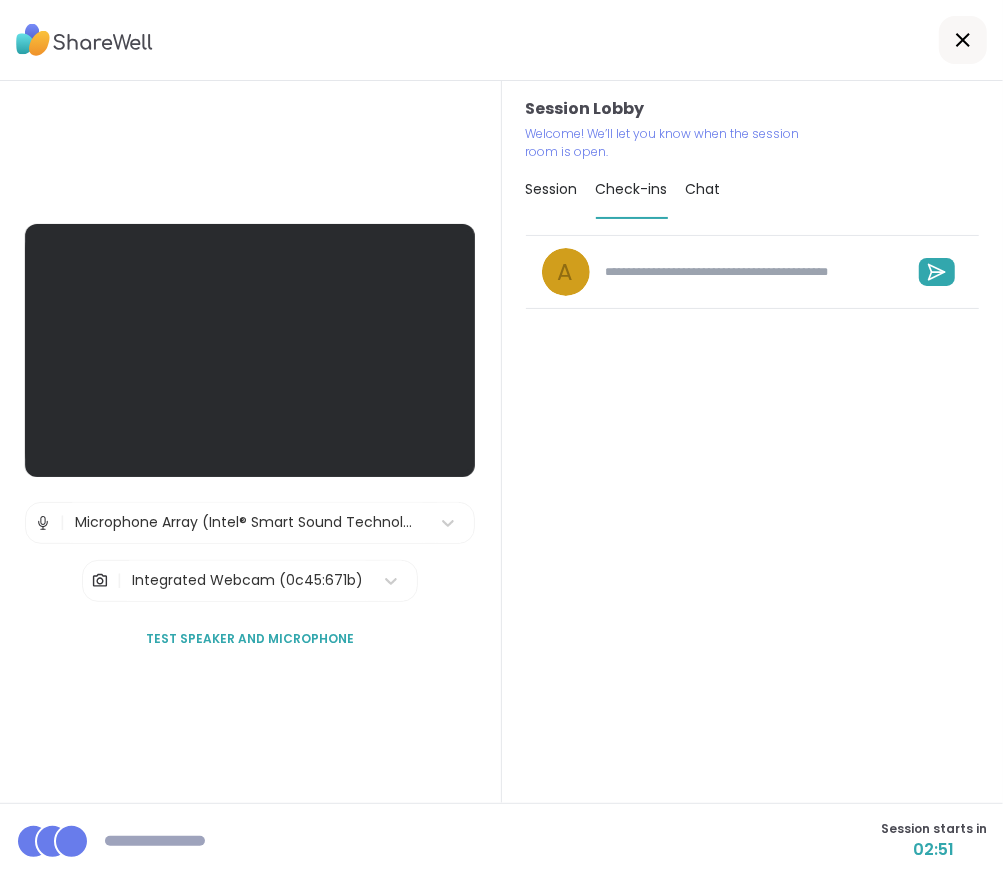 type on "*" 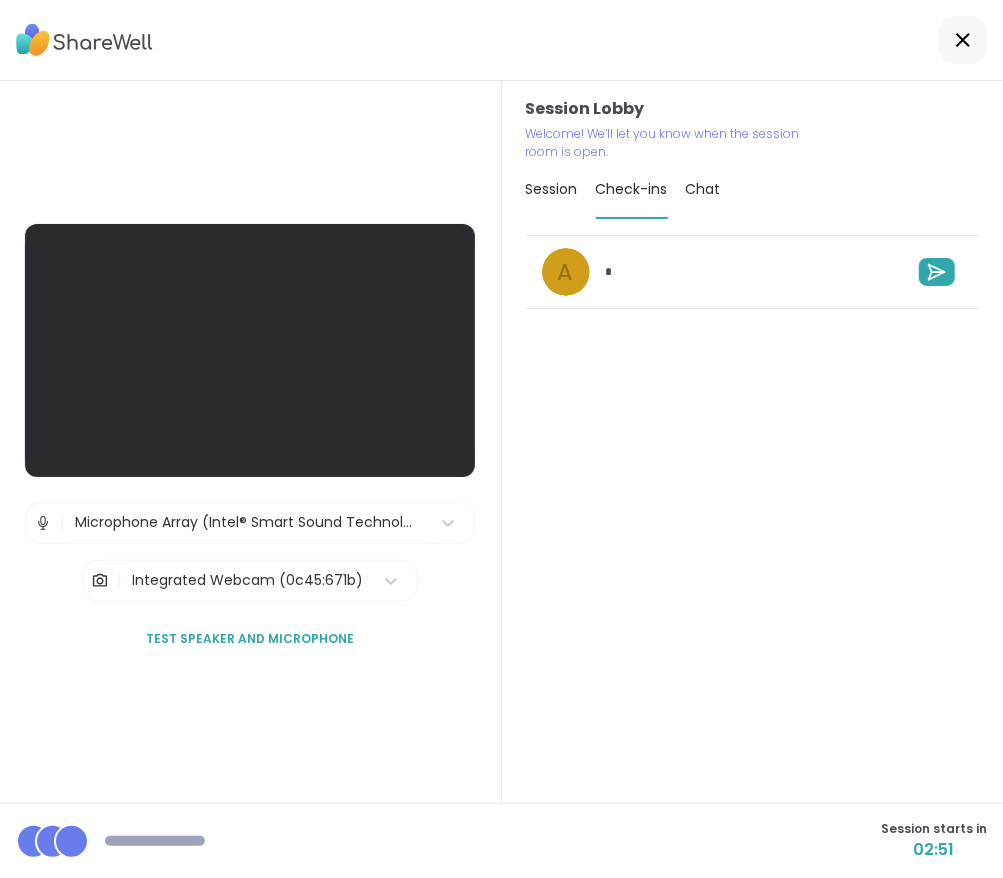 type on "*" 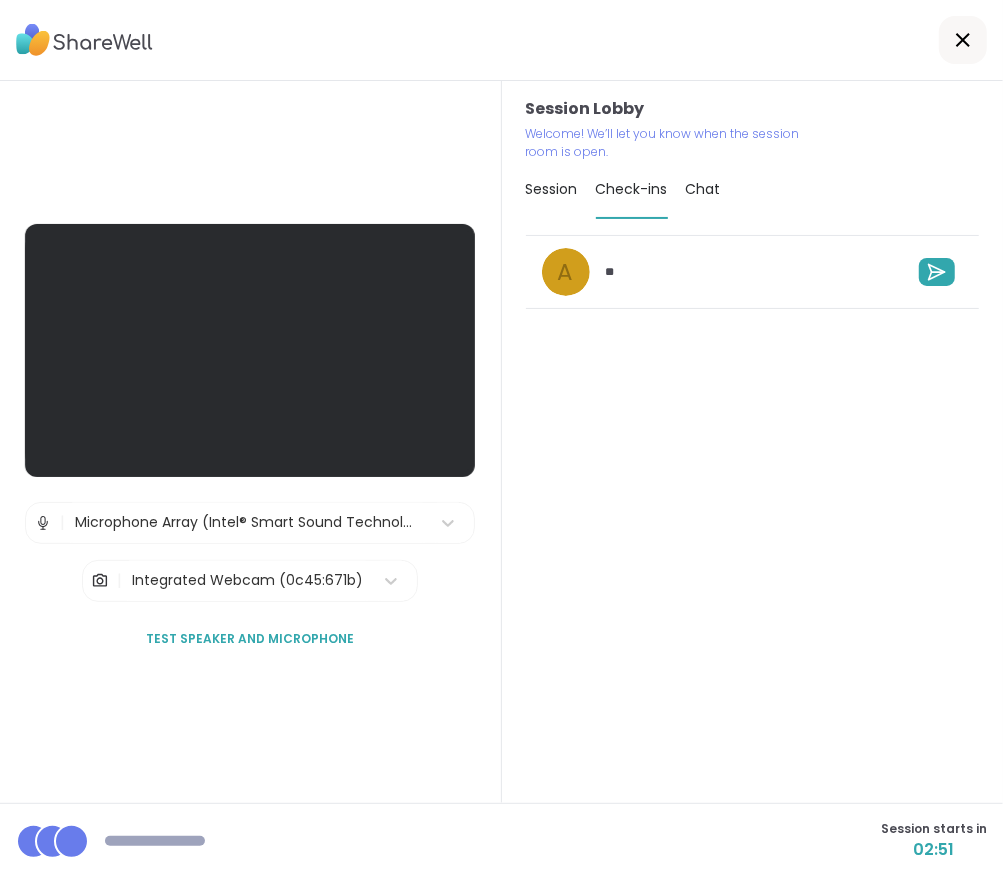 type on "*" 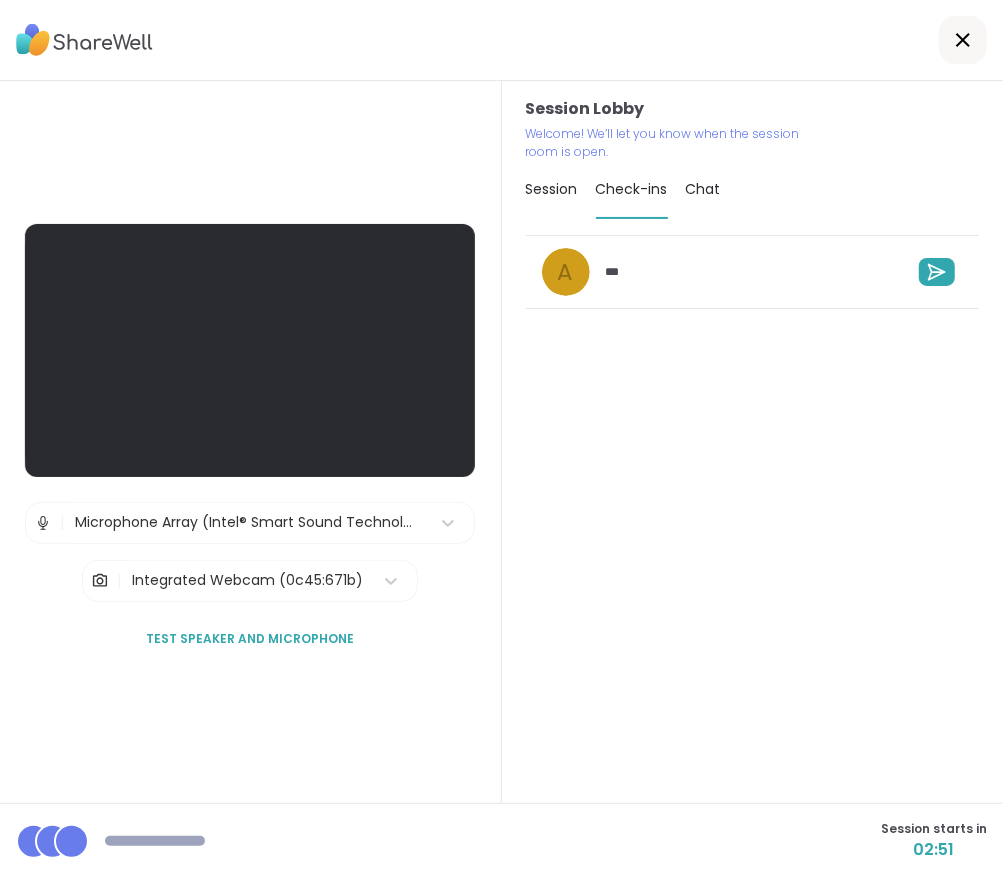 type on "*" 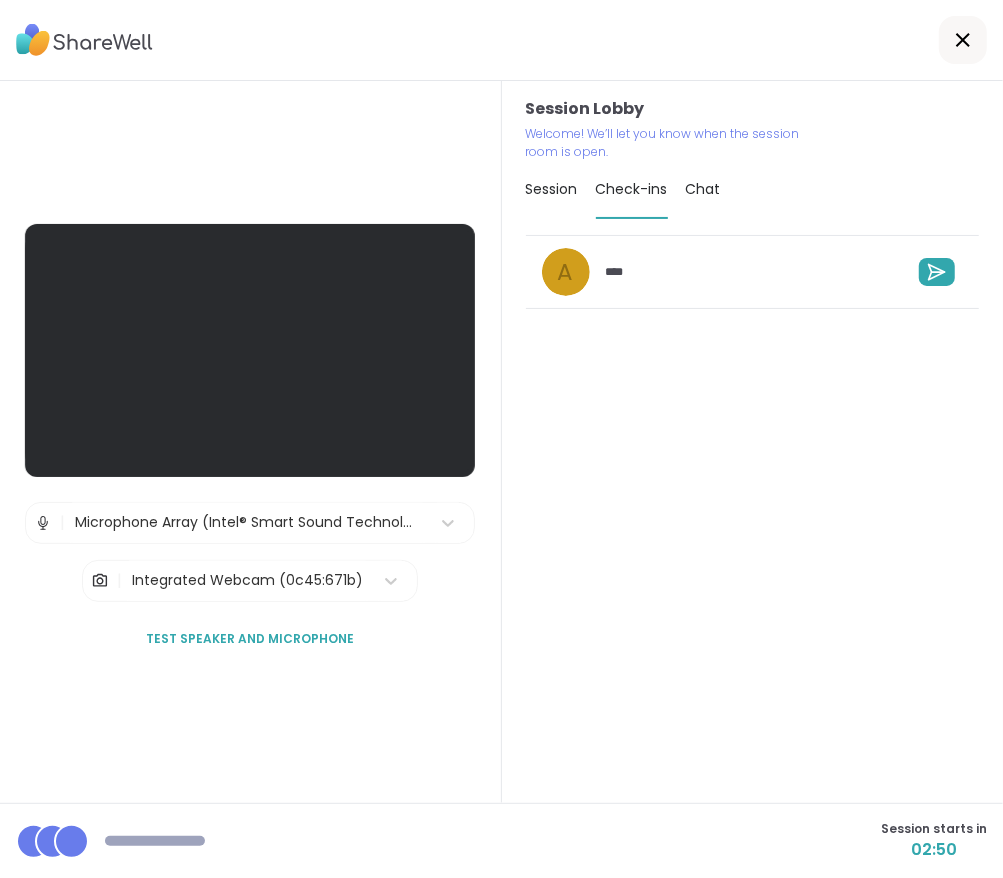 type on "*" 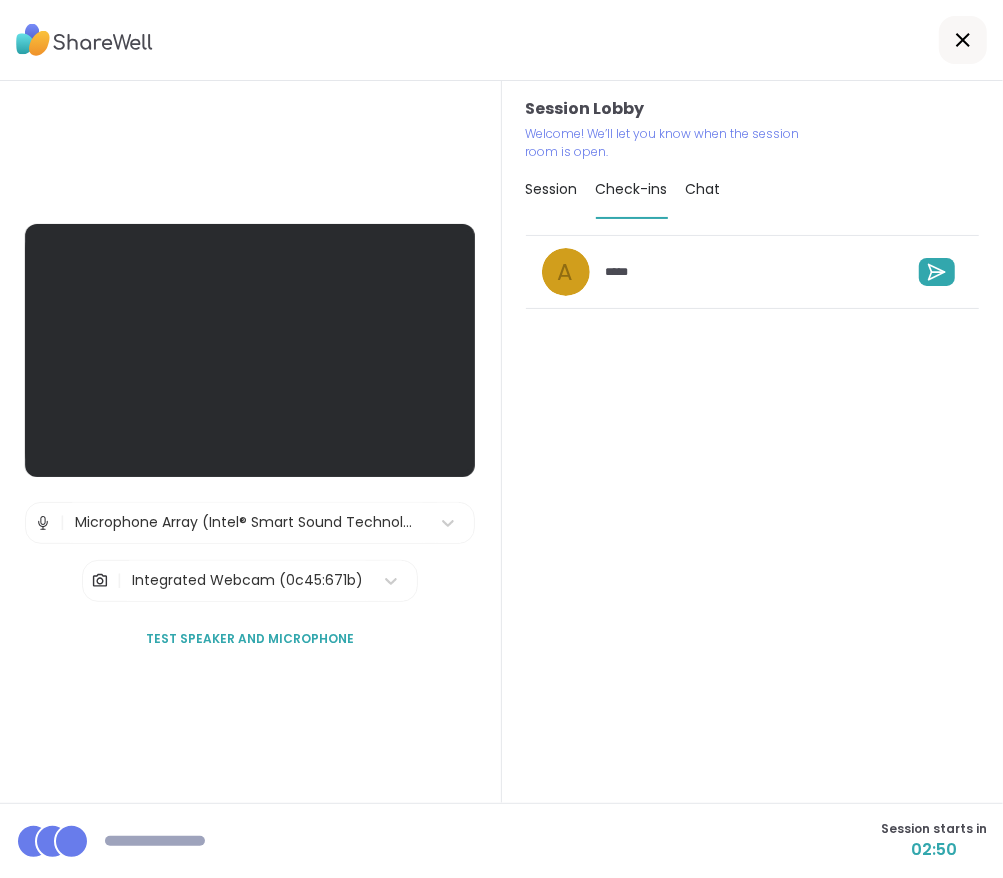 type on "*" 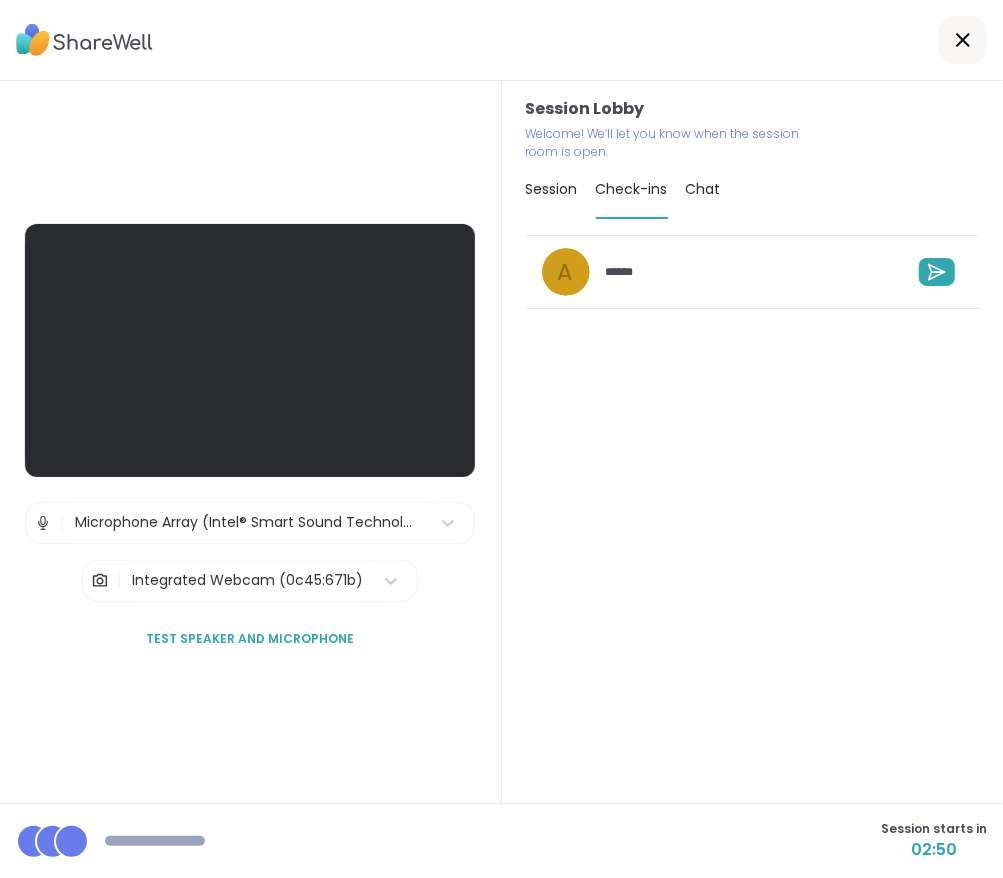 type on "*" 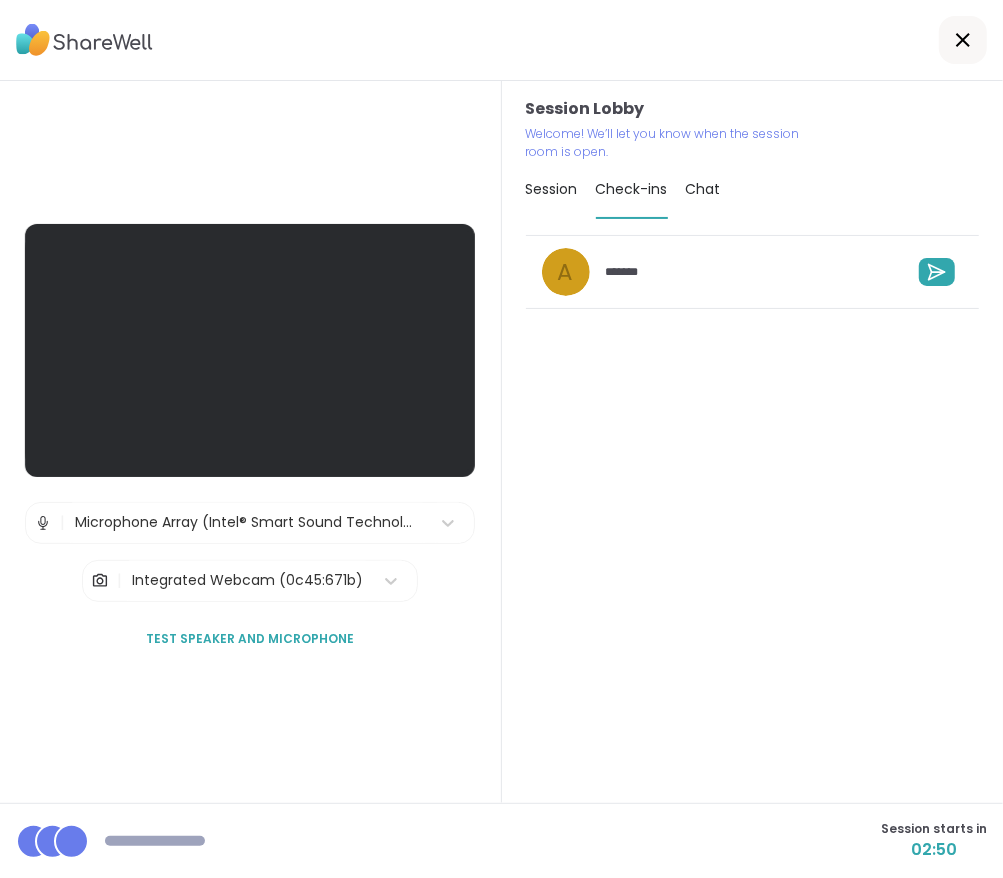 type on "*" 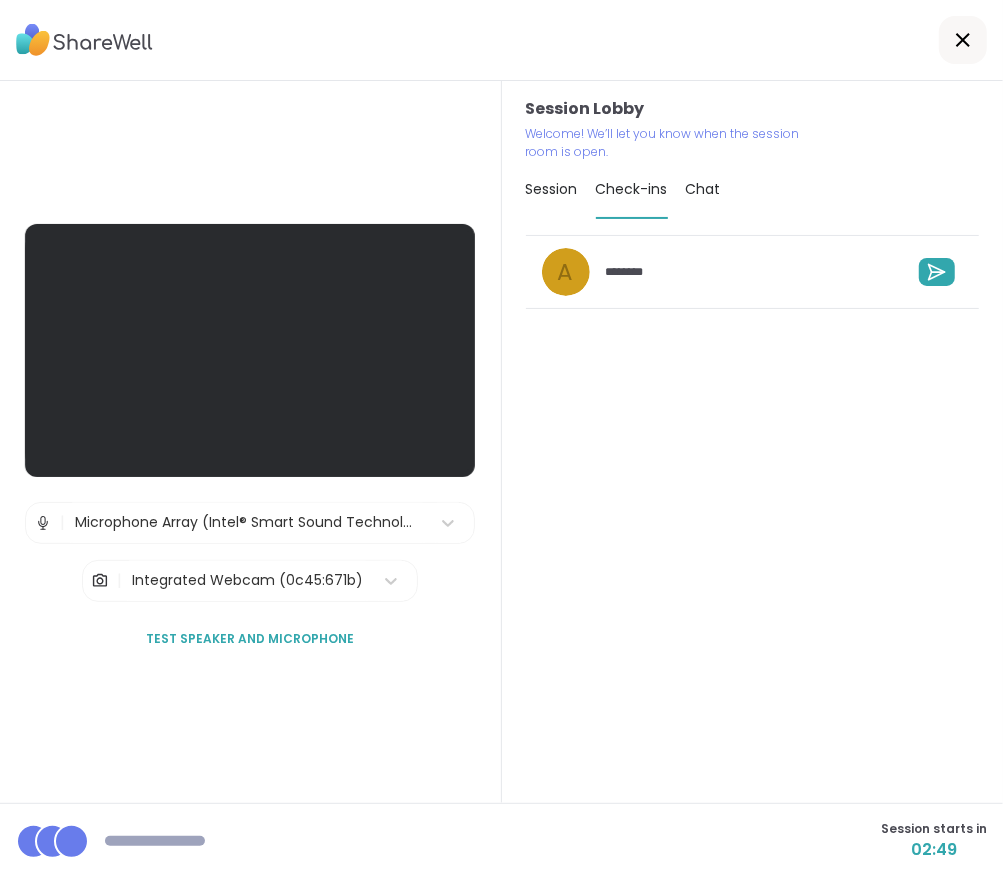 type on "*" 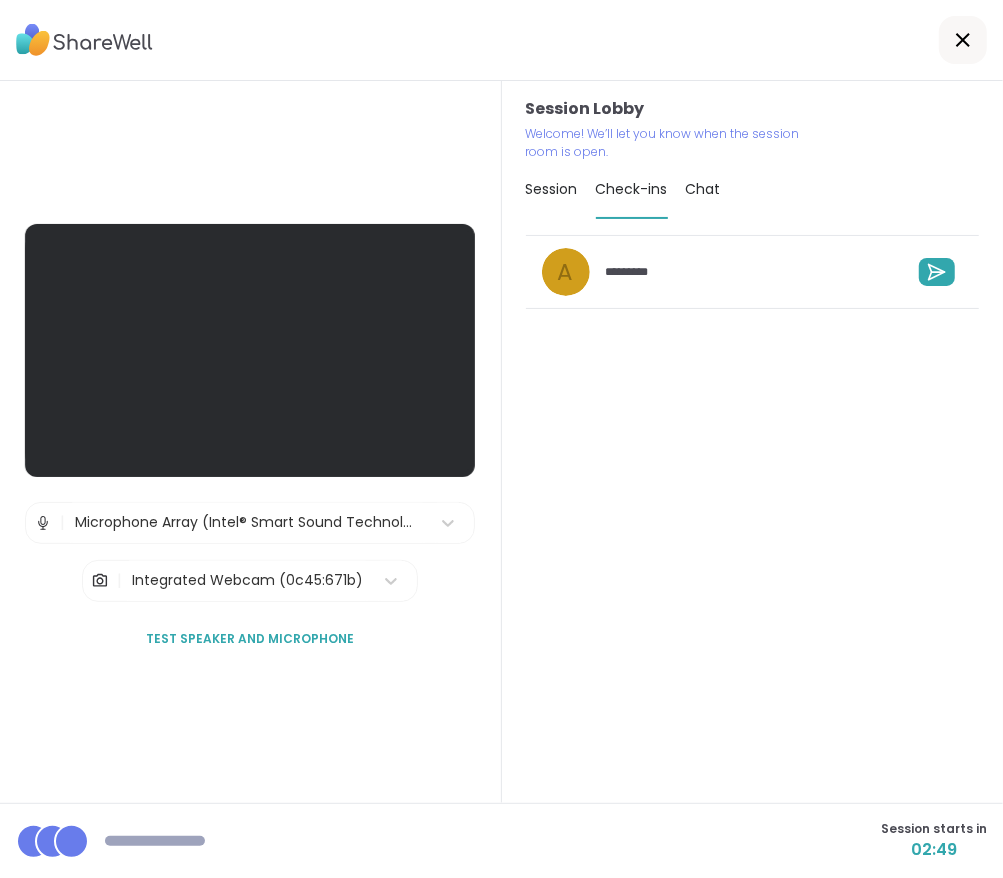type on "*" 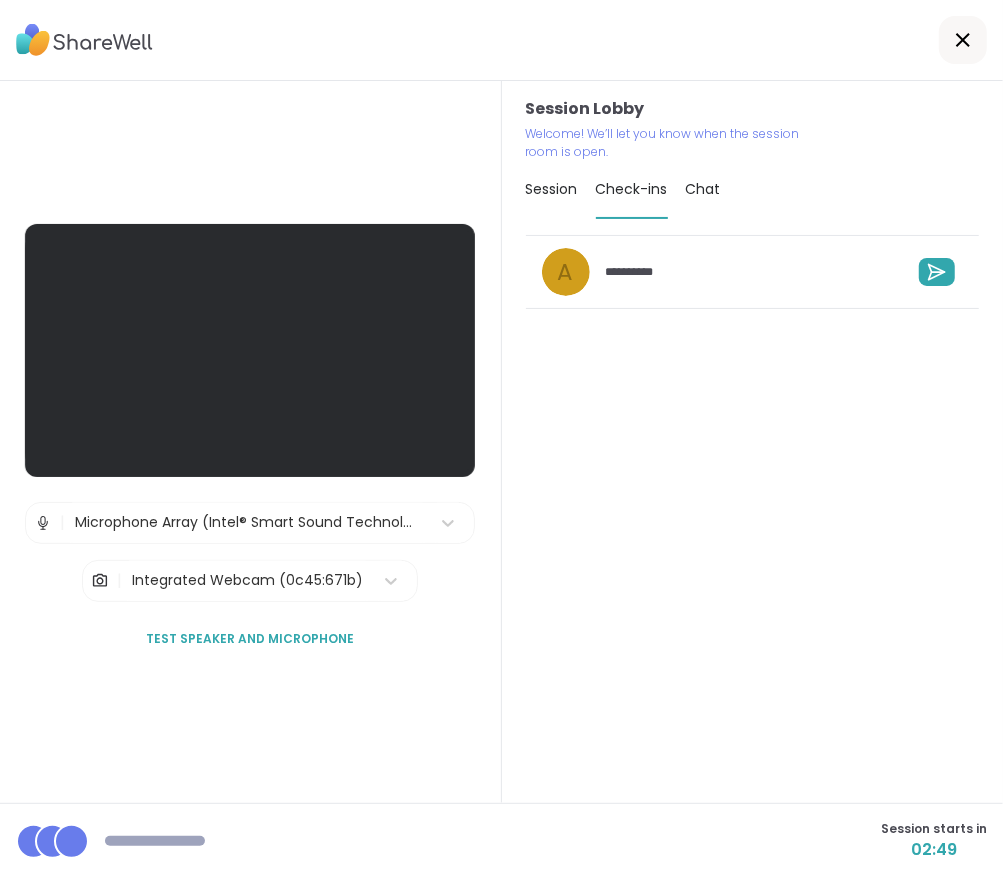 type on "*" 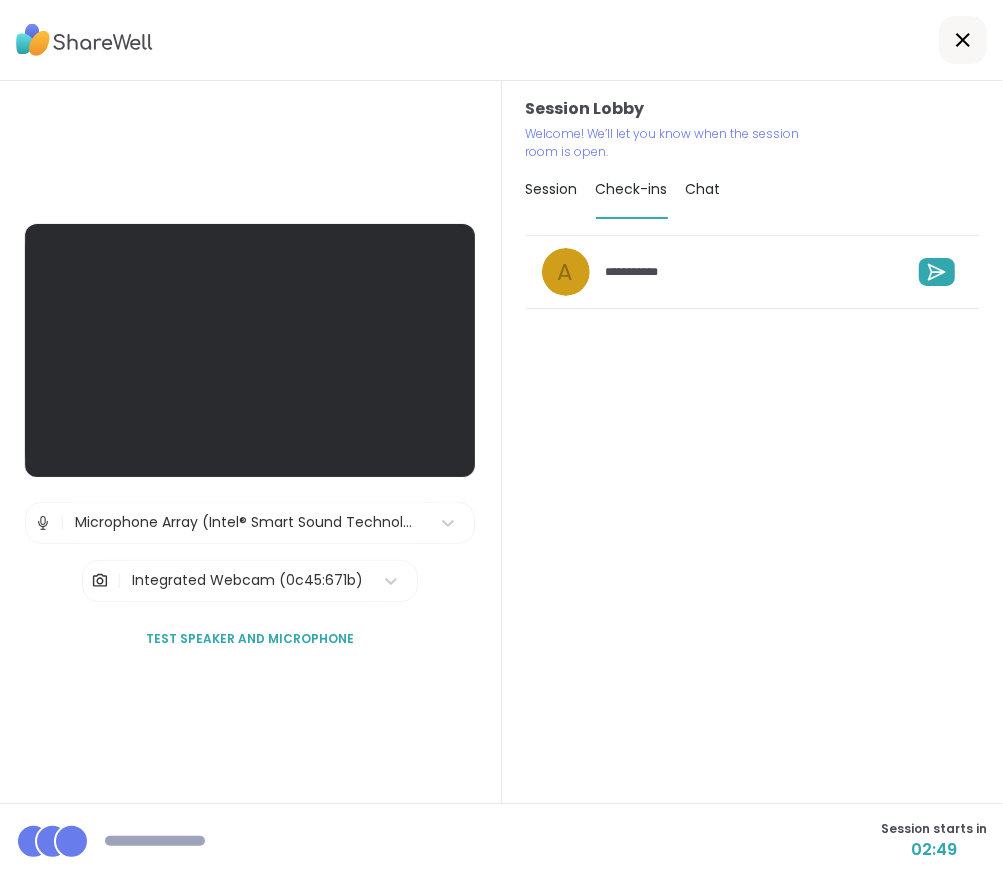 type on "*" 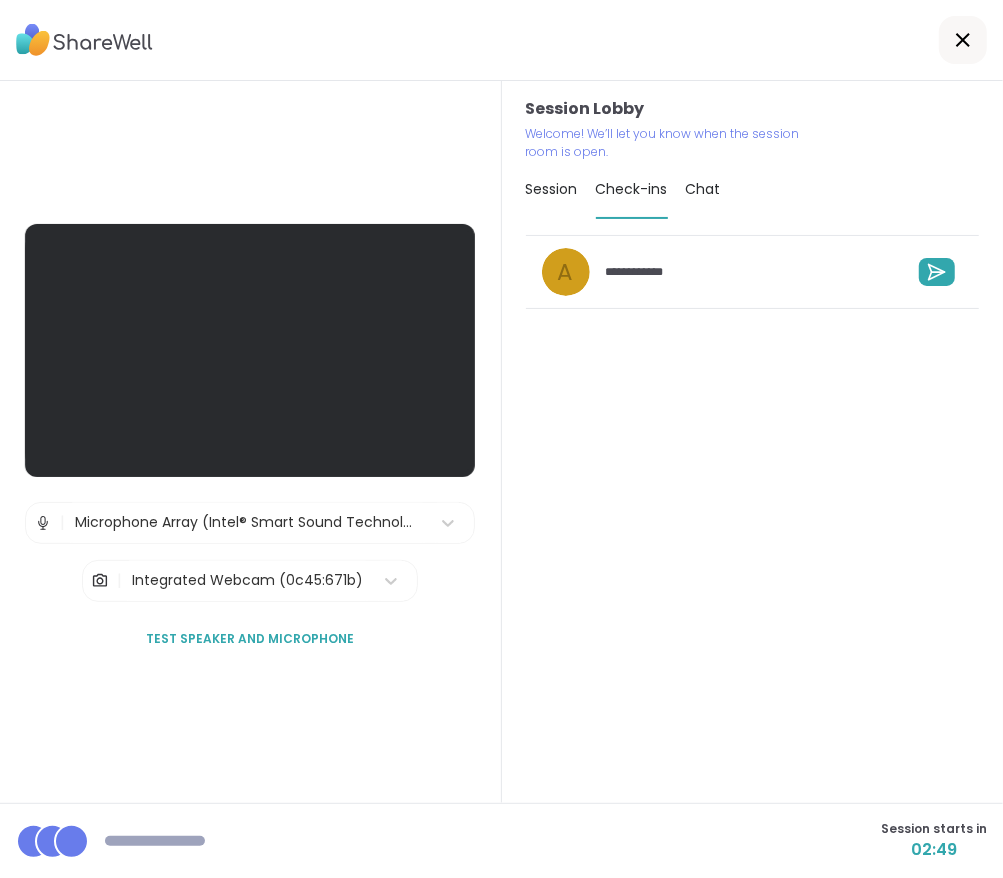 type on "*" 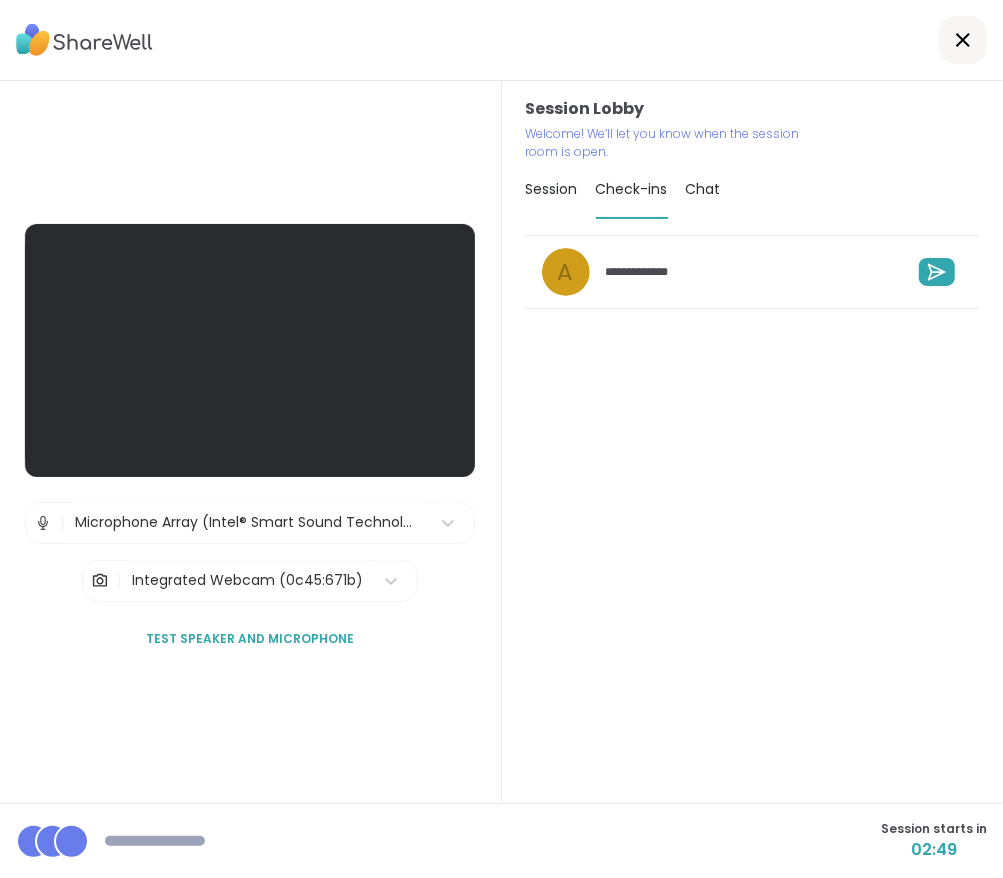 type on "*" 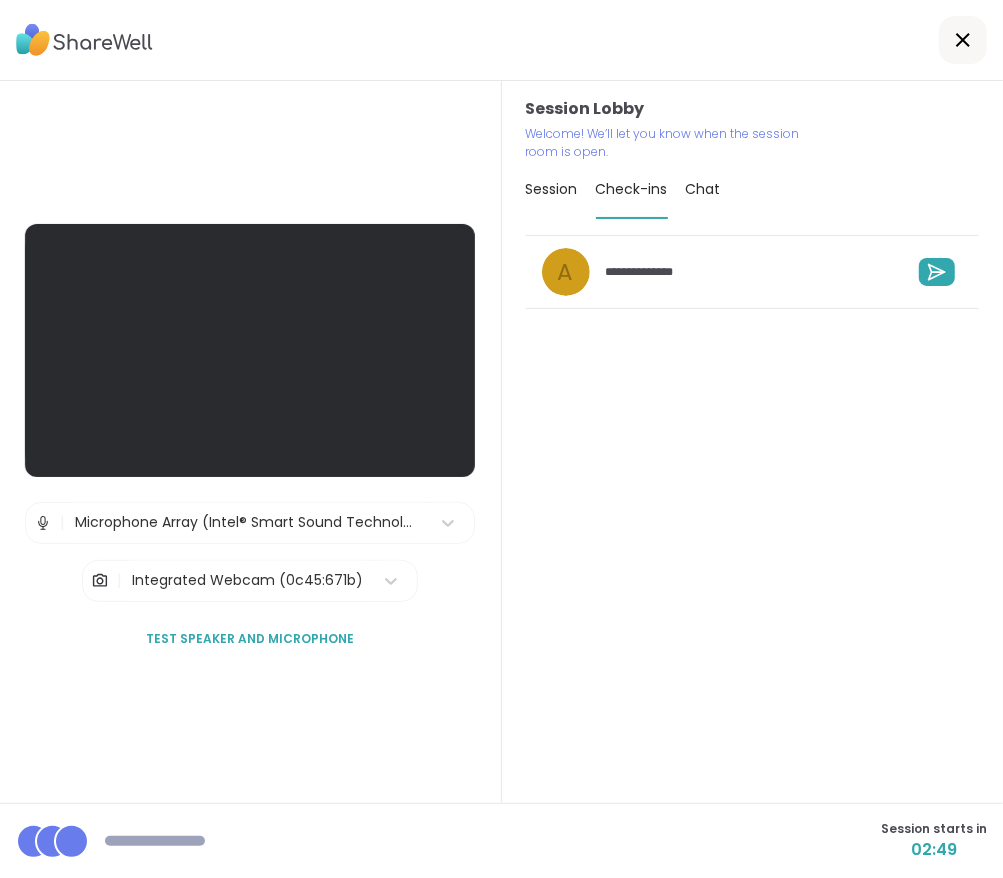 type on "*" 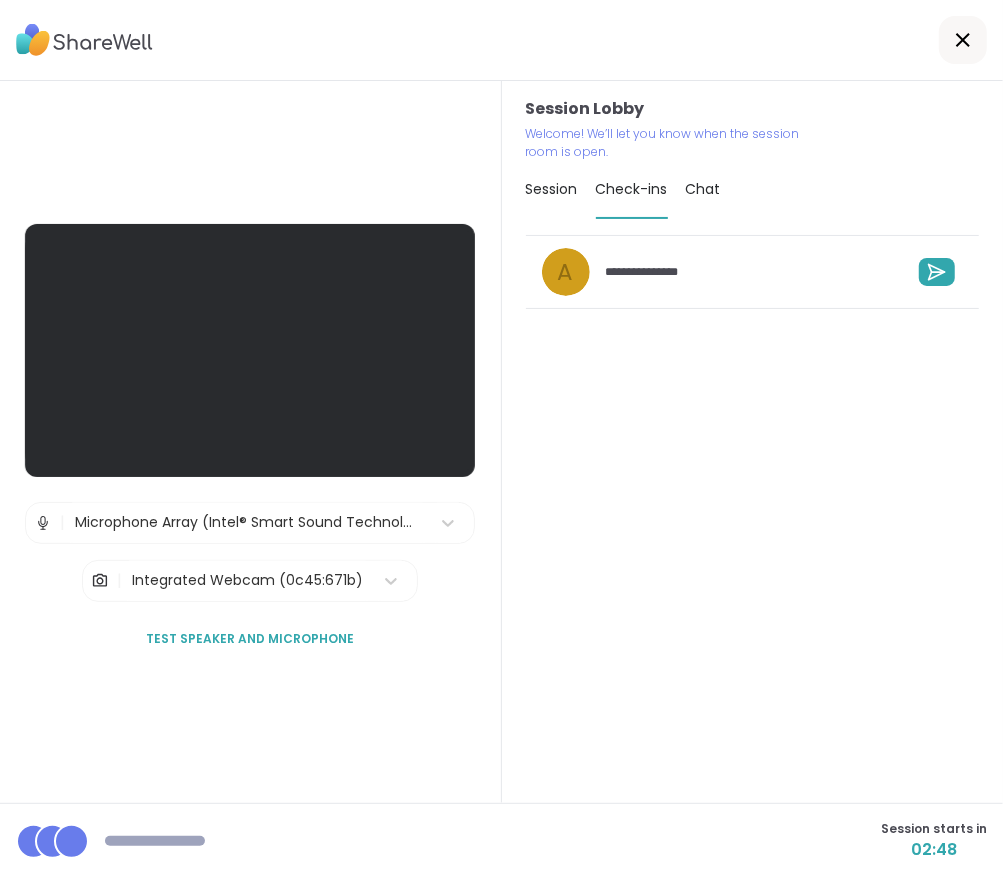 type on "*" 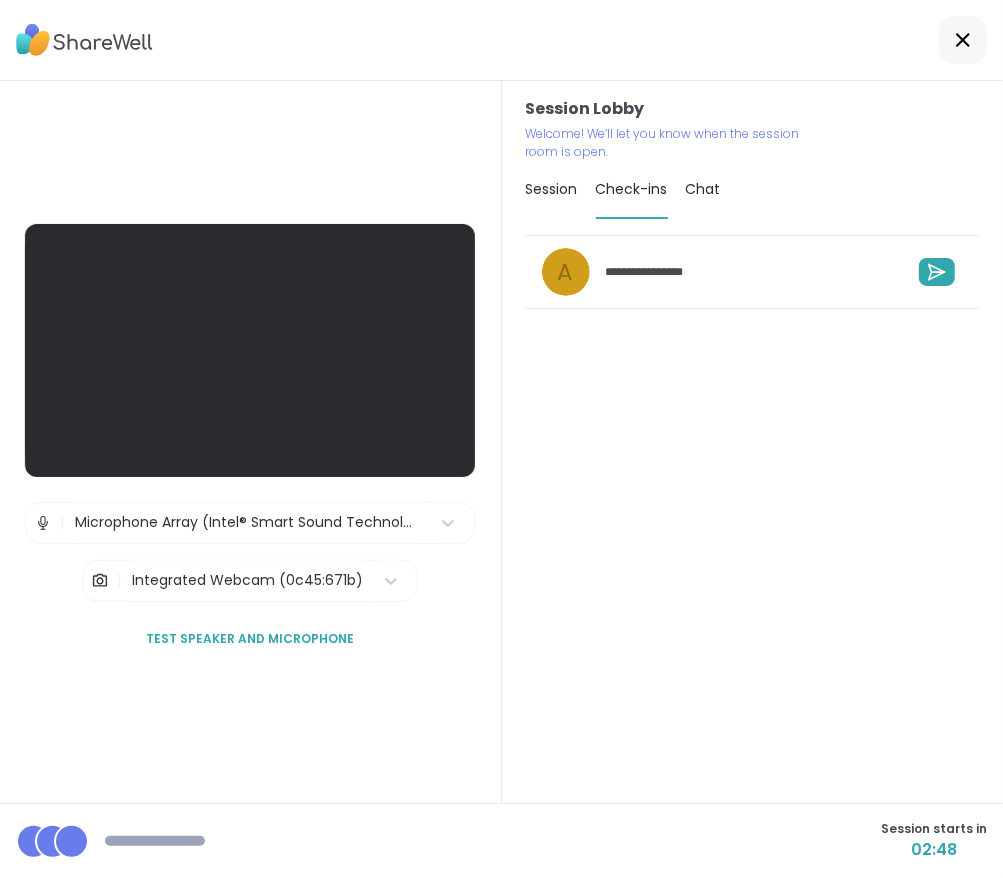 type on "**********" 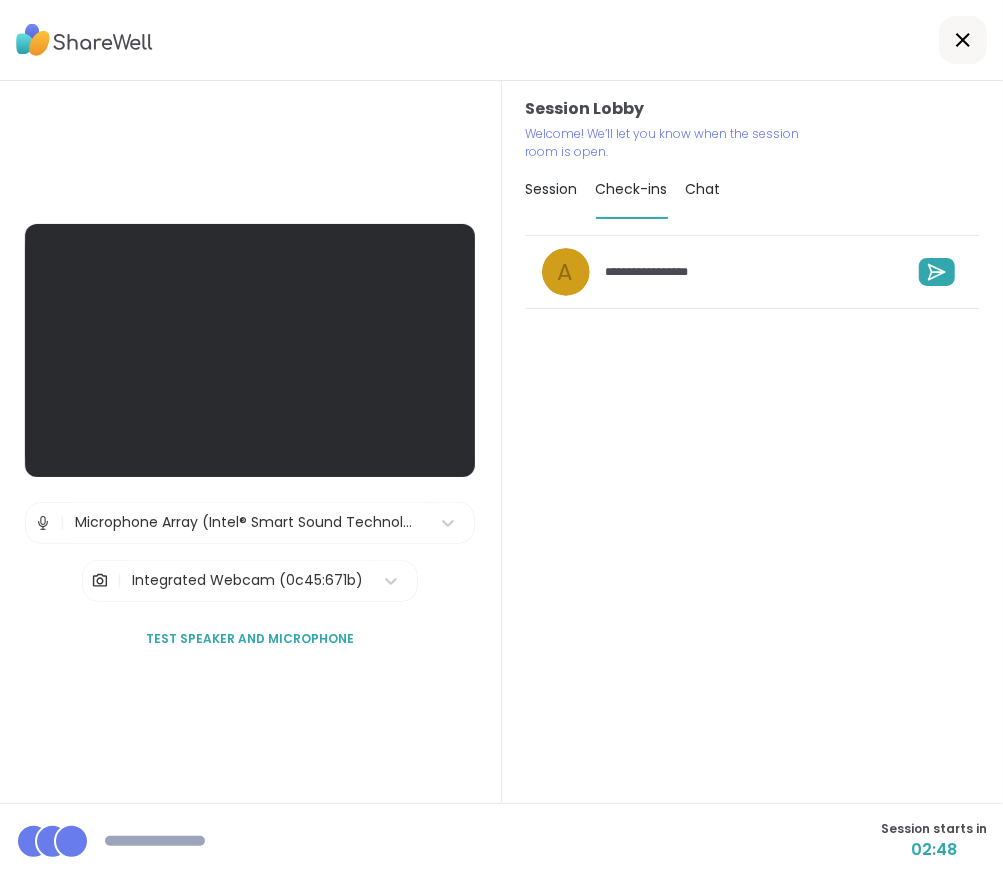 type on "*" 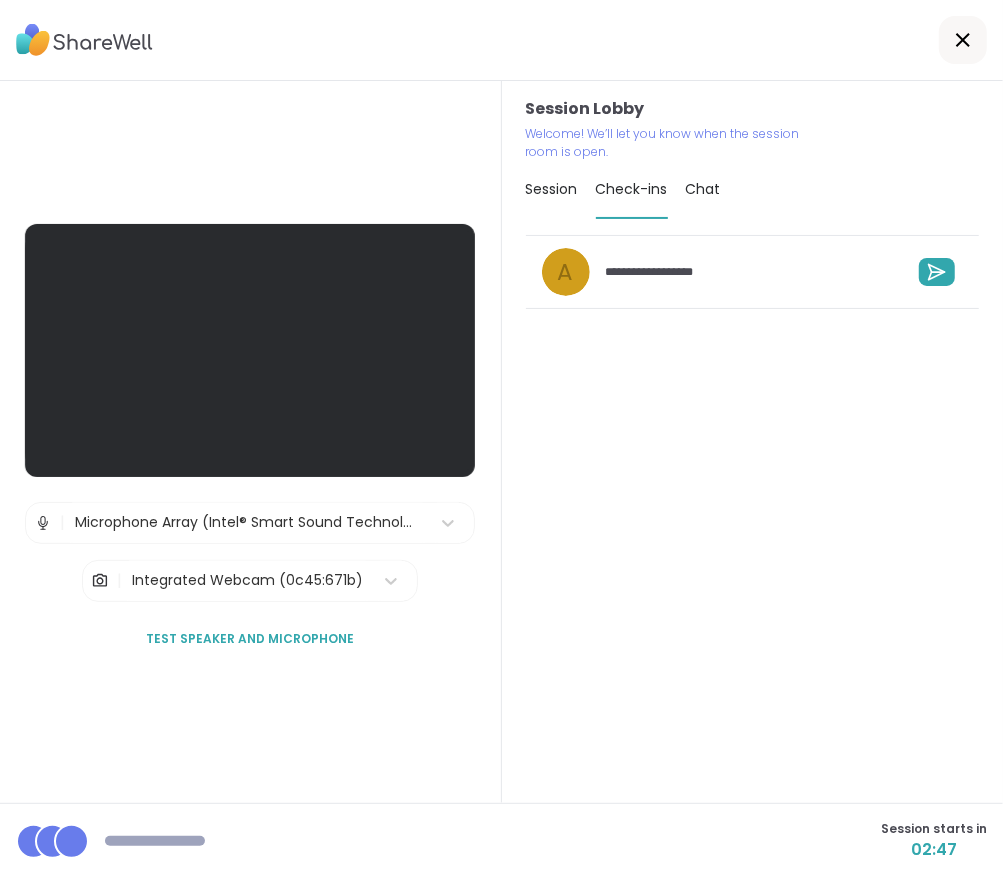 type on "*" 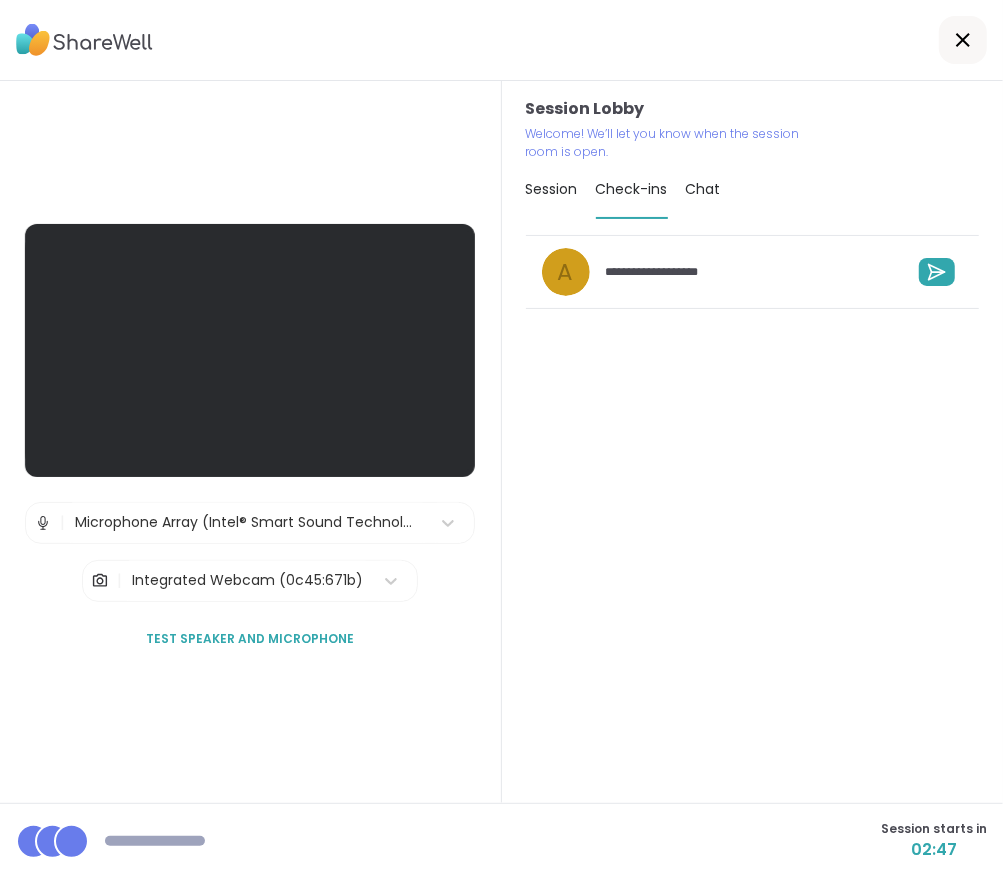 type on "*" 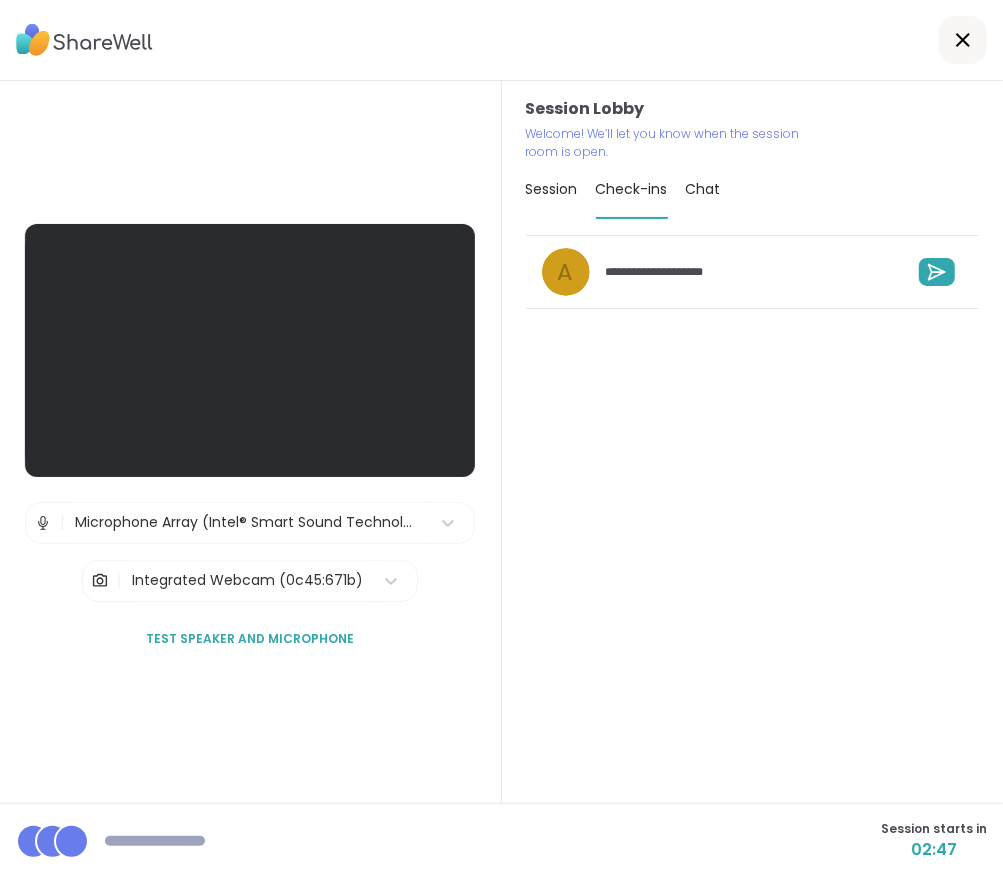 type on "*" 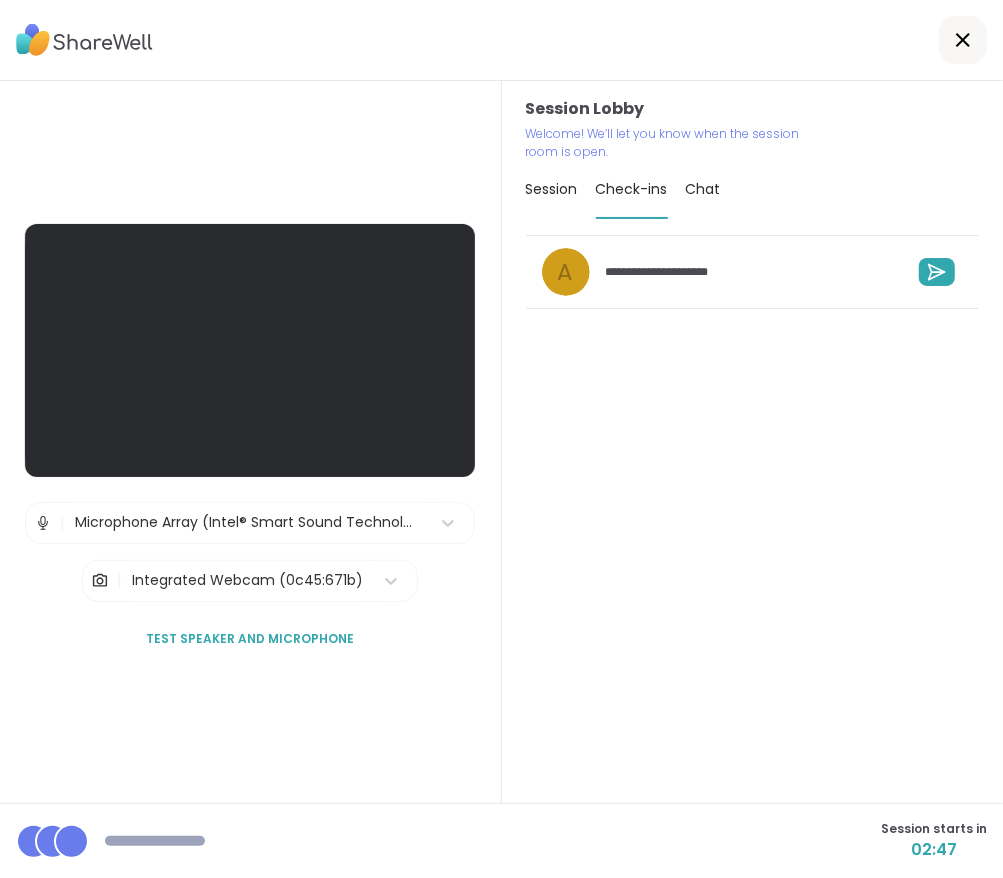 type on "*" 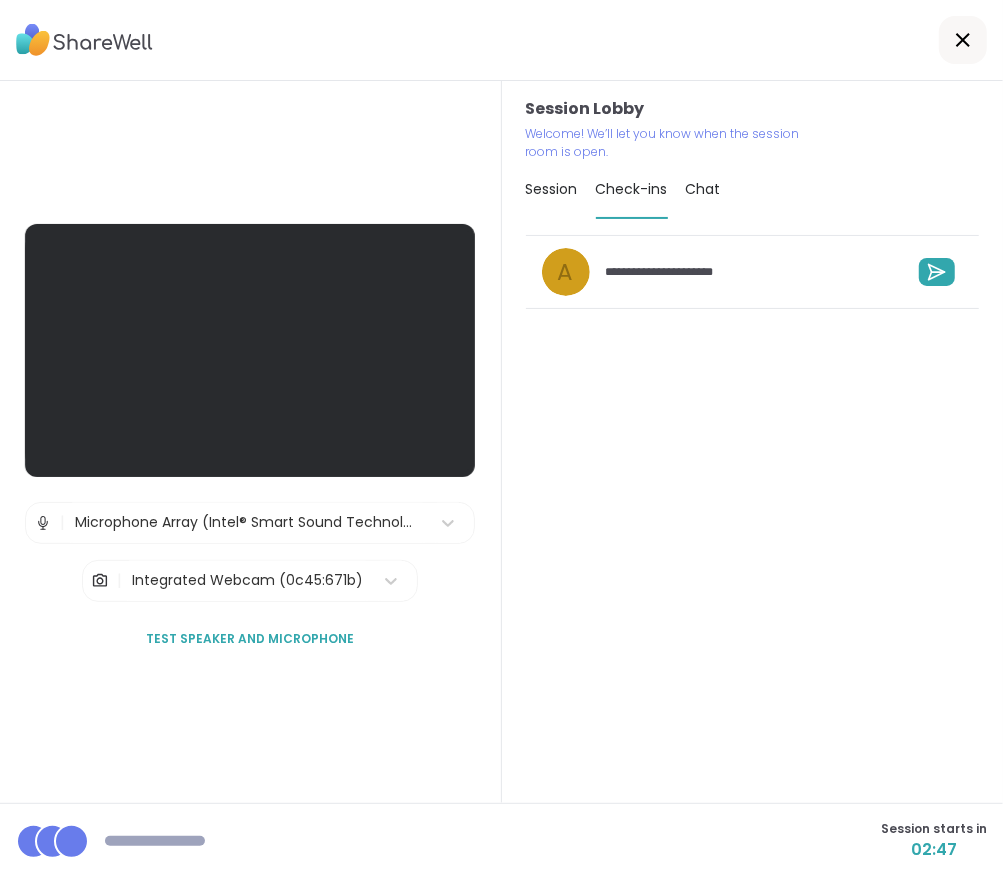 type on "*" 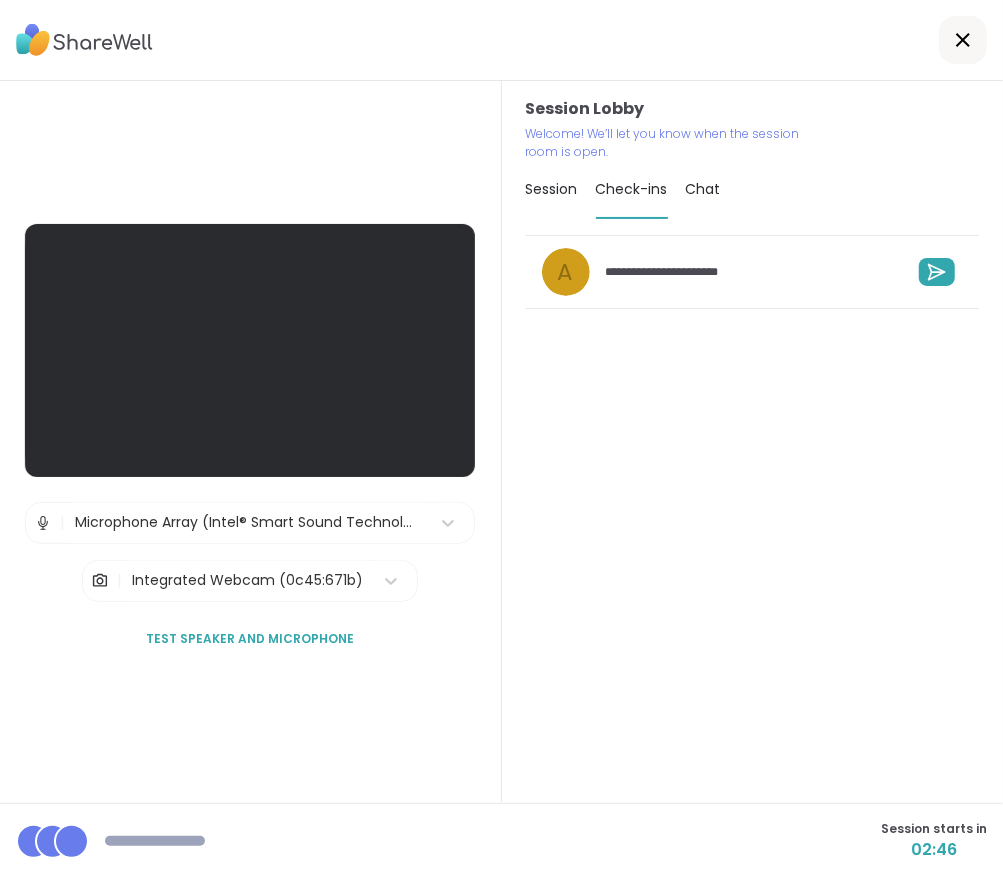 type on "*" 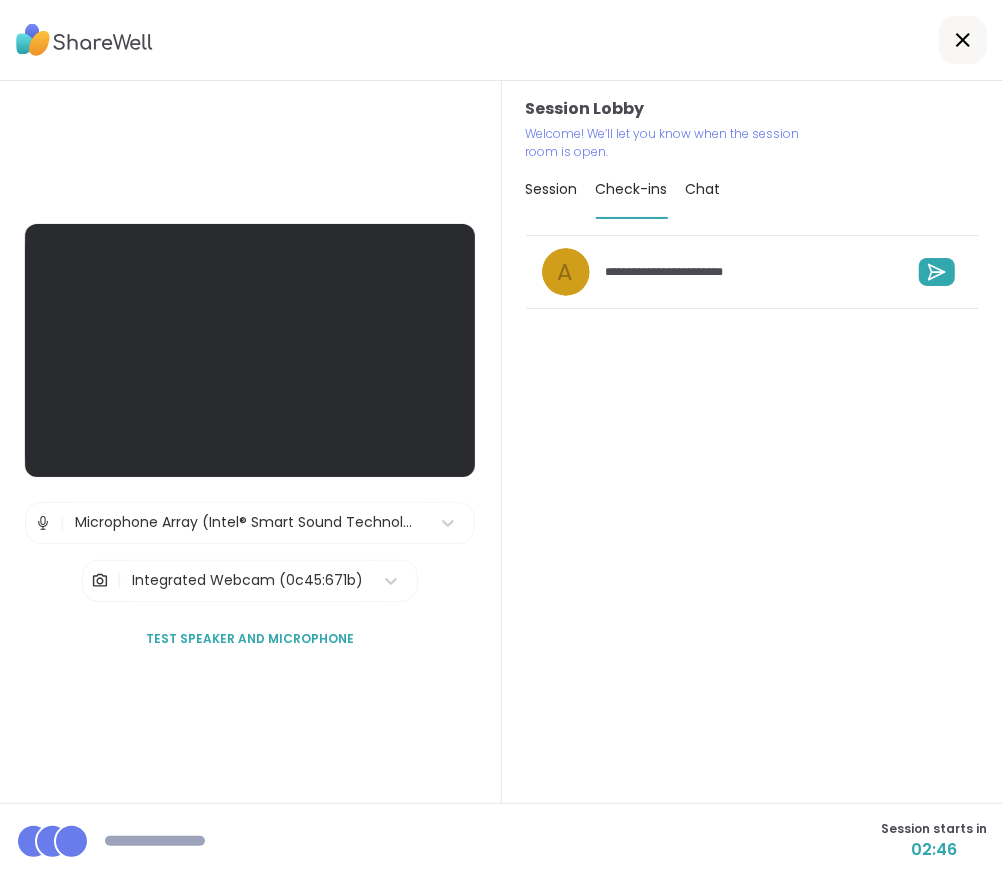 type on "*" 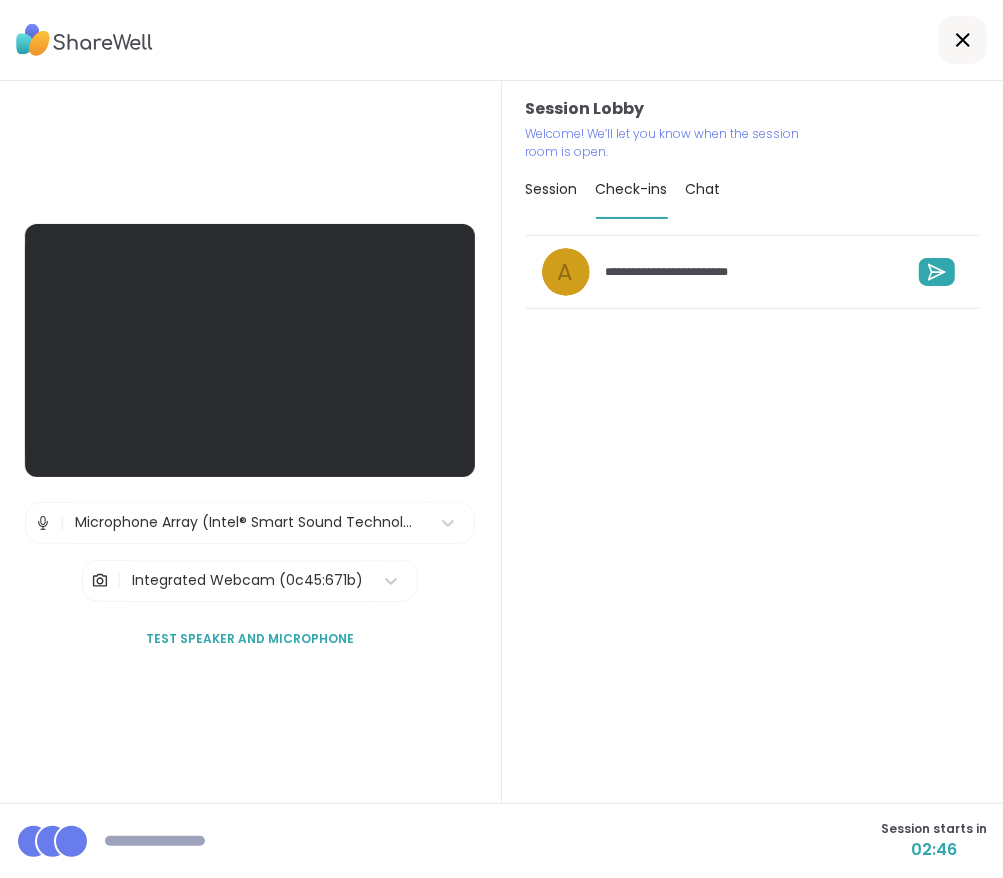 type on "*" 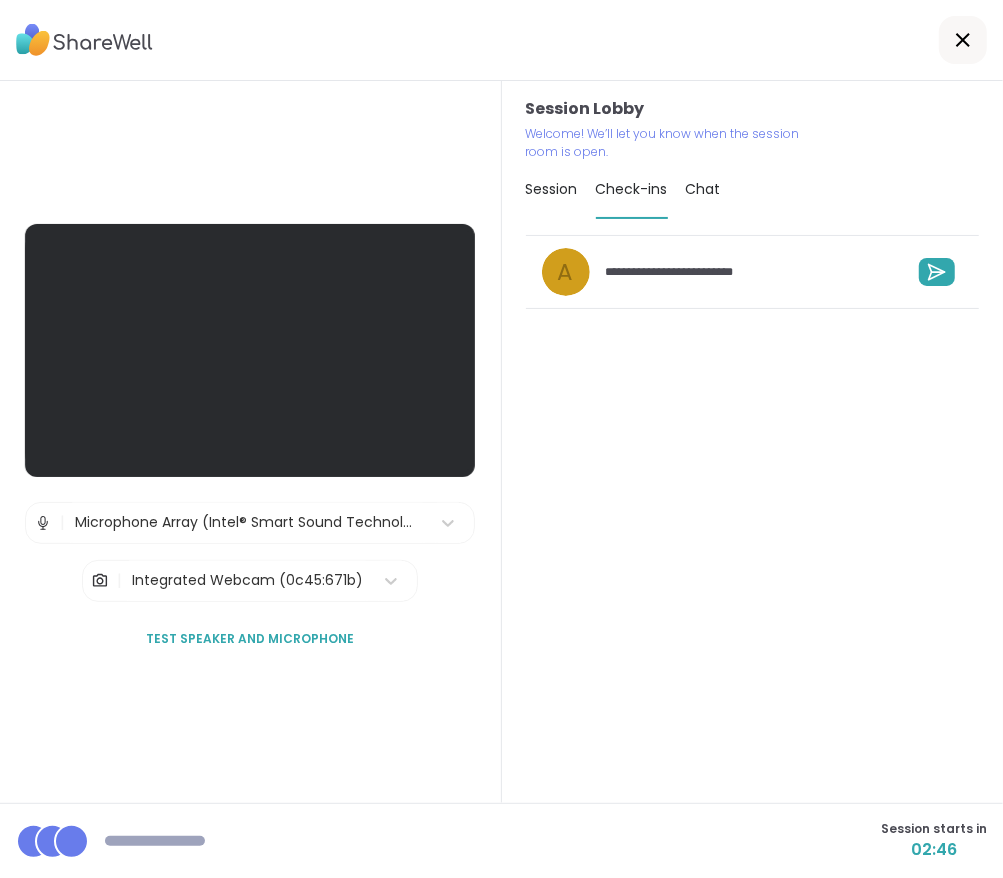 type on "*" 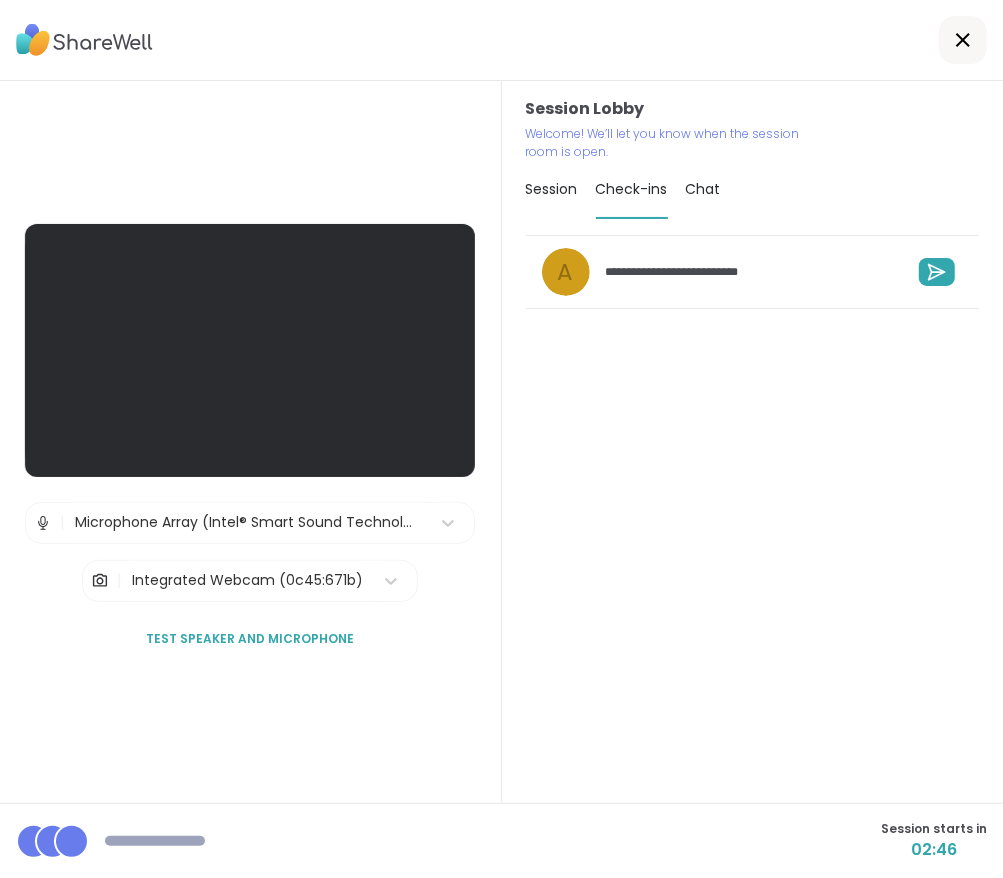 type on "**********" 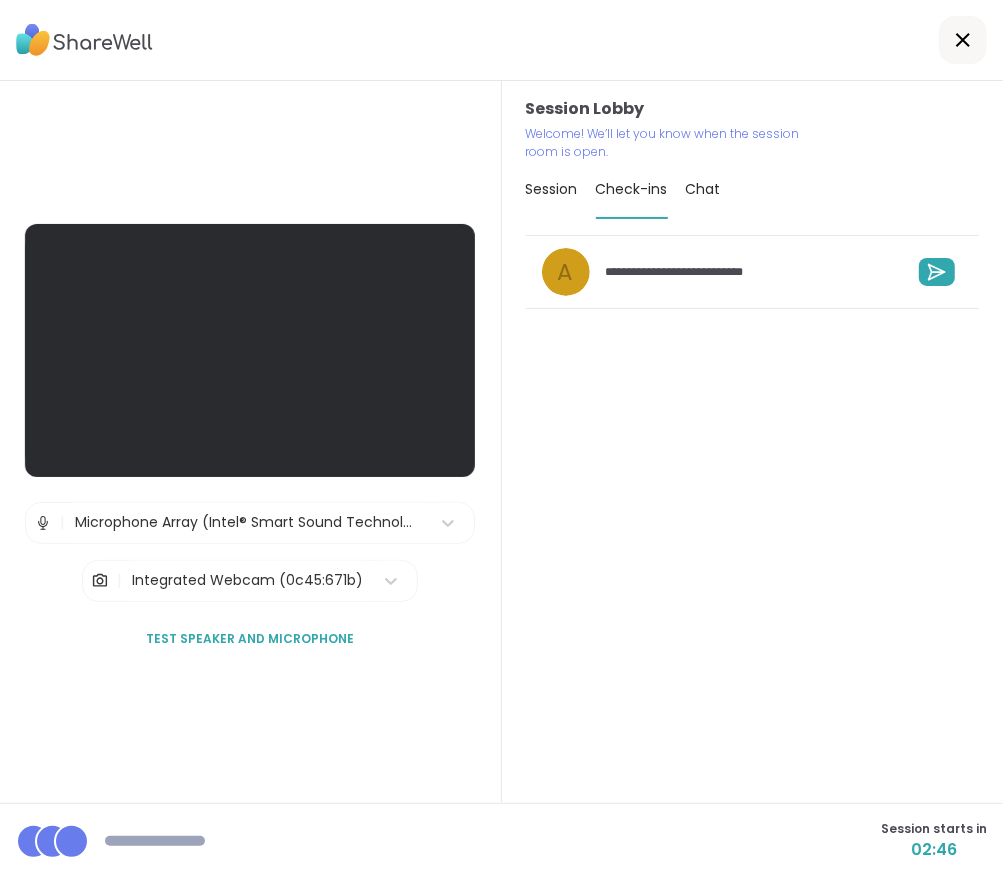 type on "*" 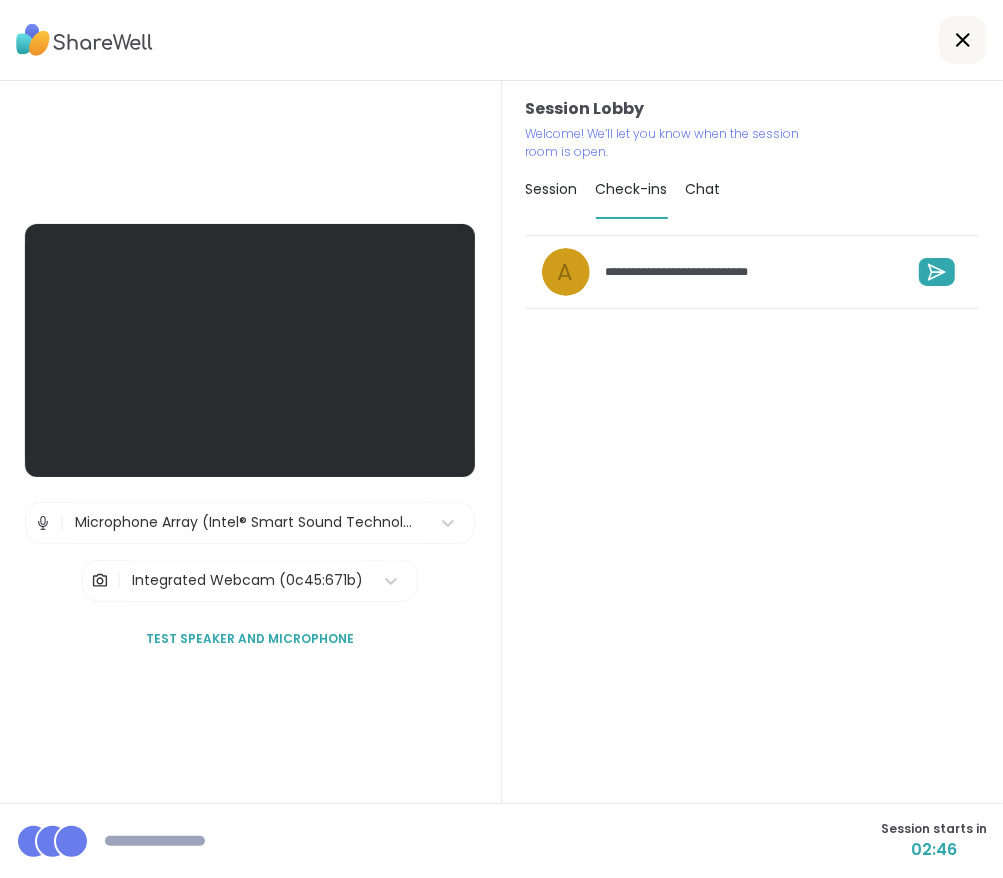 type on "*" 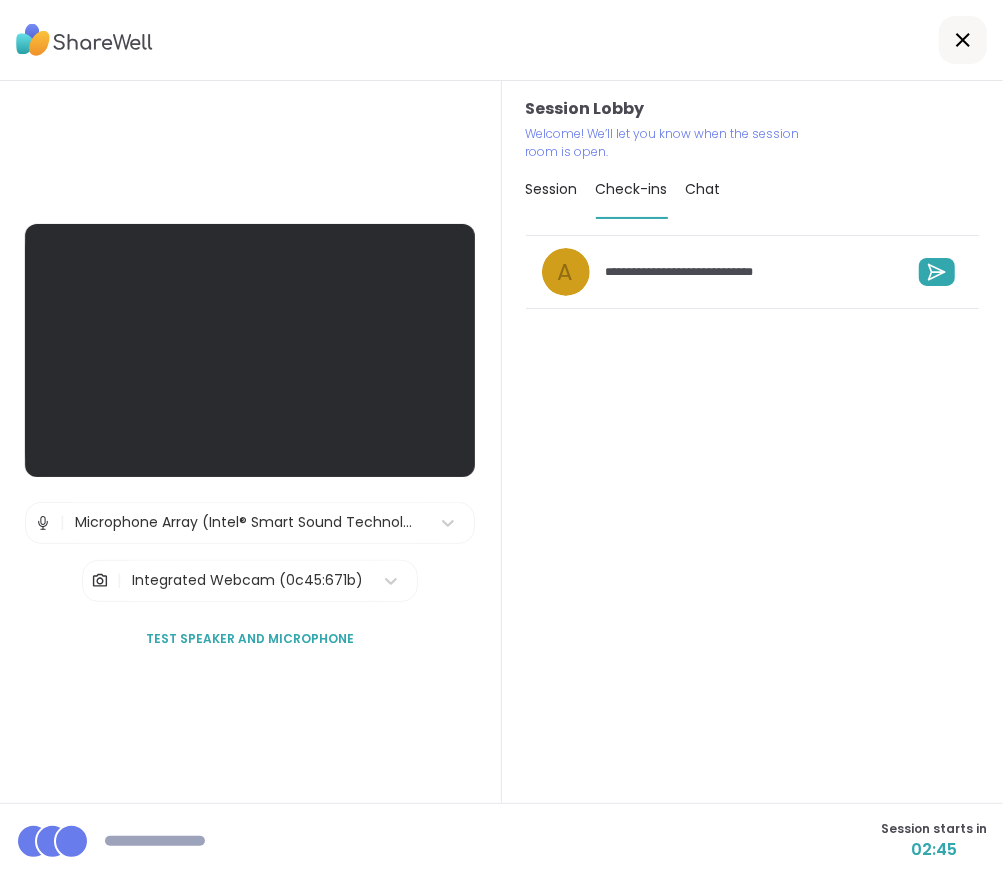type on "*" 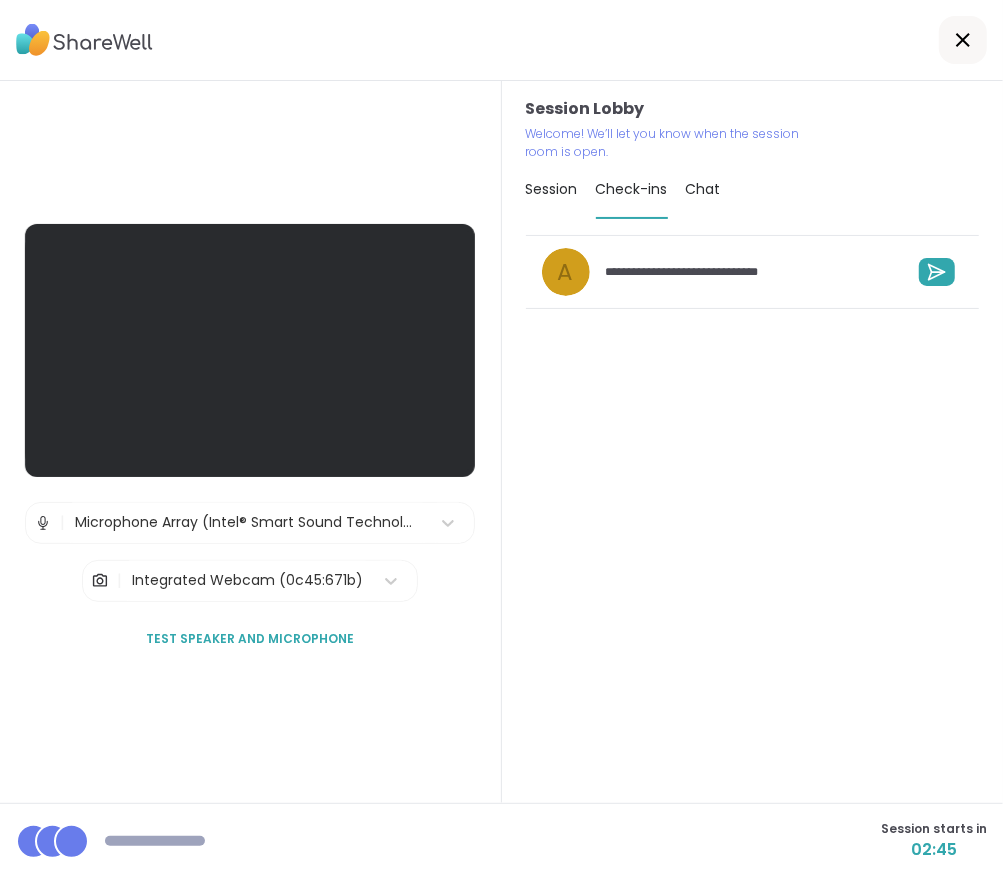 type on "*" 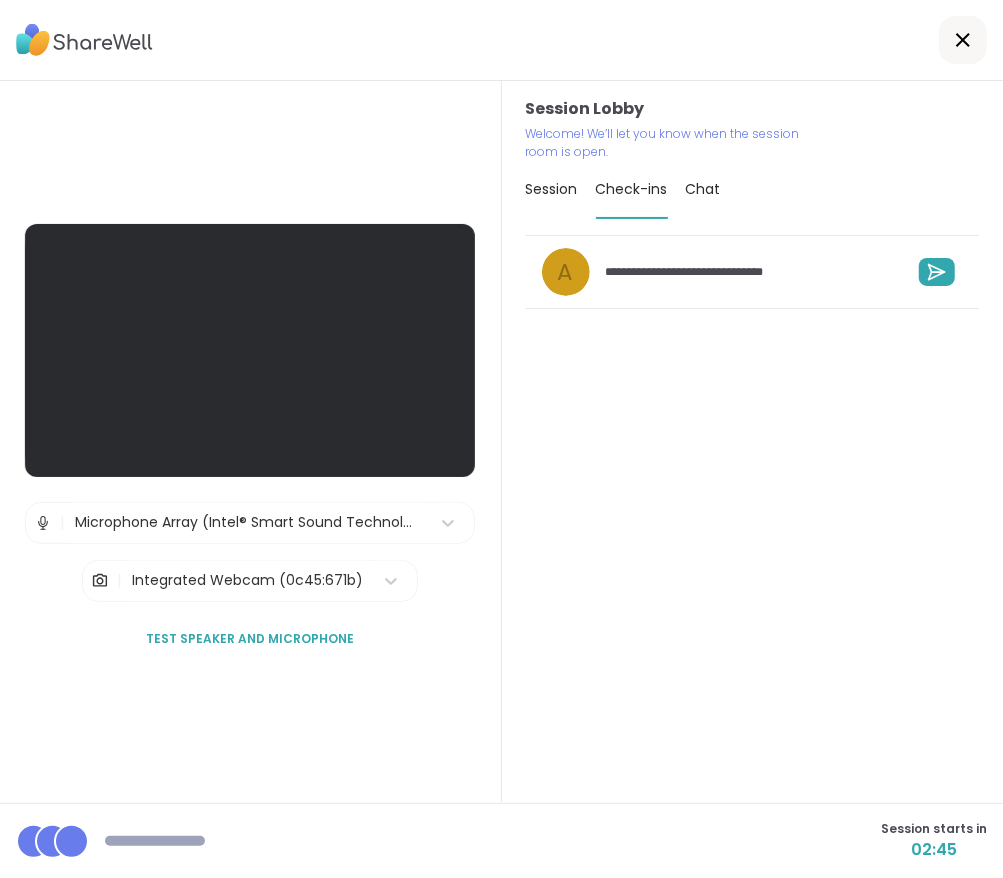type on "*" 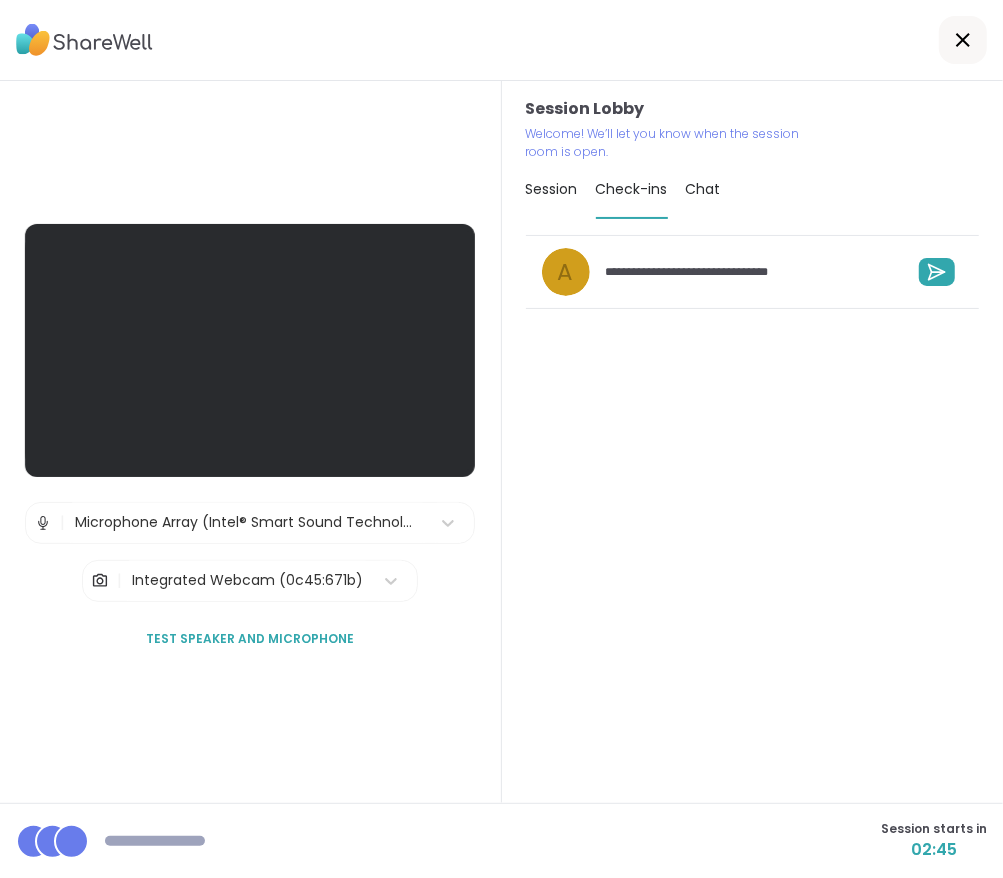 type on "*" 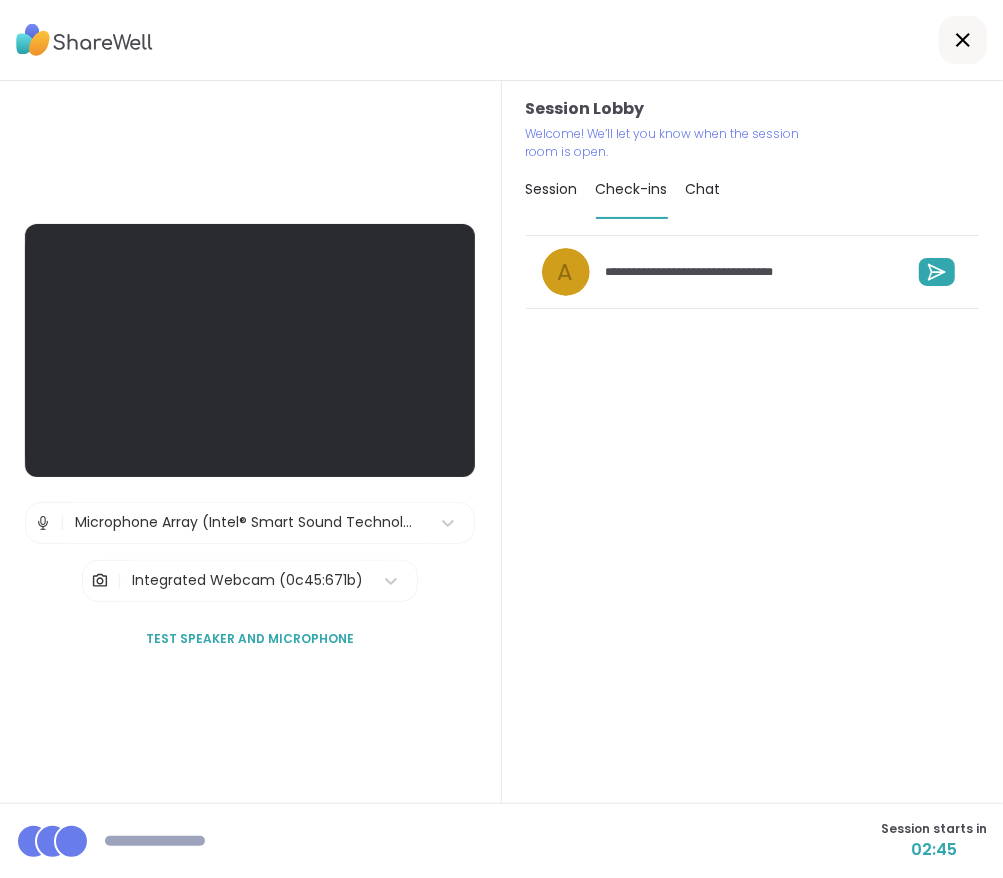 type on "*" 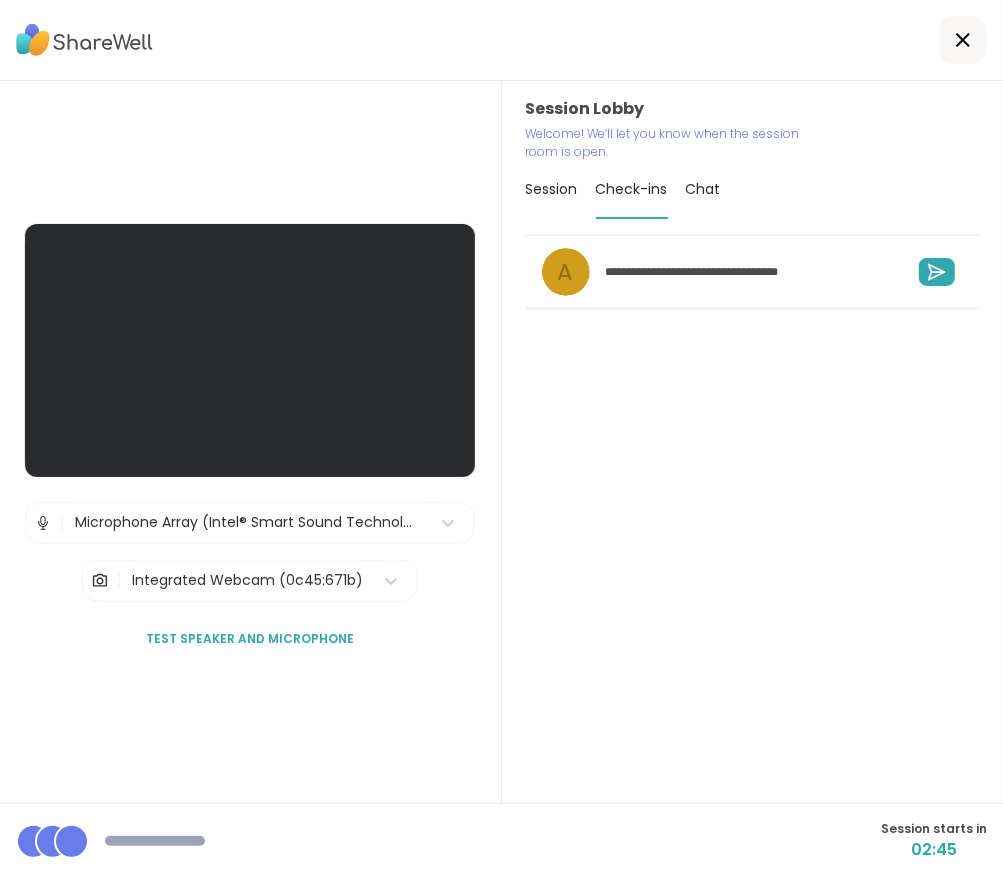 type on "*" 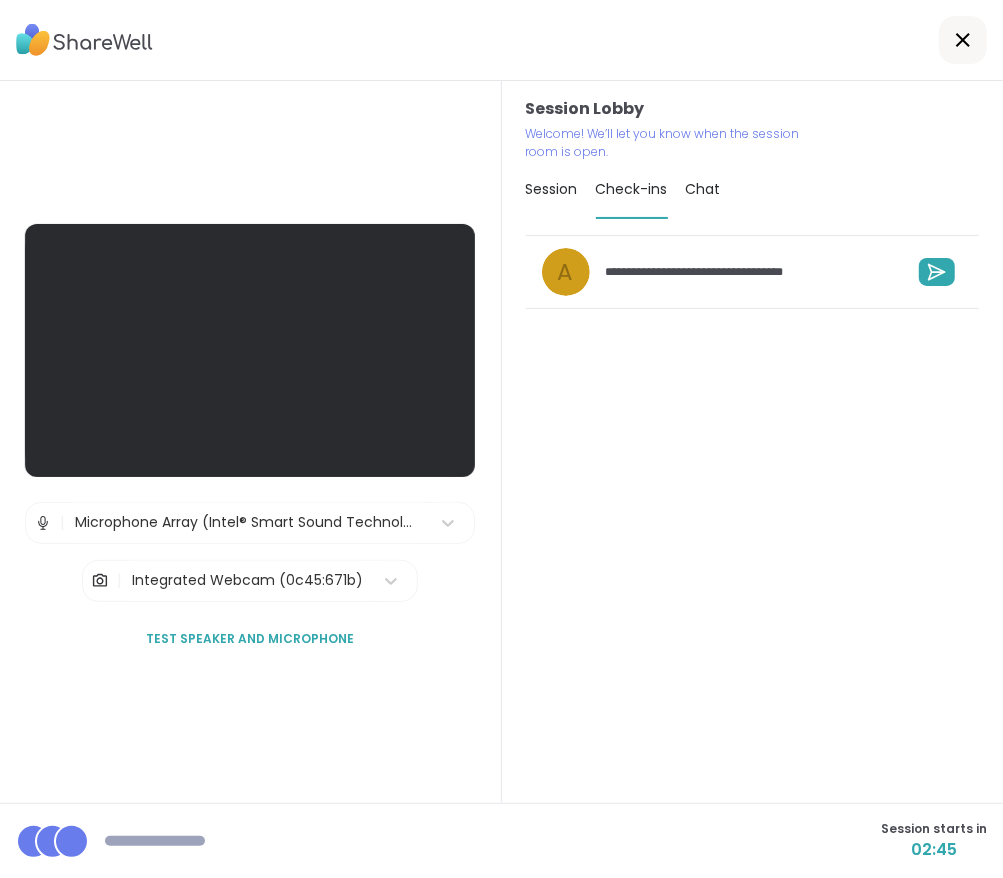 type on "*" 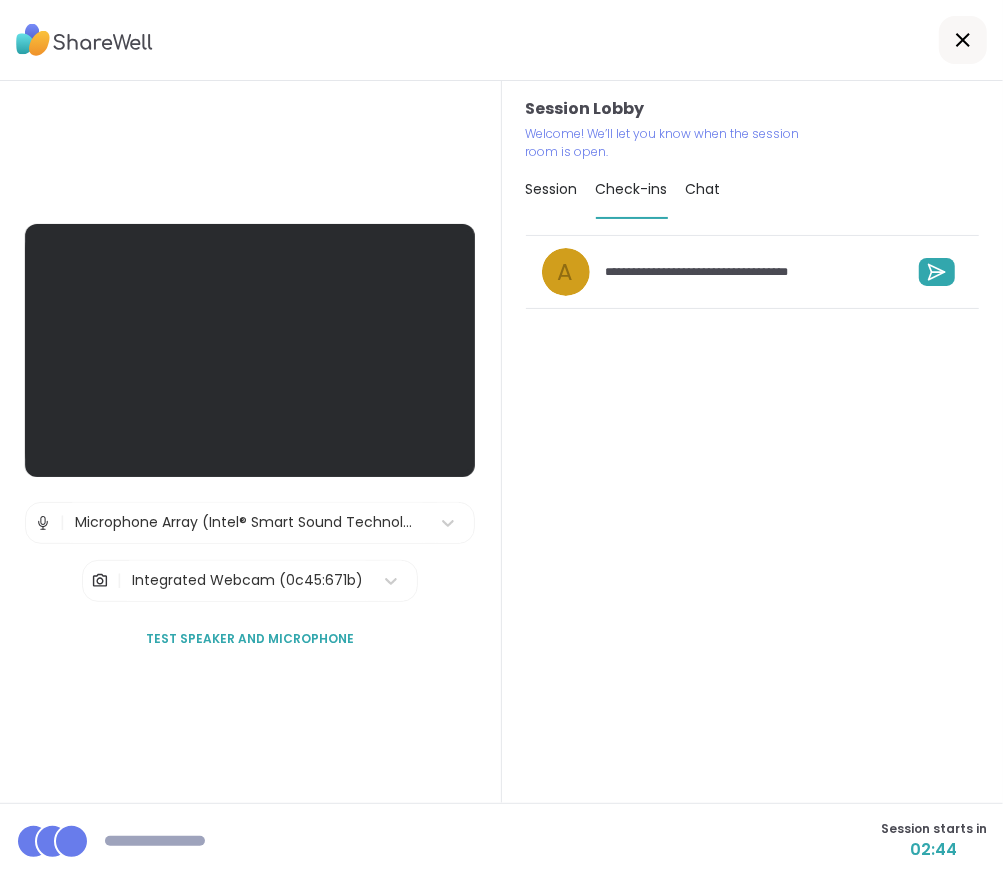 type on "*" 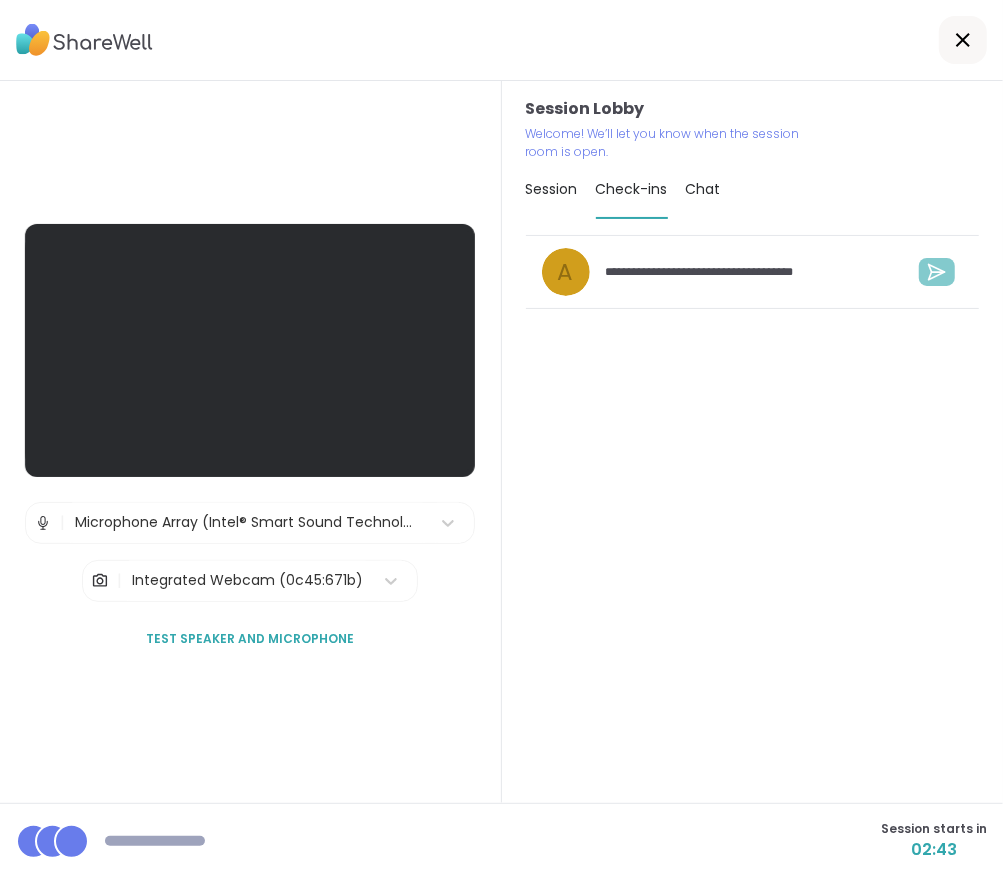 type on "**********" 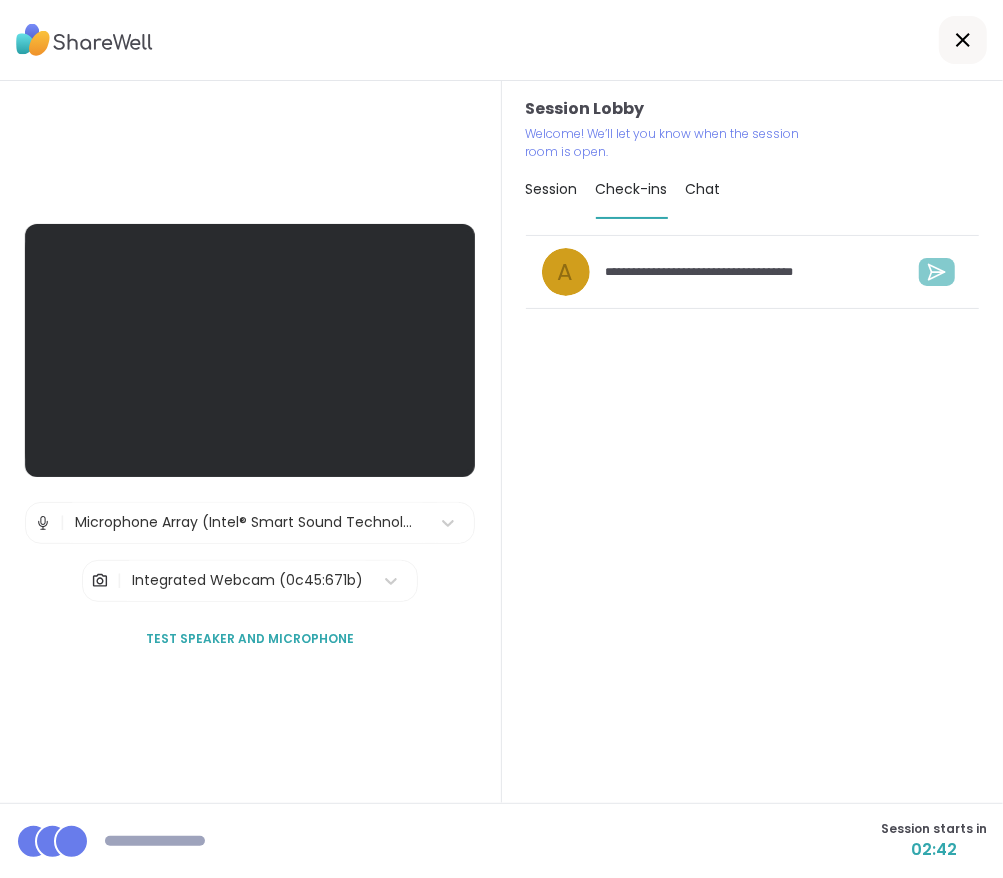 click 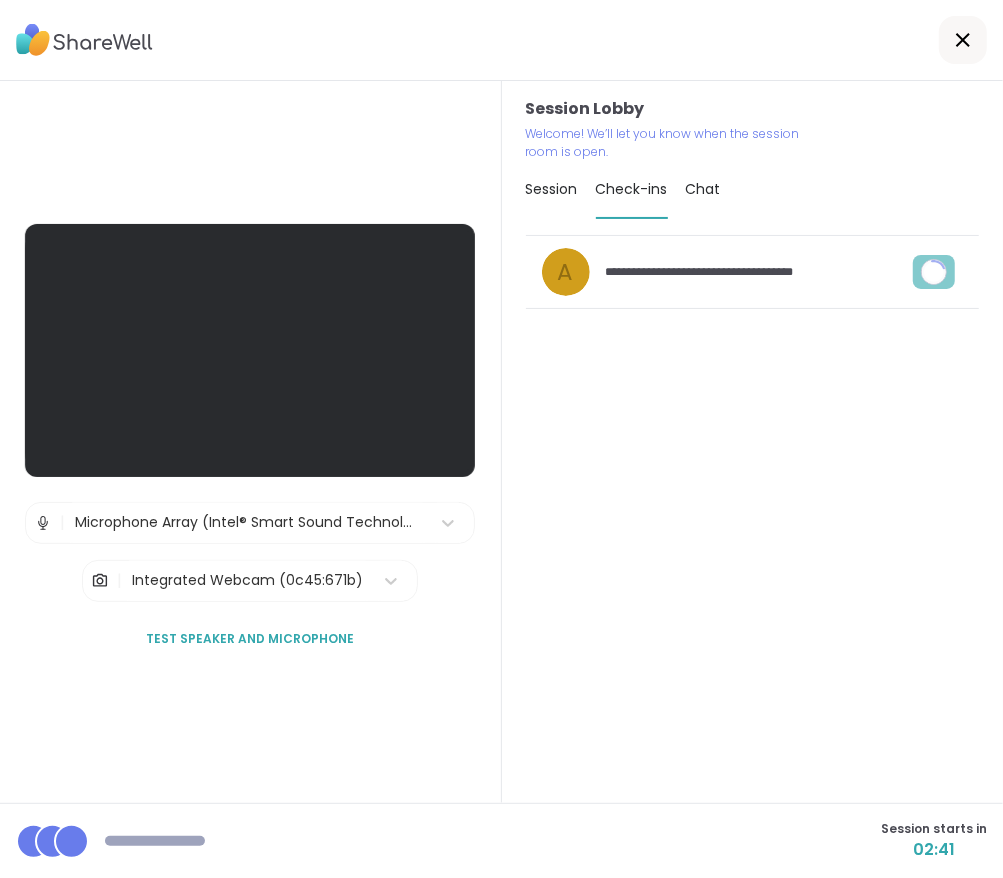 type on "*" 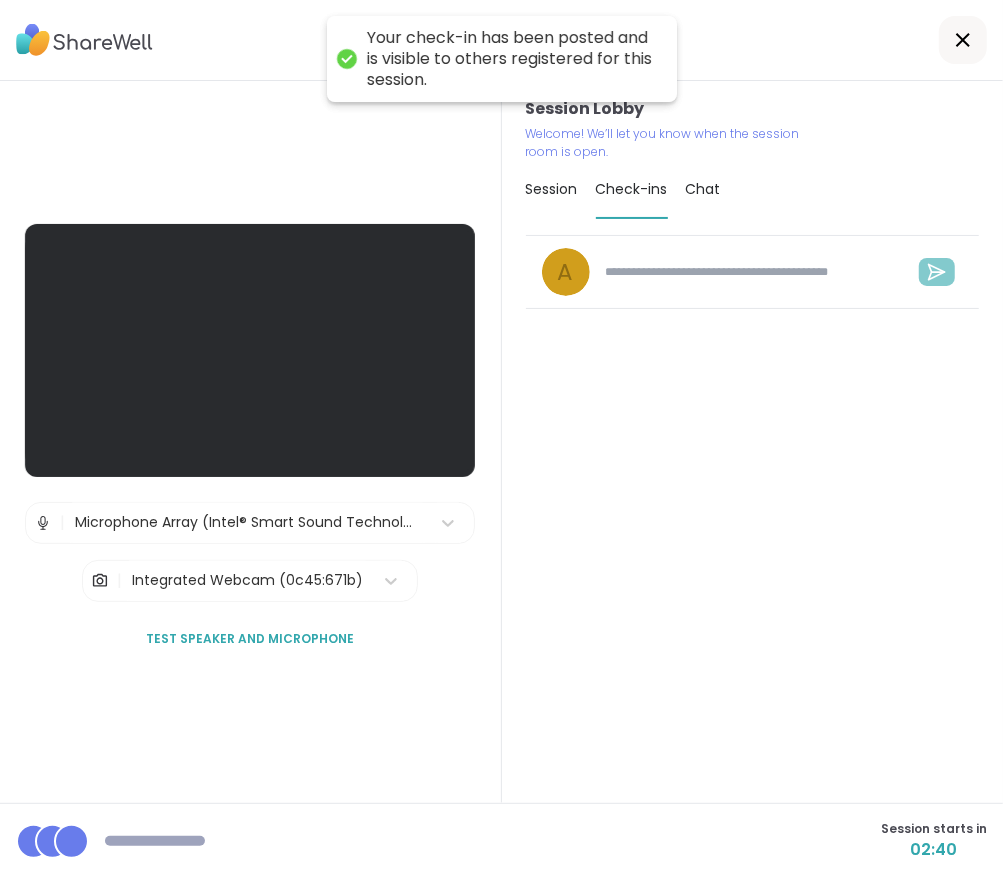click on "Session Check-ins Chat" at bounding box center (753, 190) 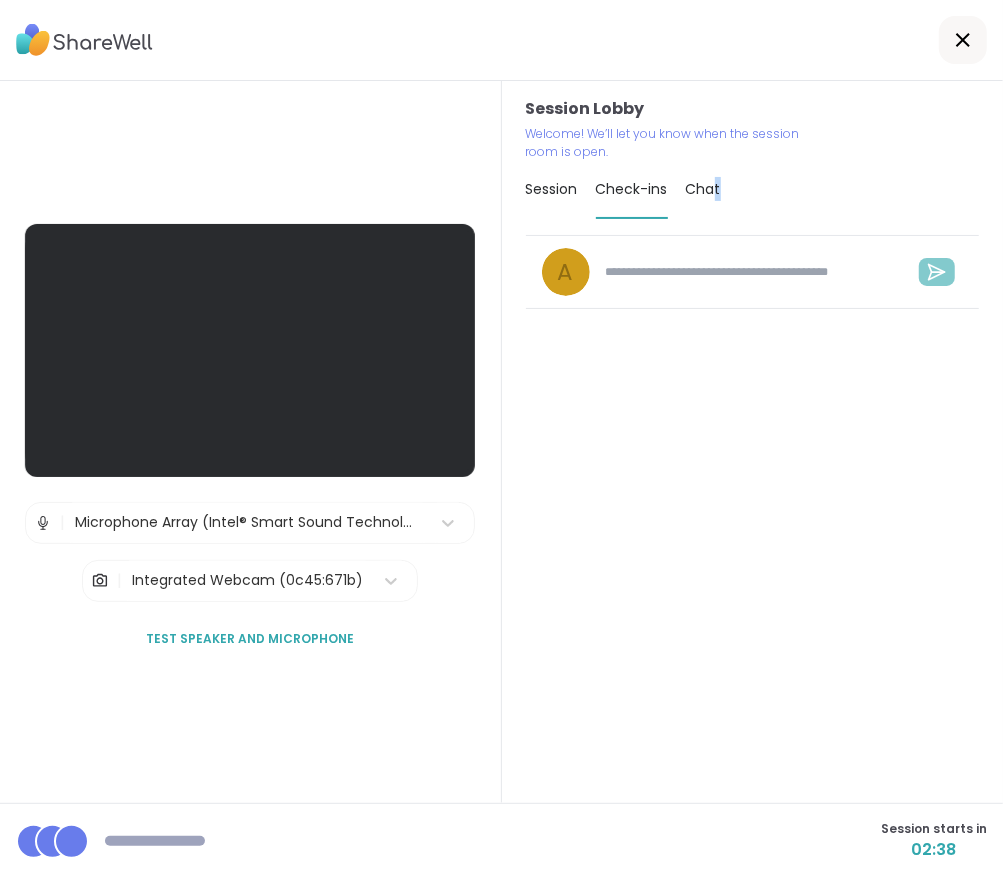 drag, startPoint x: 713, startPoint y: 187, endPoint x: 703, endPoint y: 188, distance: 10.049875 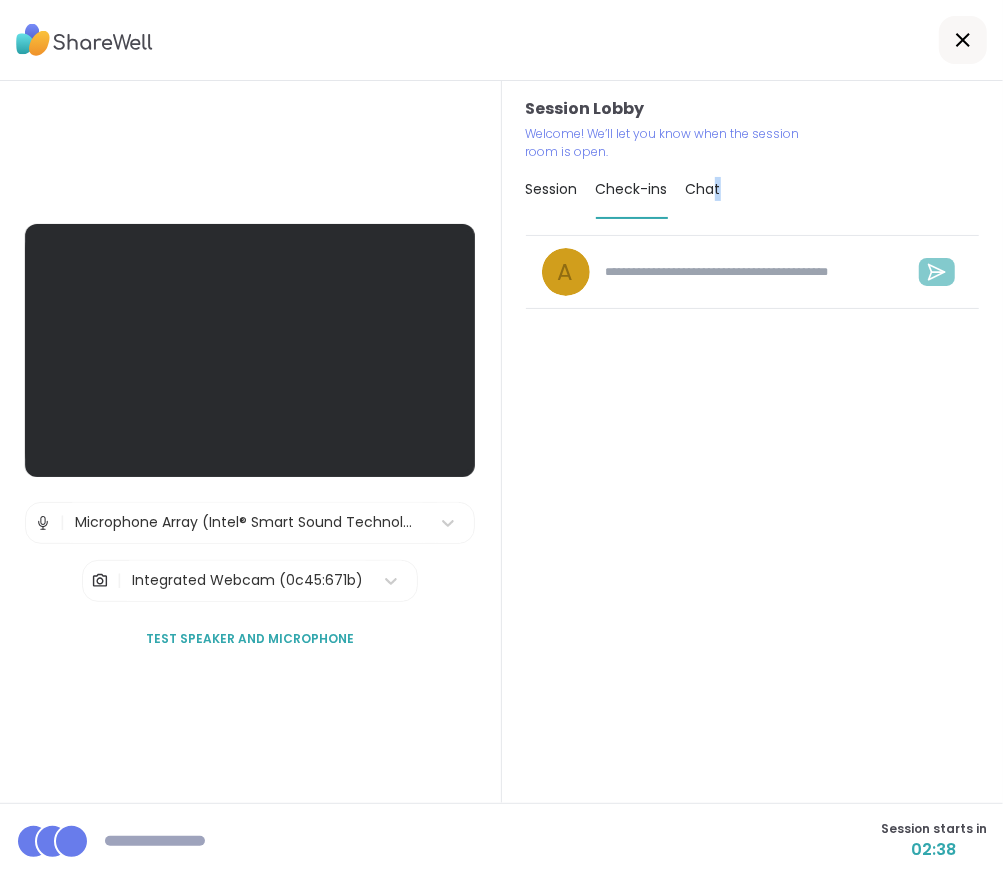 click on "Chat" at bounding box center (703, 189) 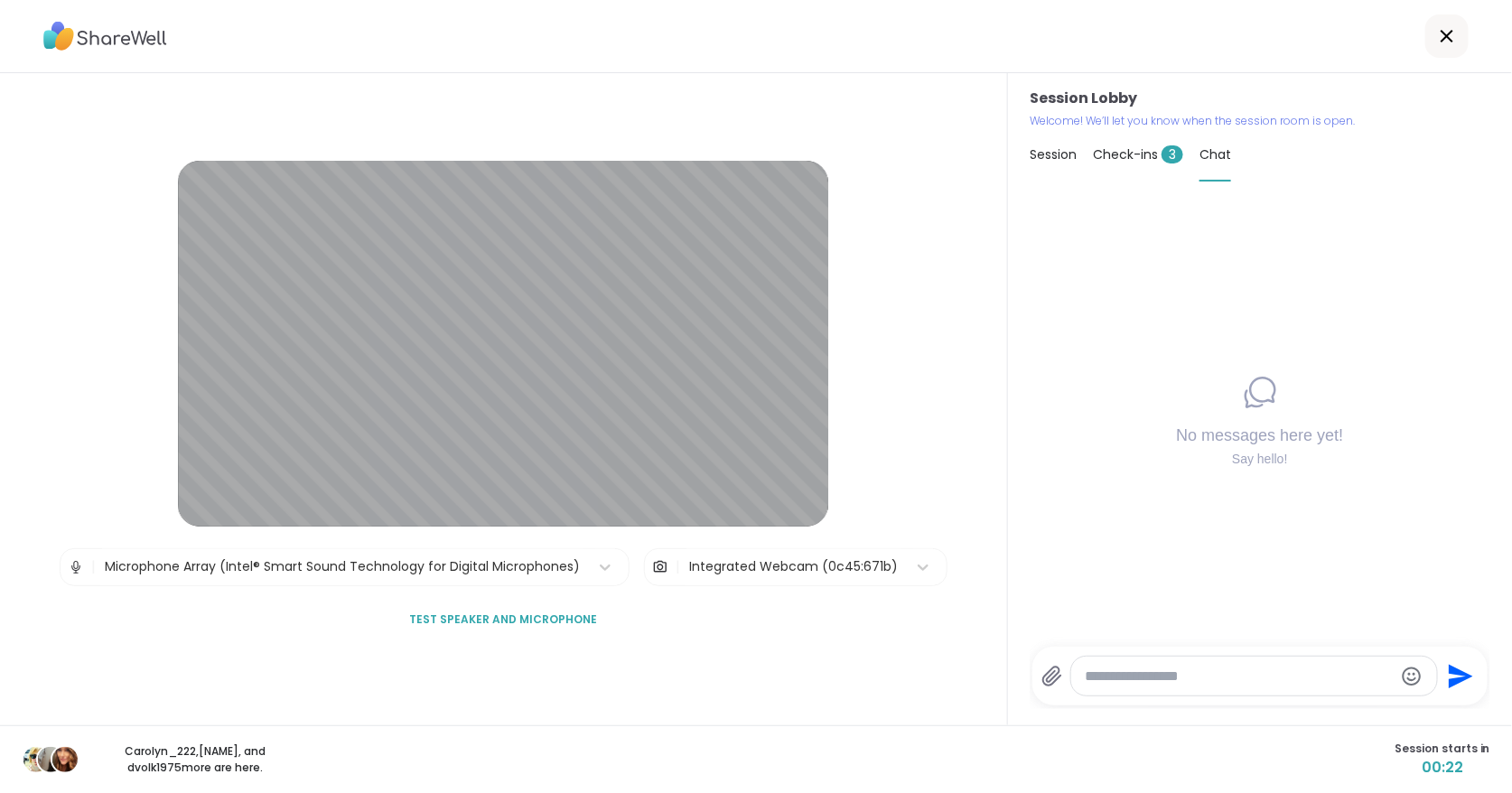 click on "Check-ins 3" at bounding box center [1138, 154] 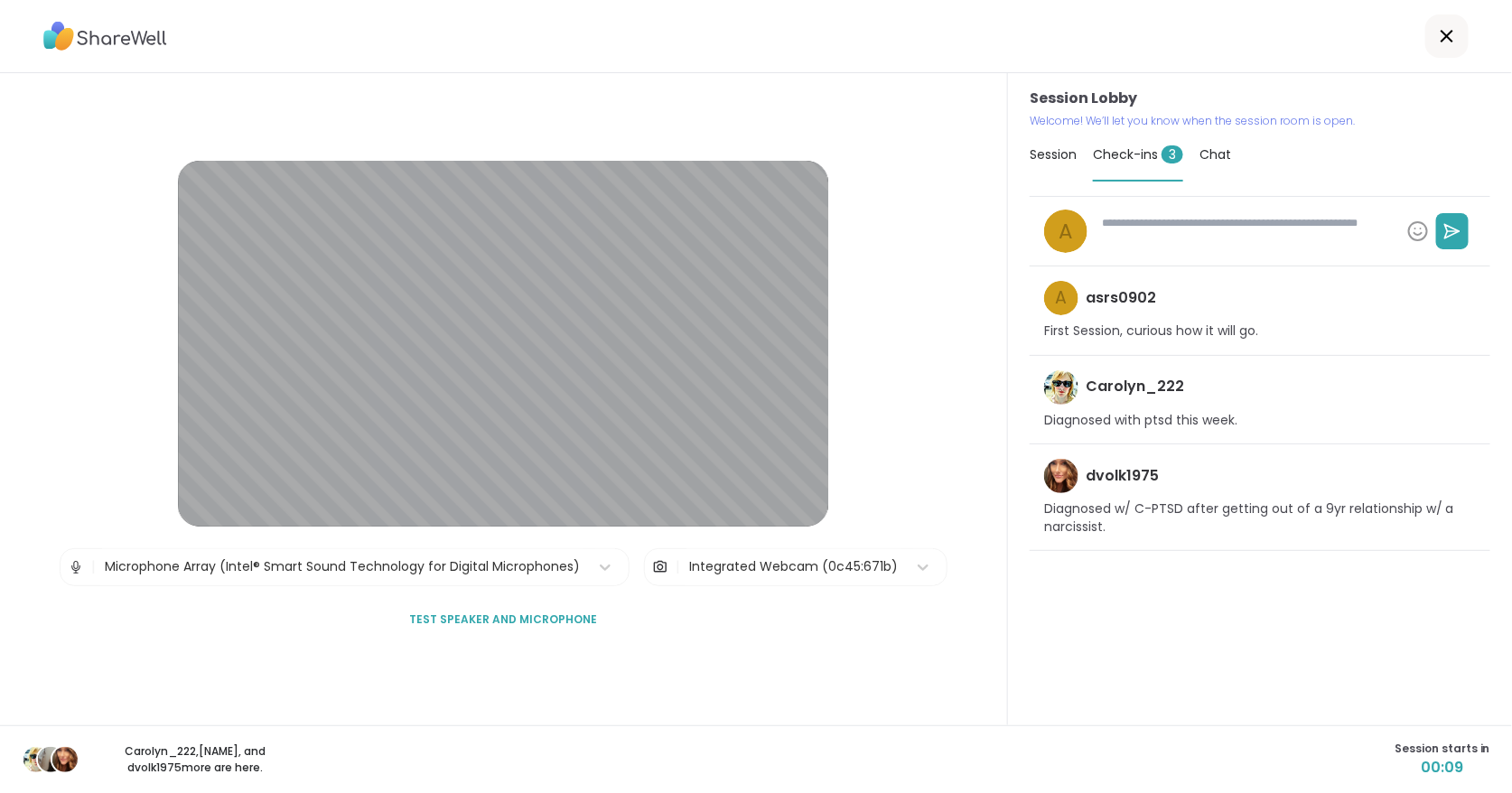 click on "Chat" at bounding box center (1215, 154) 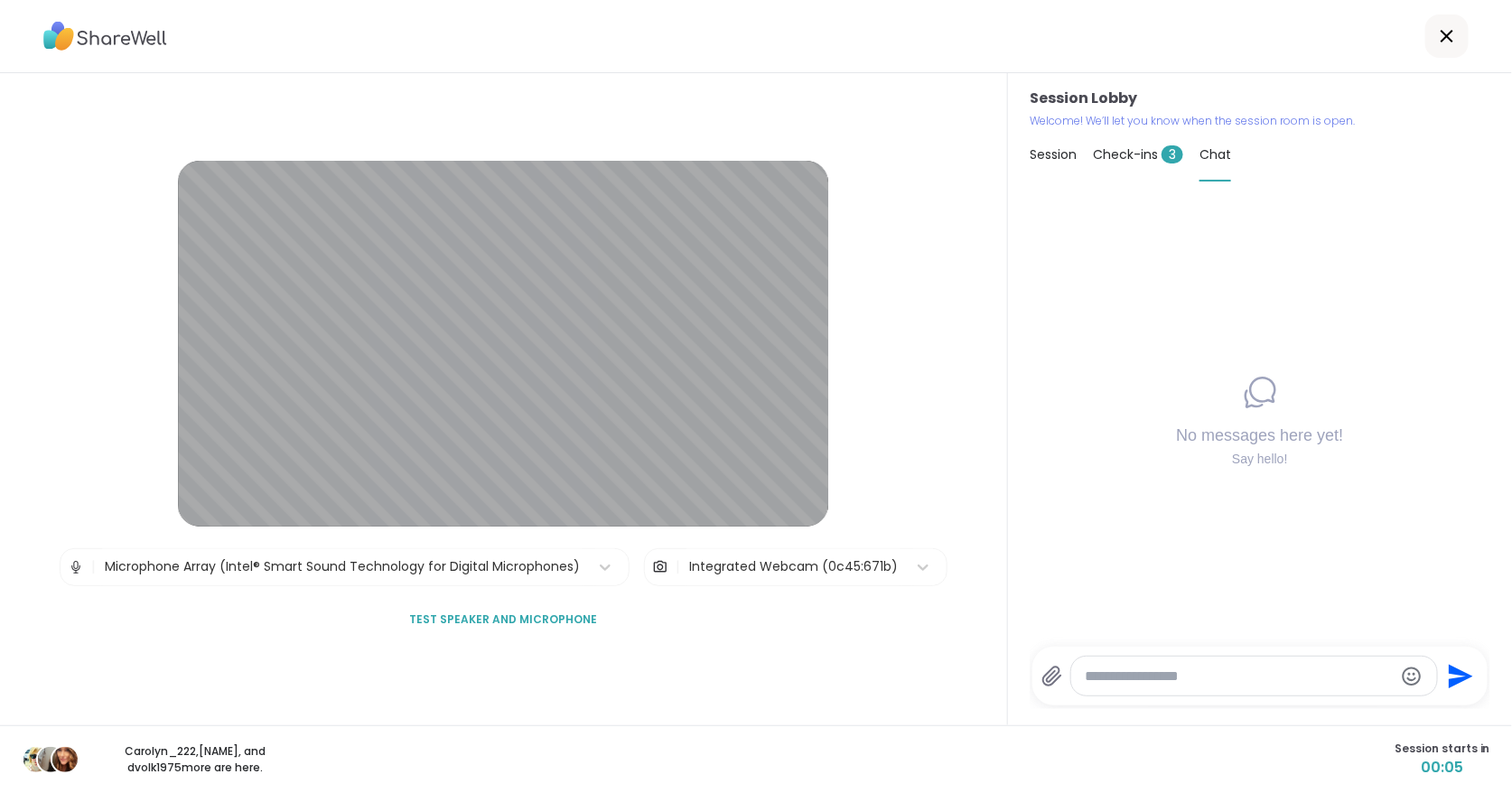 click on "Check-ins 3" at bounding box center (1138, 154) 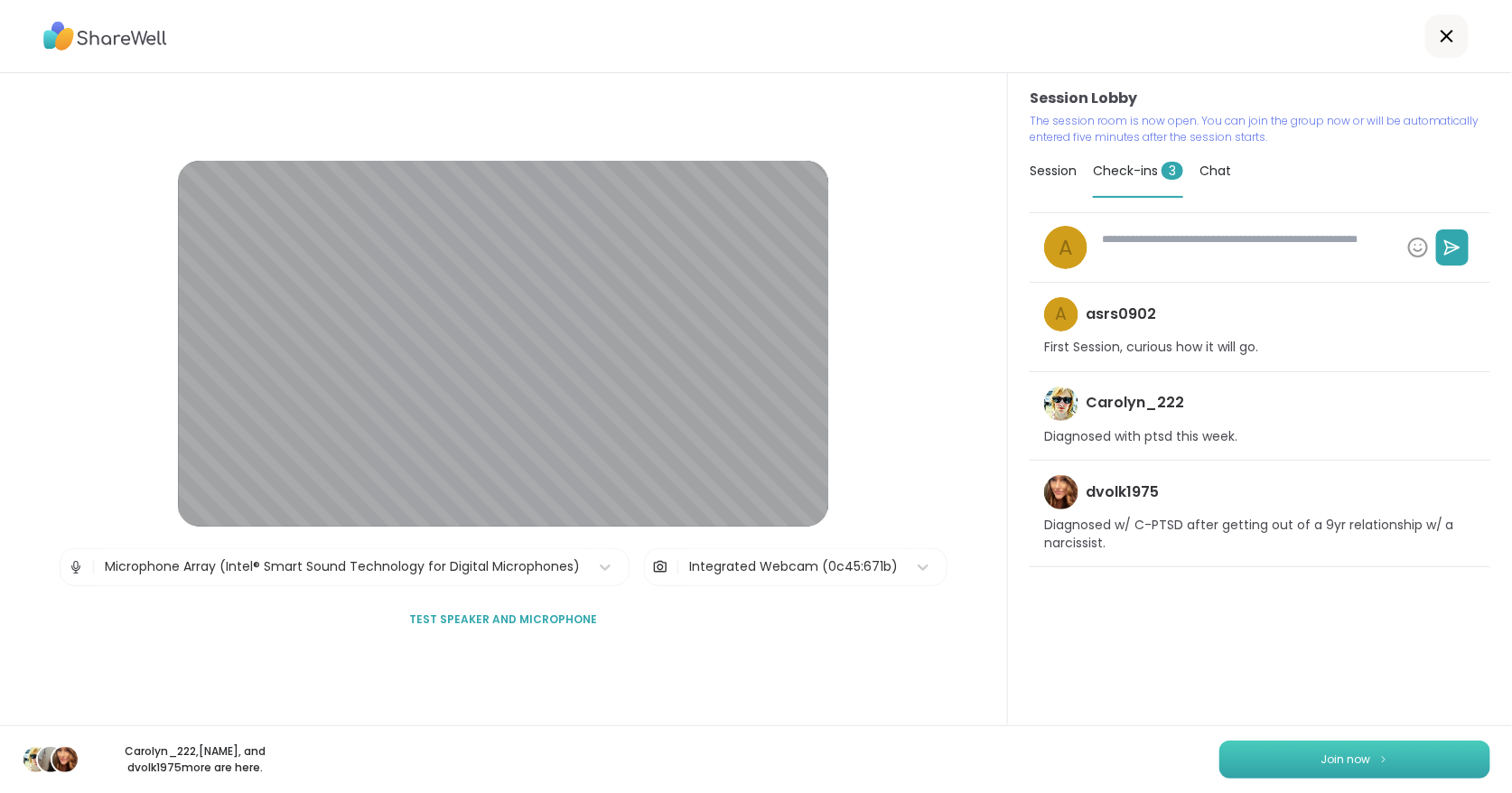 click on "Join now" at bounding box center [1346, 760] 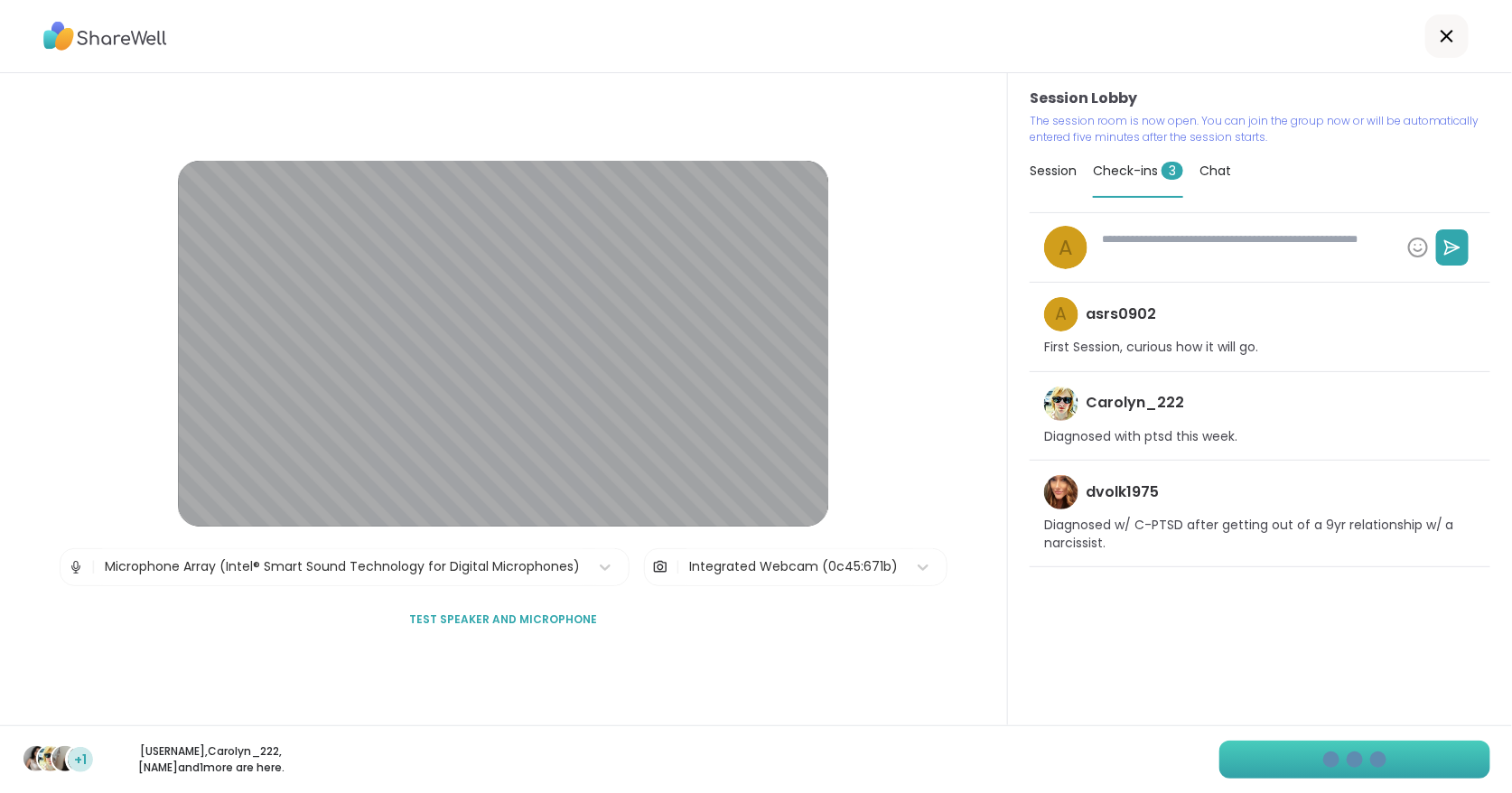 type on "*" 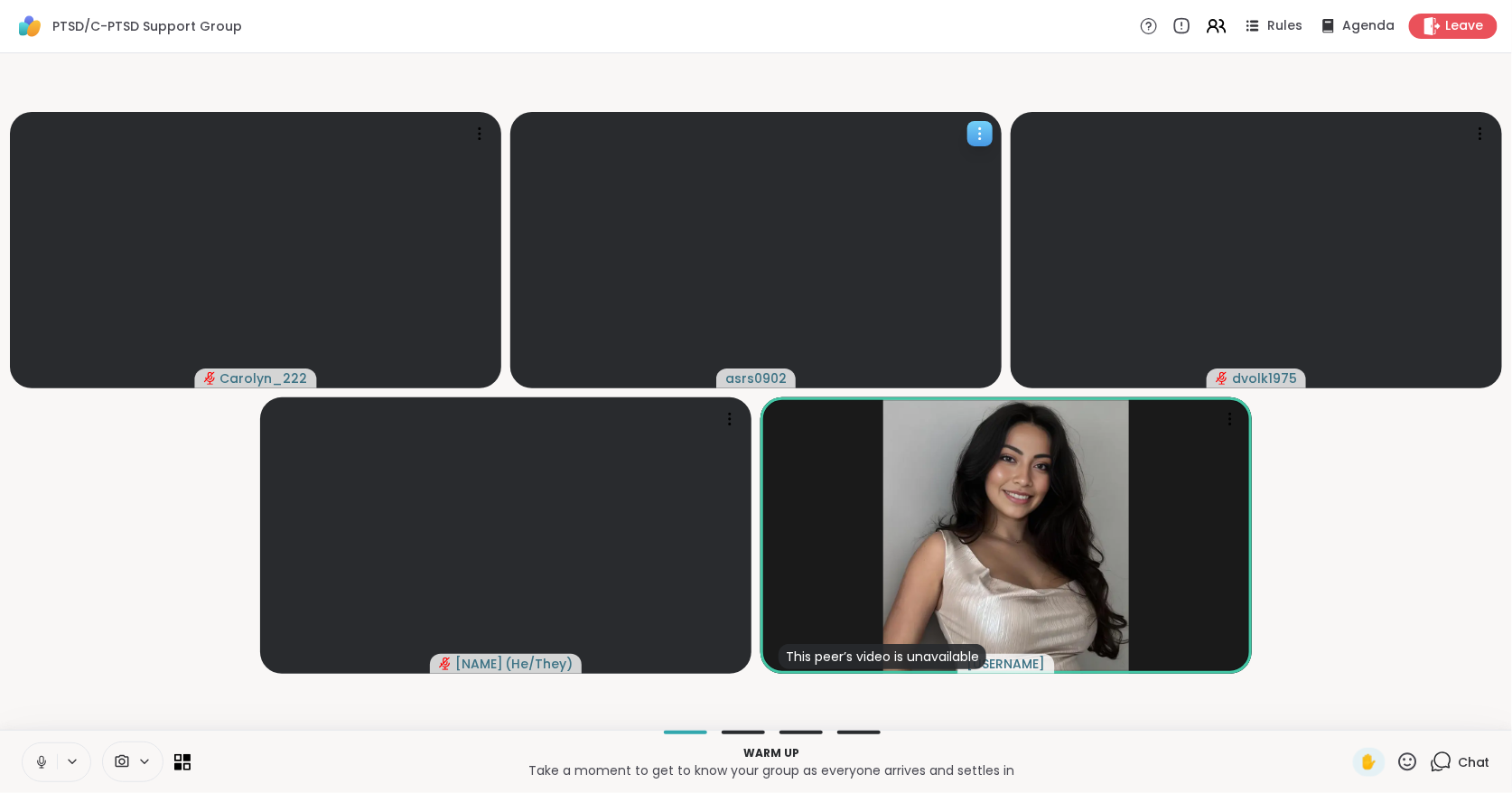click 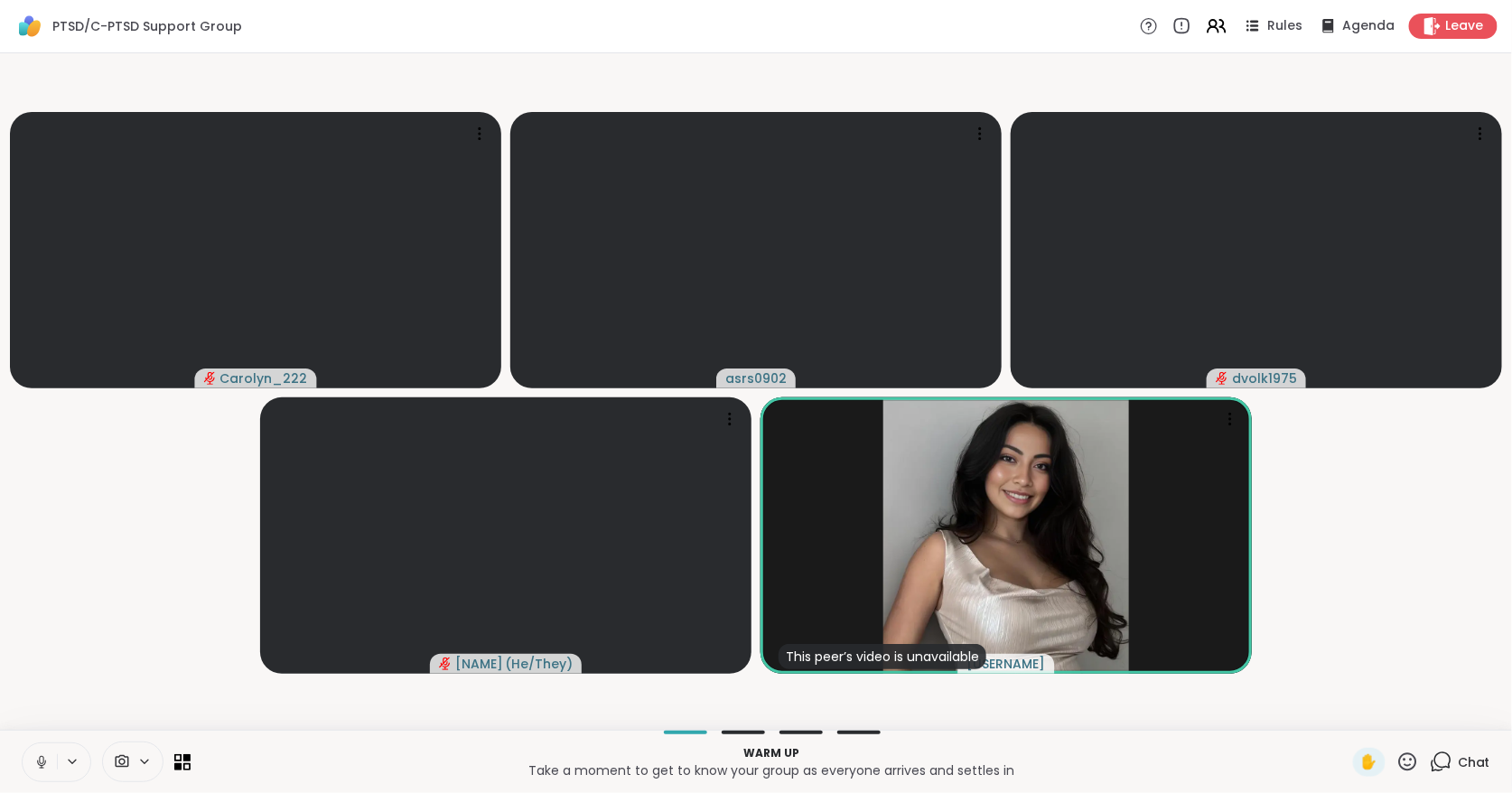 click on "[USERNAME] [USERNAME] [USERNAME] [NAME] ( [PRONOUNS] ) This peer’s video is unavailable [USERNAME]" at bounding box center (756, 391) 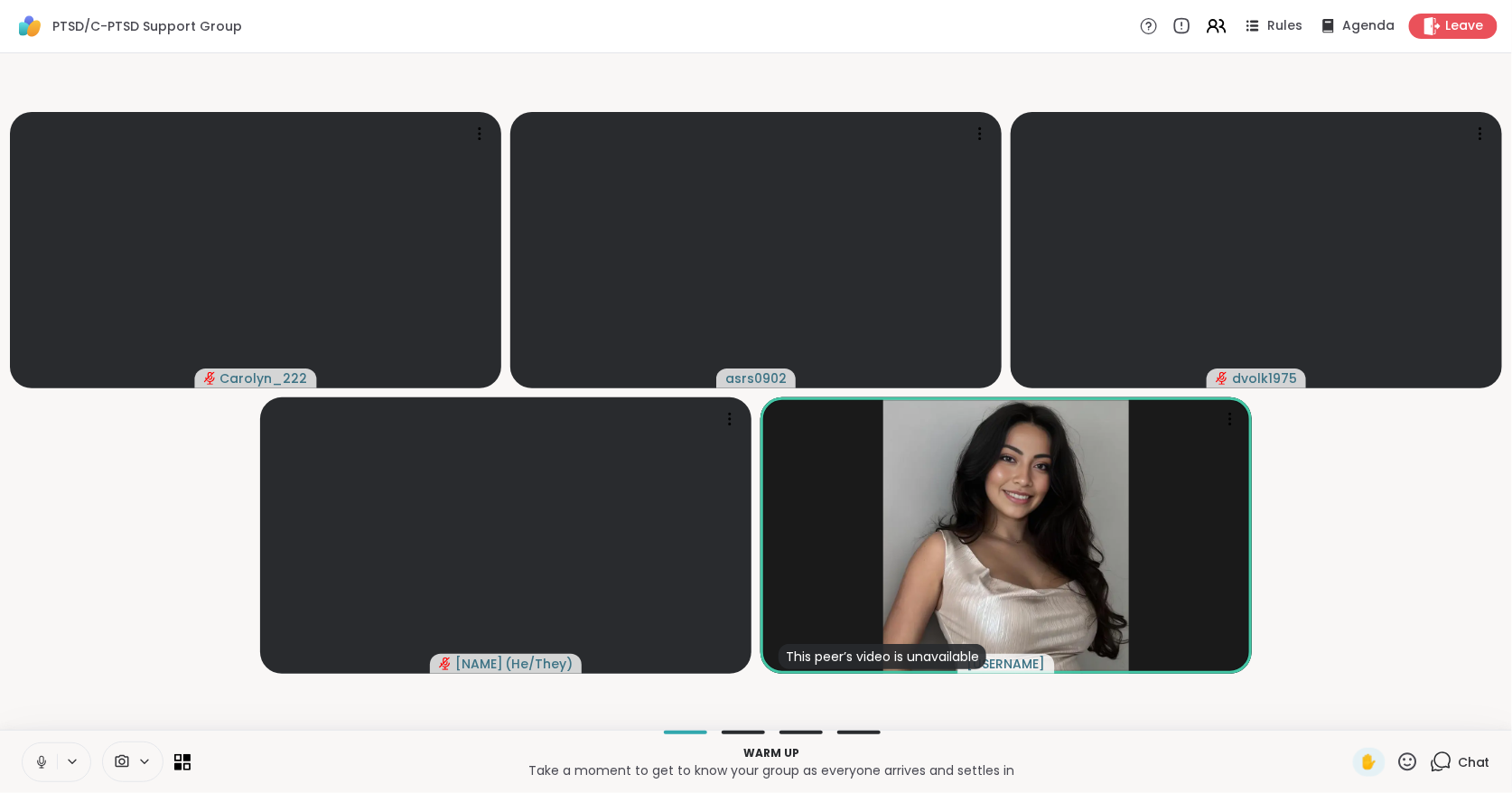 click on "[USERNAME] [USERNAME] [USERNAME] [NAME] ( [PRONOUNS] ) This peer’s video is unavailable [USERNAME]" at bounding box center (756, 391) 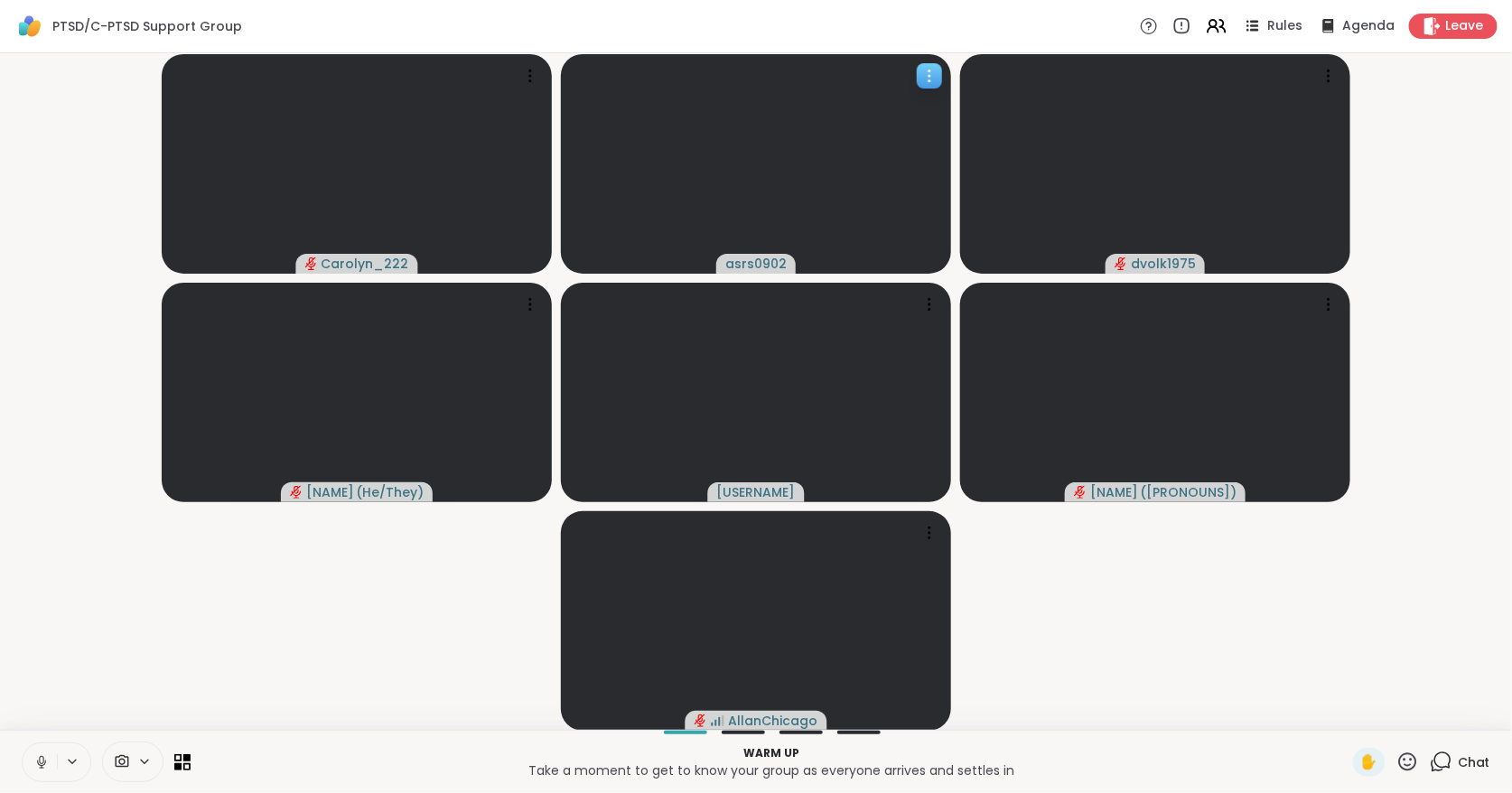 click on "asrs0902" at bounding box center (756, 264) 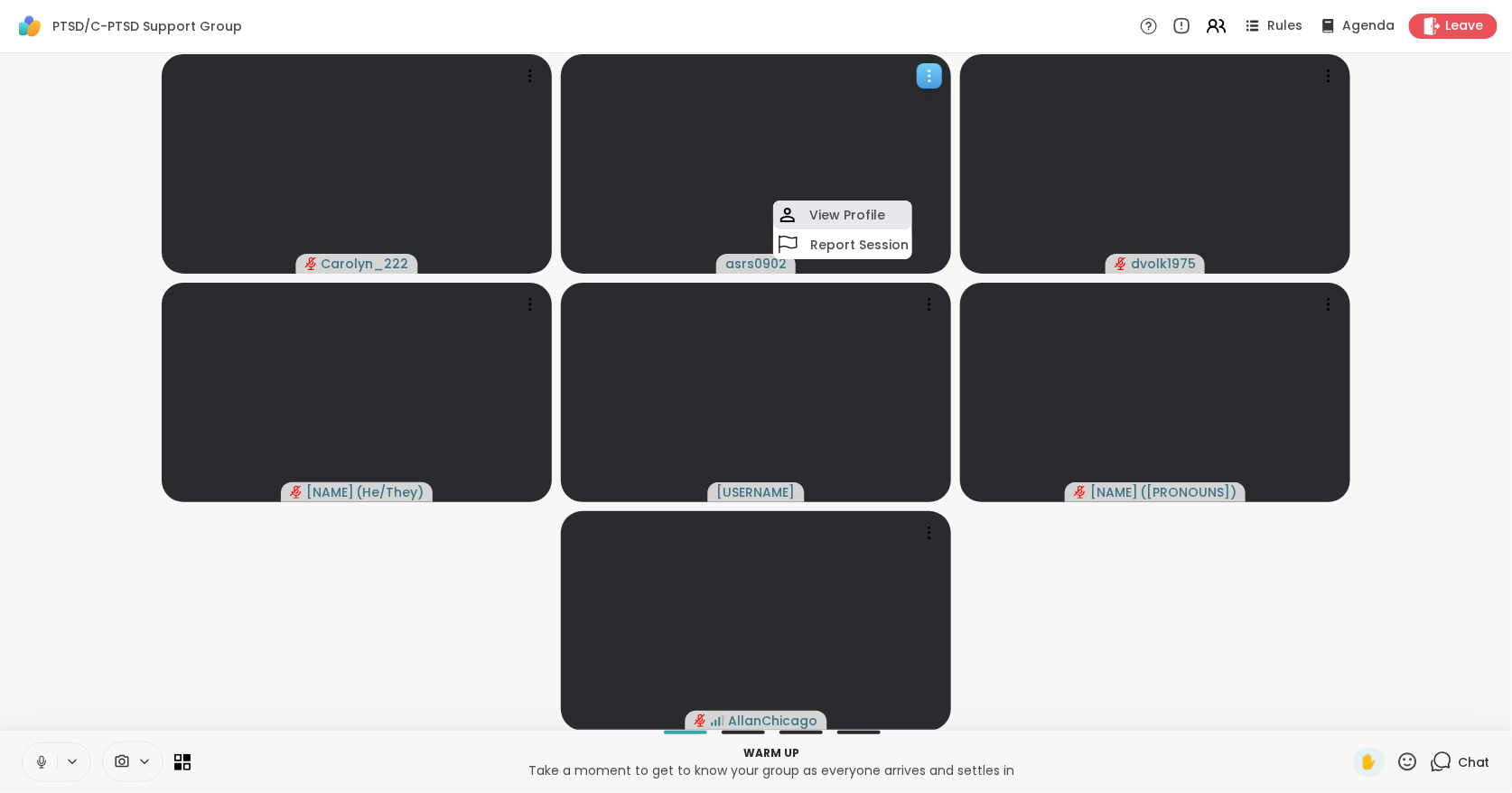 click on "View Profile" at bounding box center [847, 215] 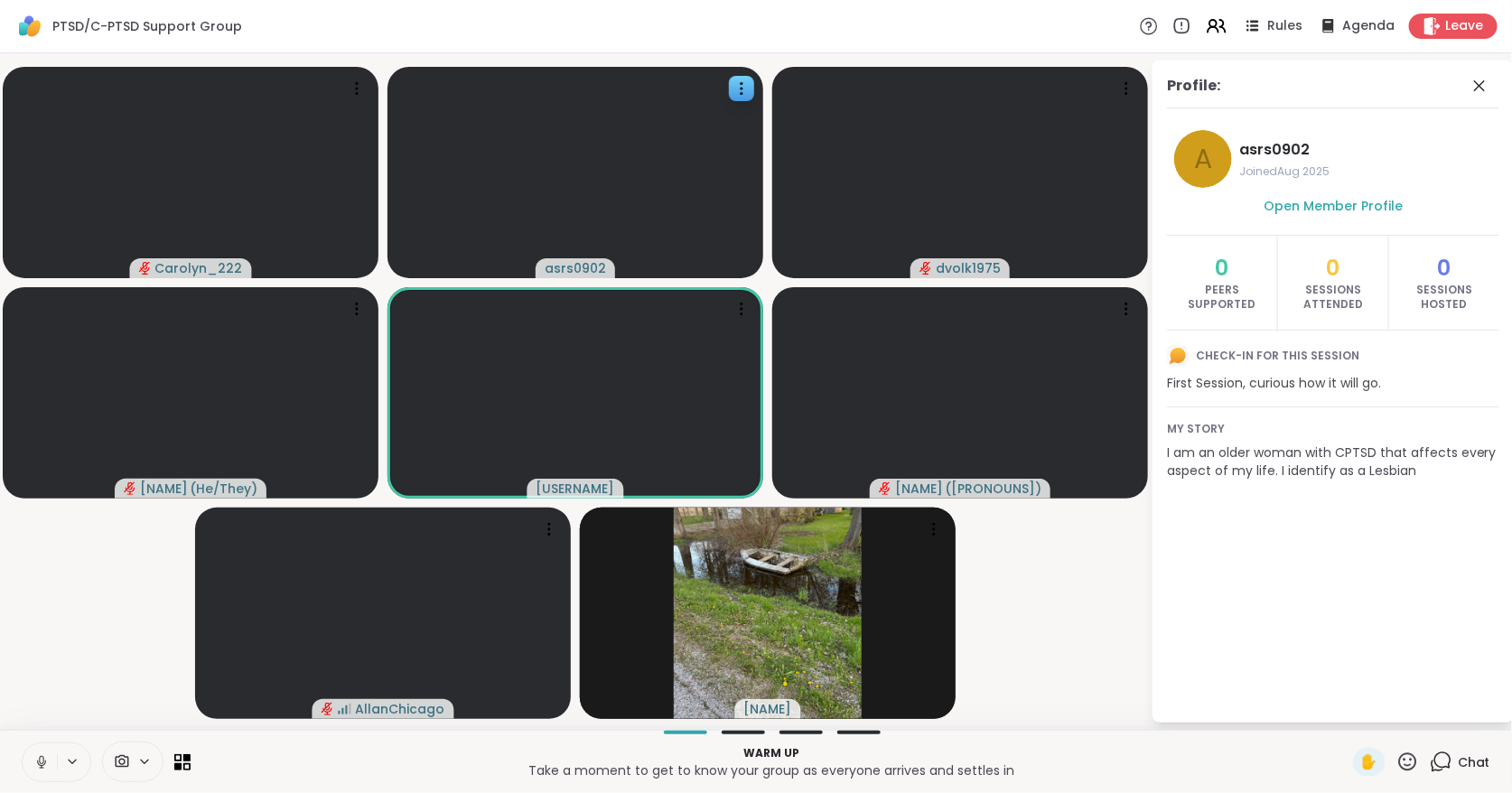 click 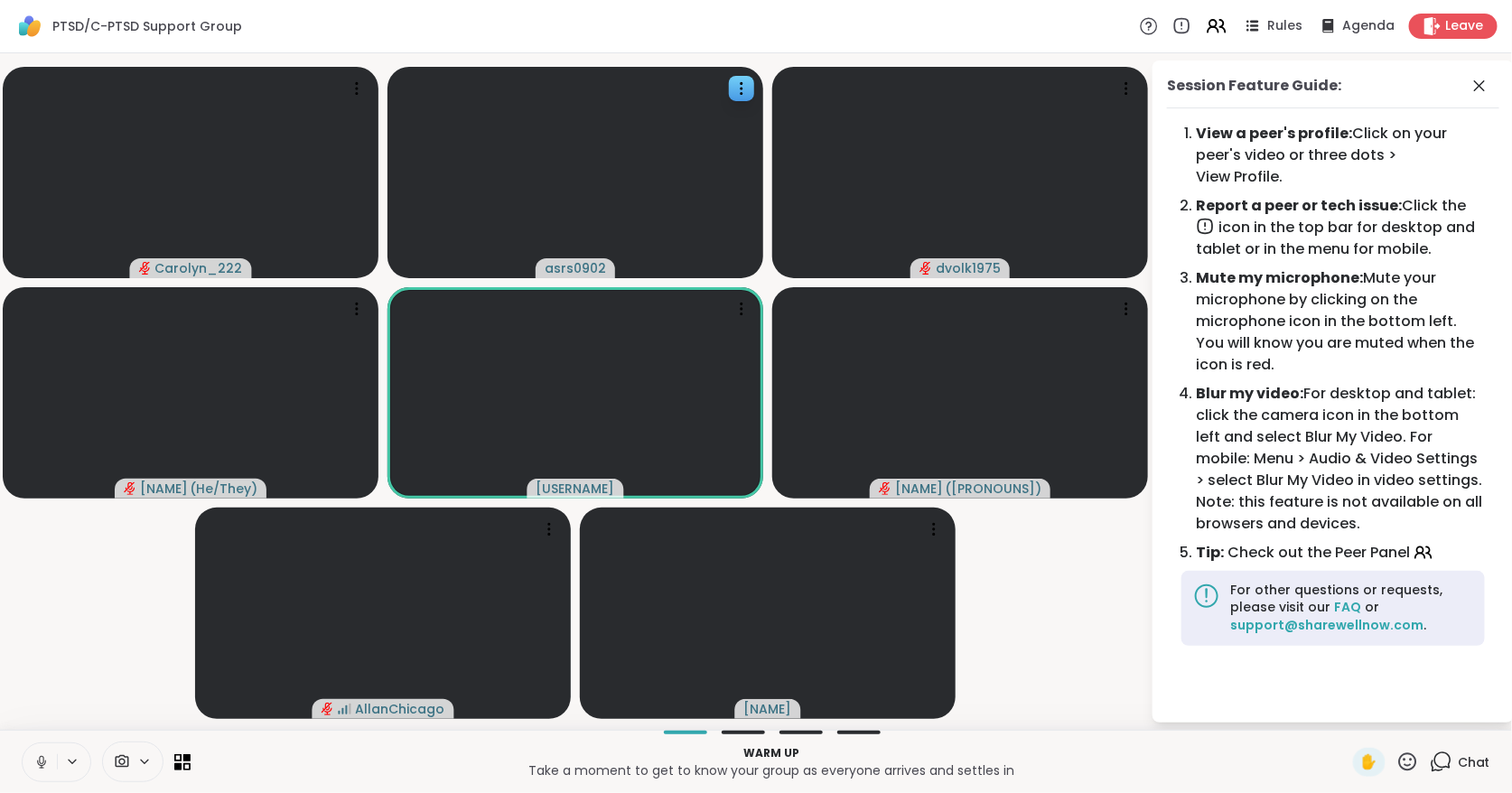 click 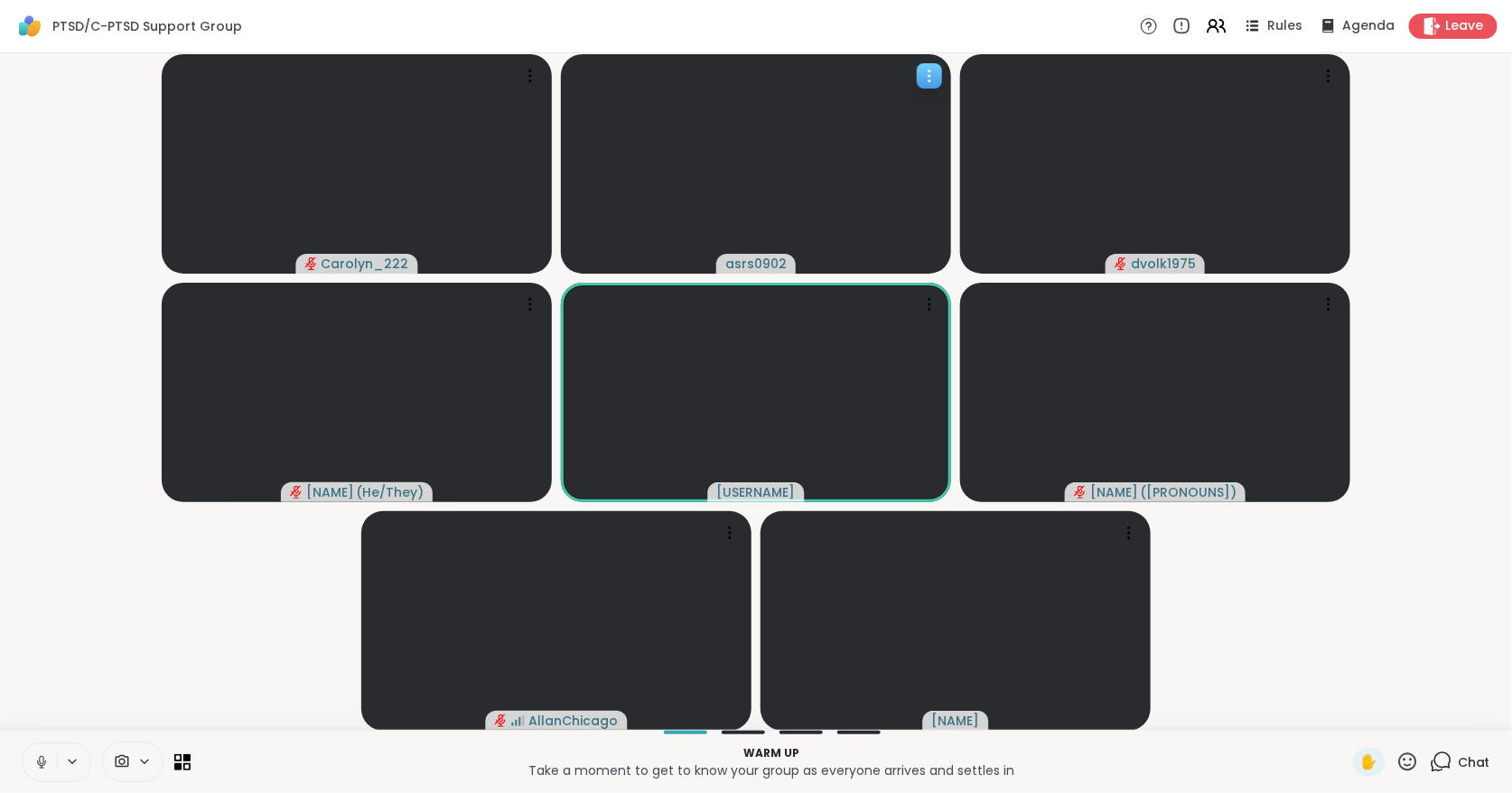 click 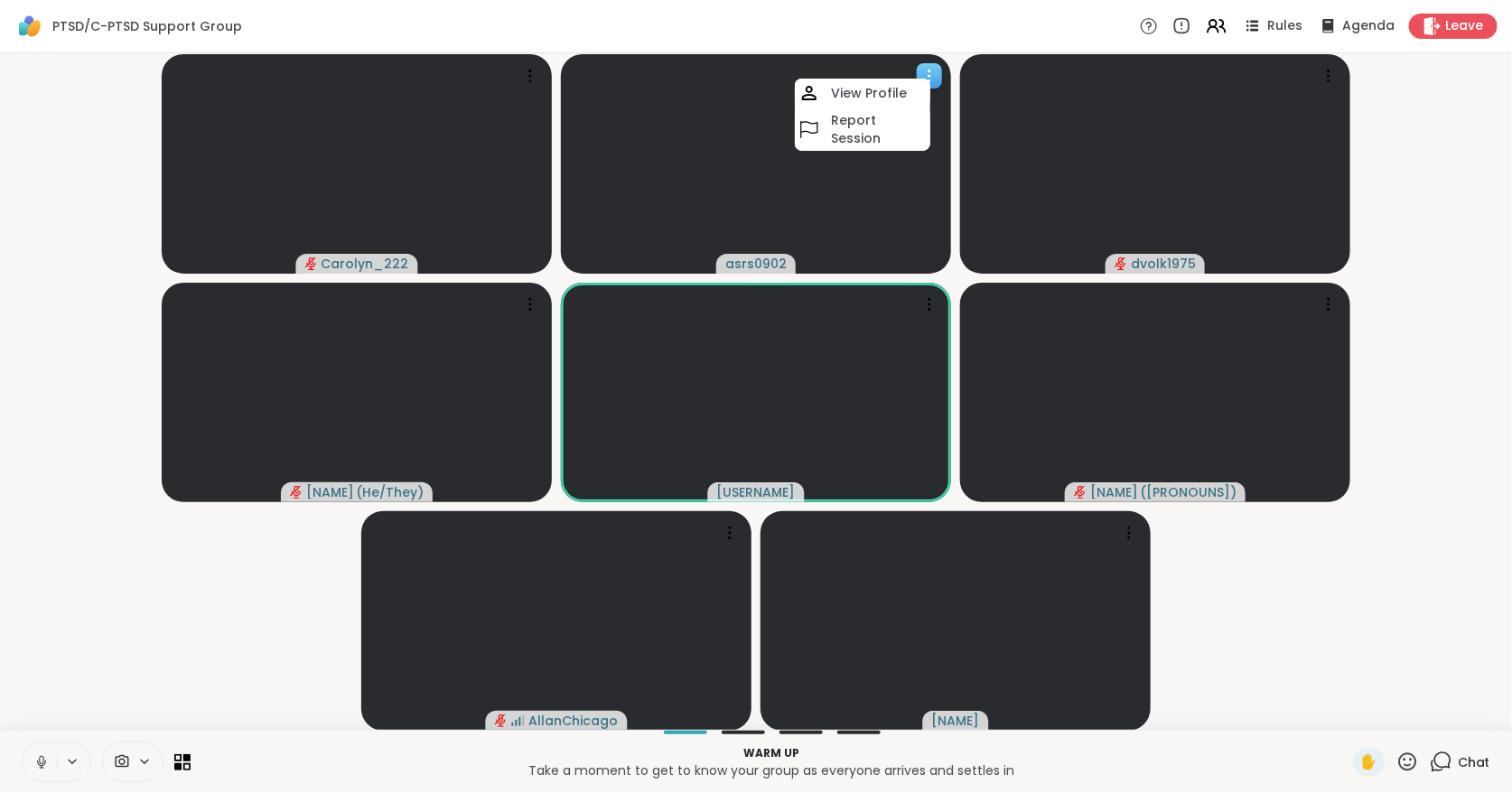 click on "asrs0902" at bounding box center [756, 264] 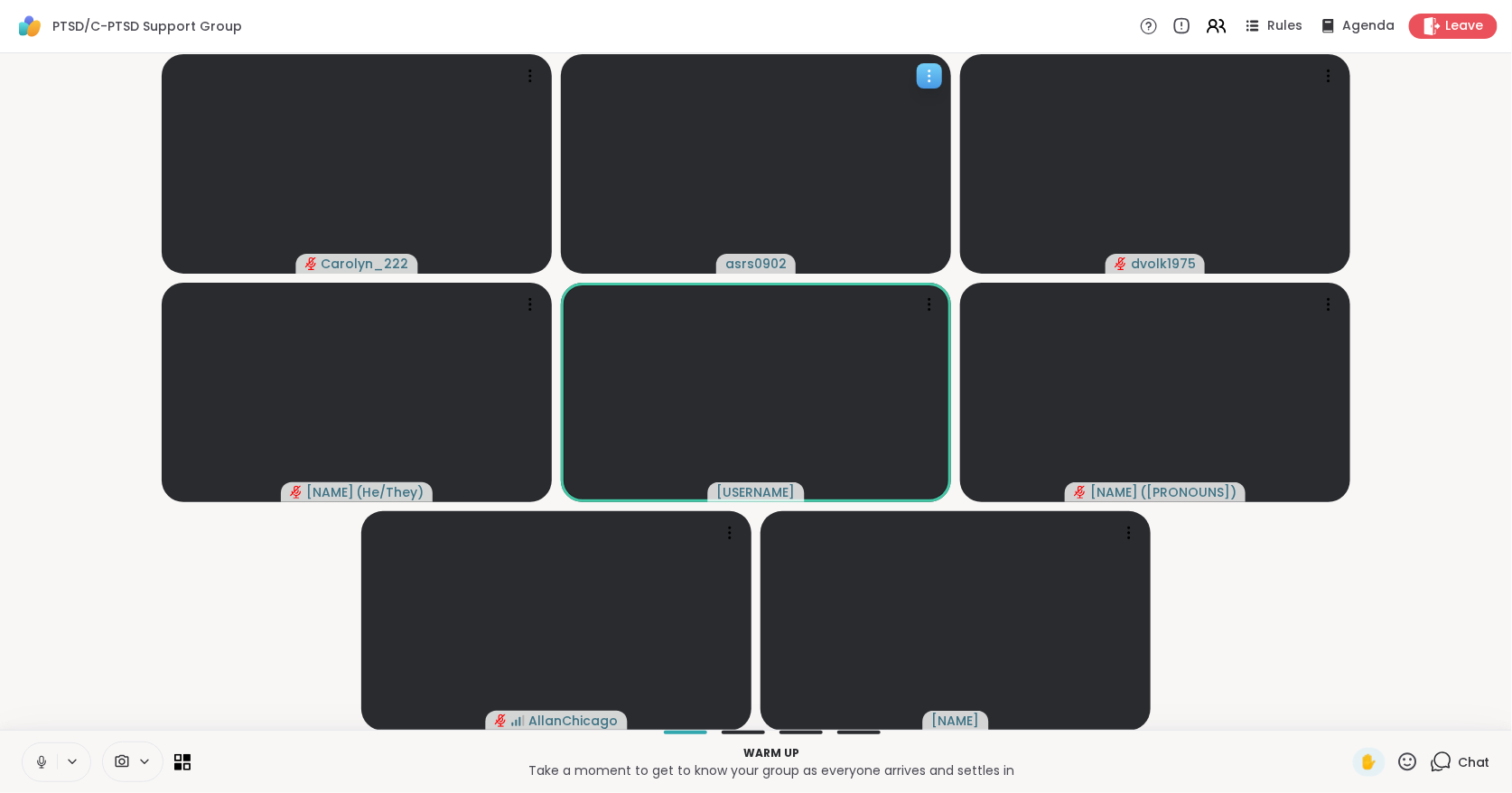 click on "asrs0902" at bounding box center (756, 264) 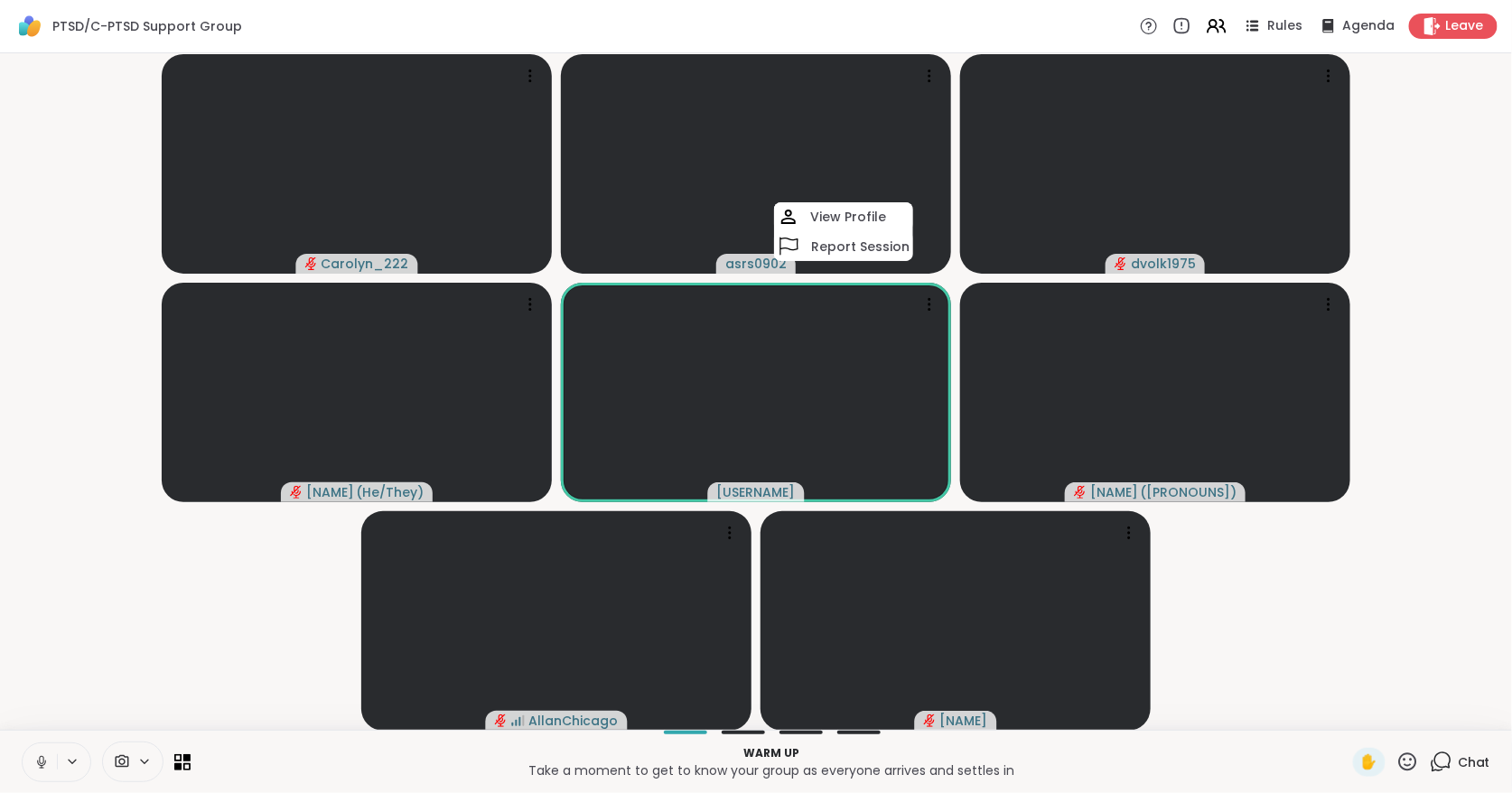 click on "Chat" at bounding box center (1460, 762) 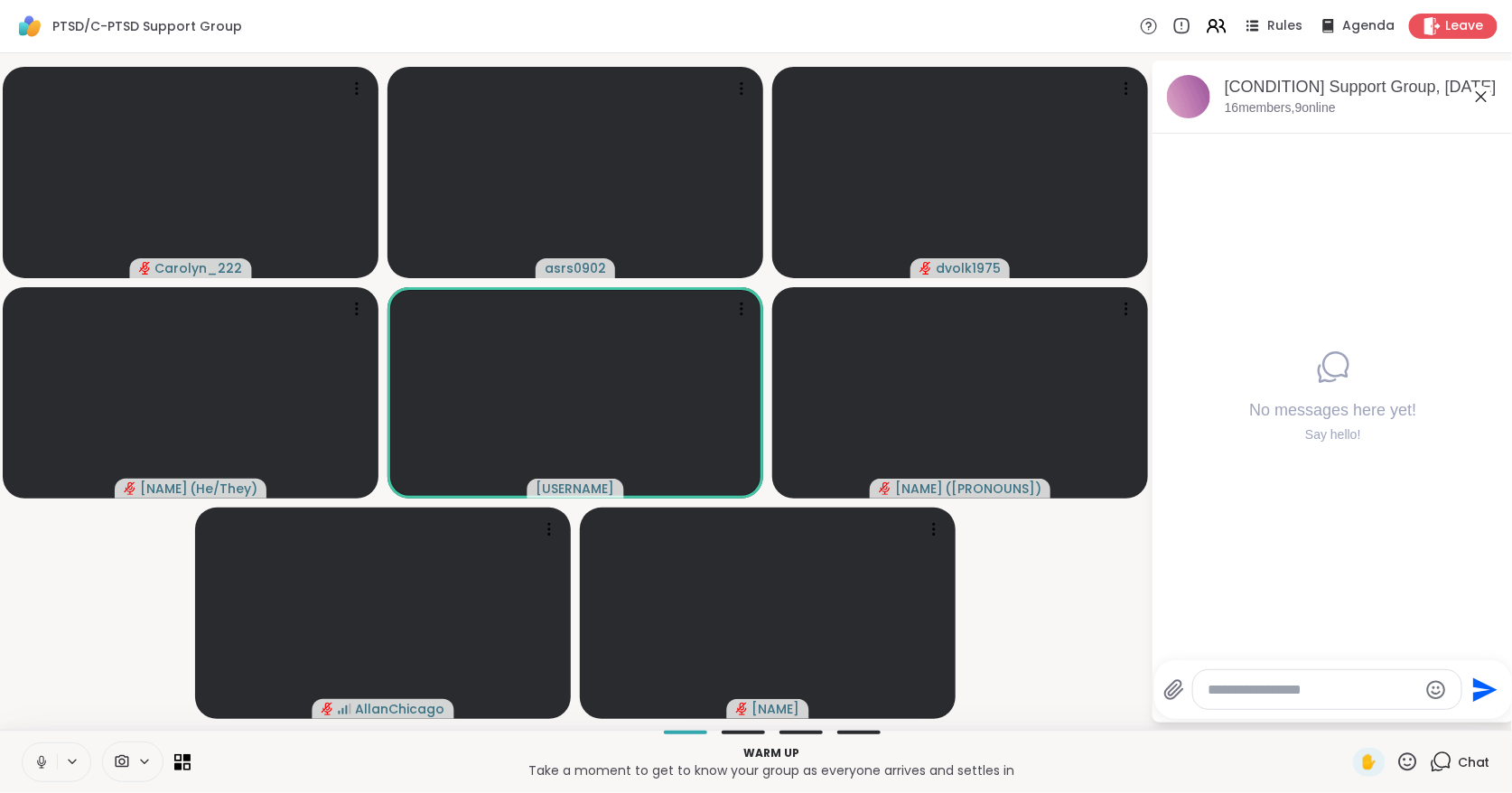 click at bounding box center [1312, 690] 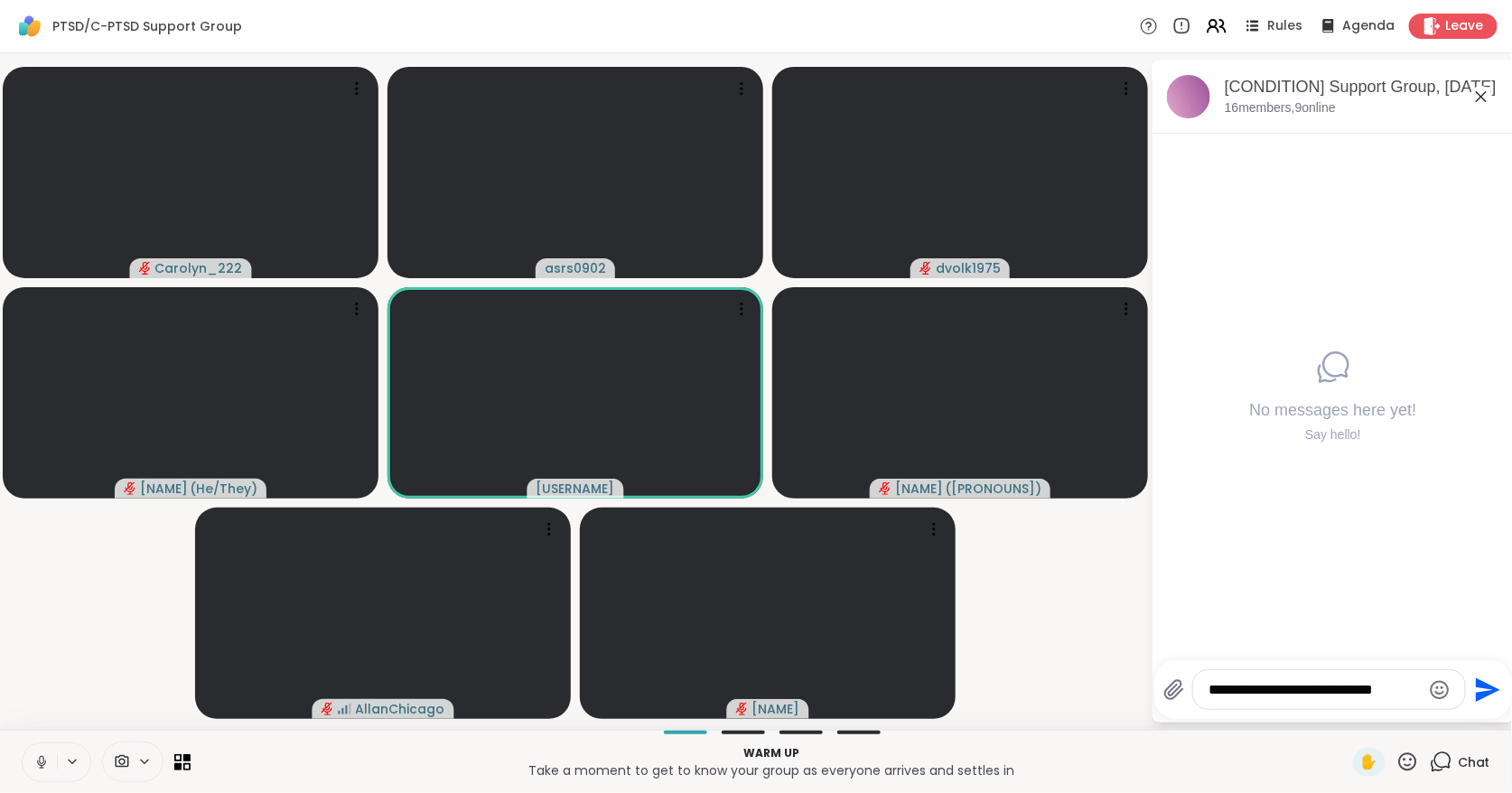 type on "**********" 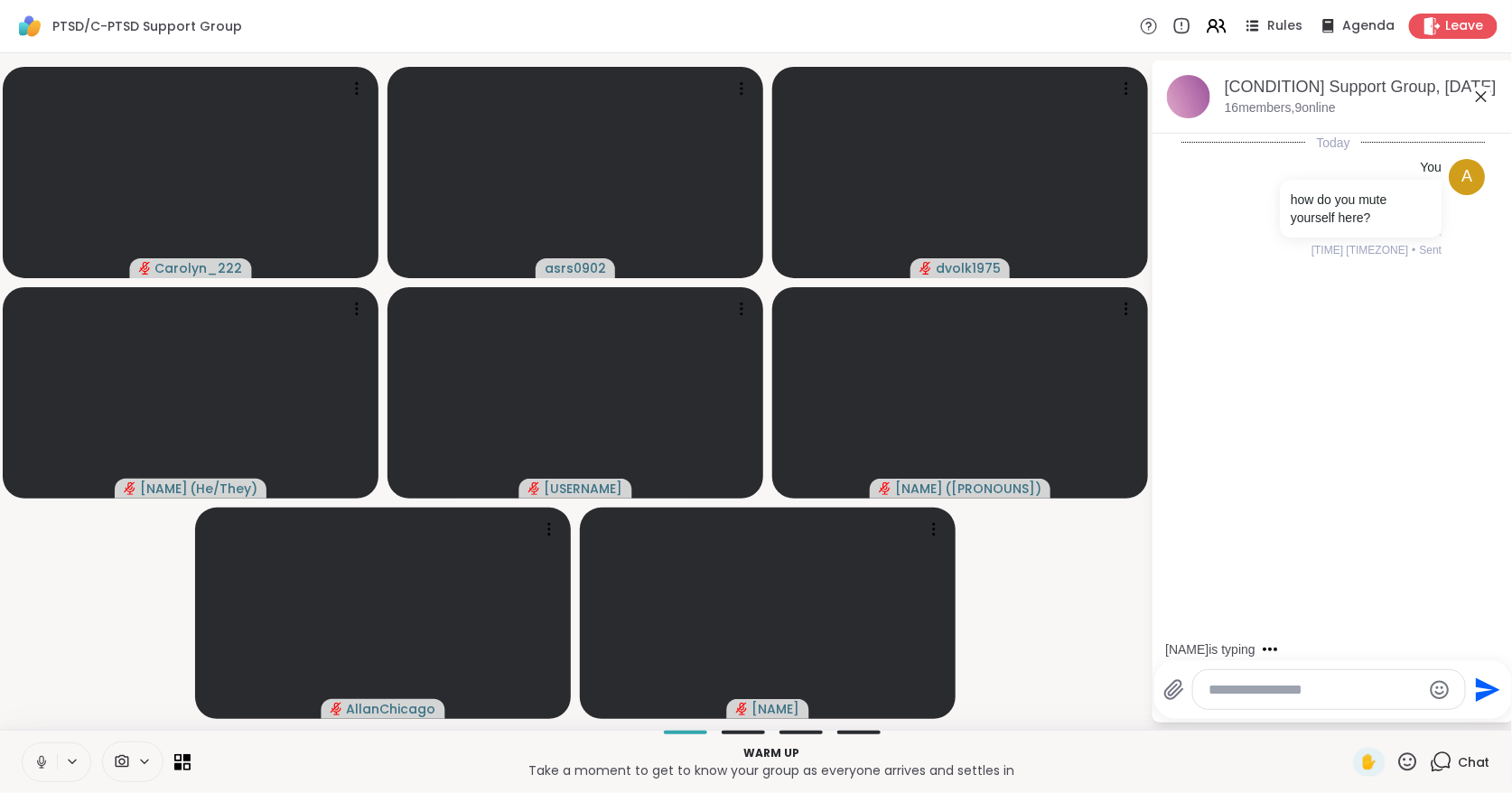 click 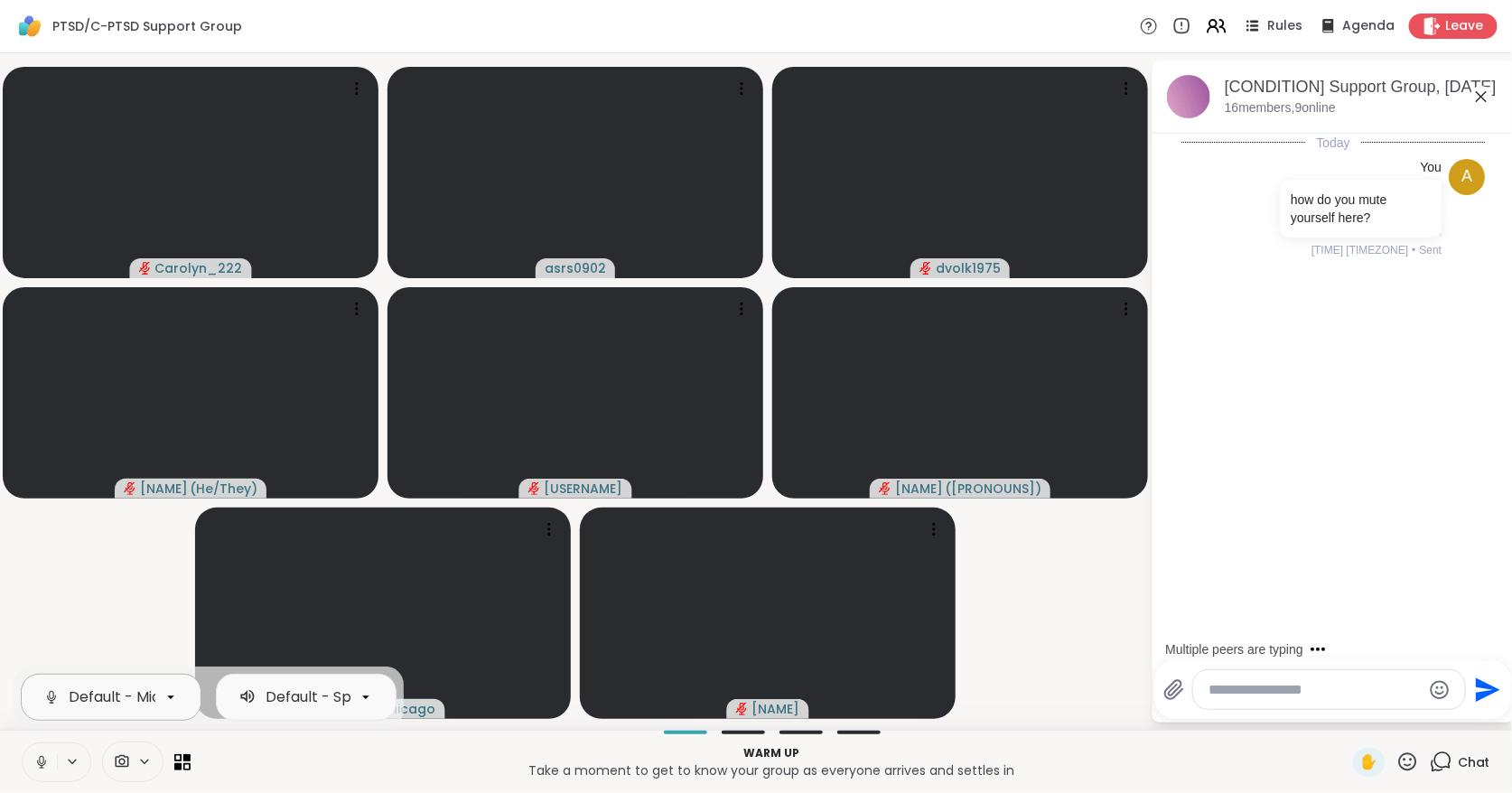 scroll, scrollTop: 0, scrollLeft: 490, axis: horizontal 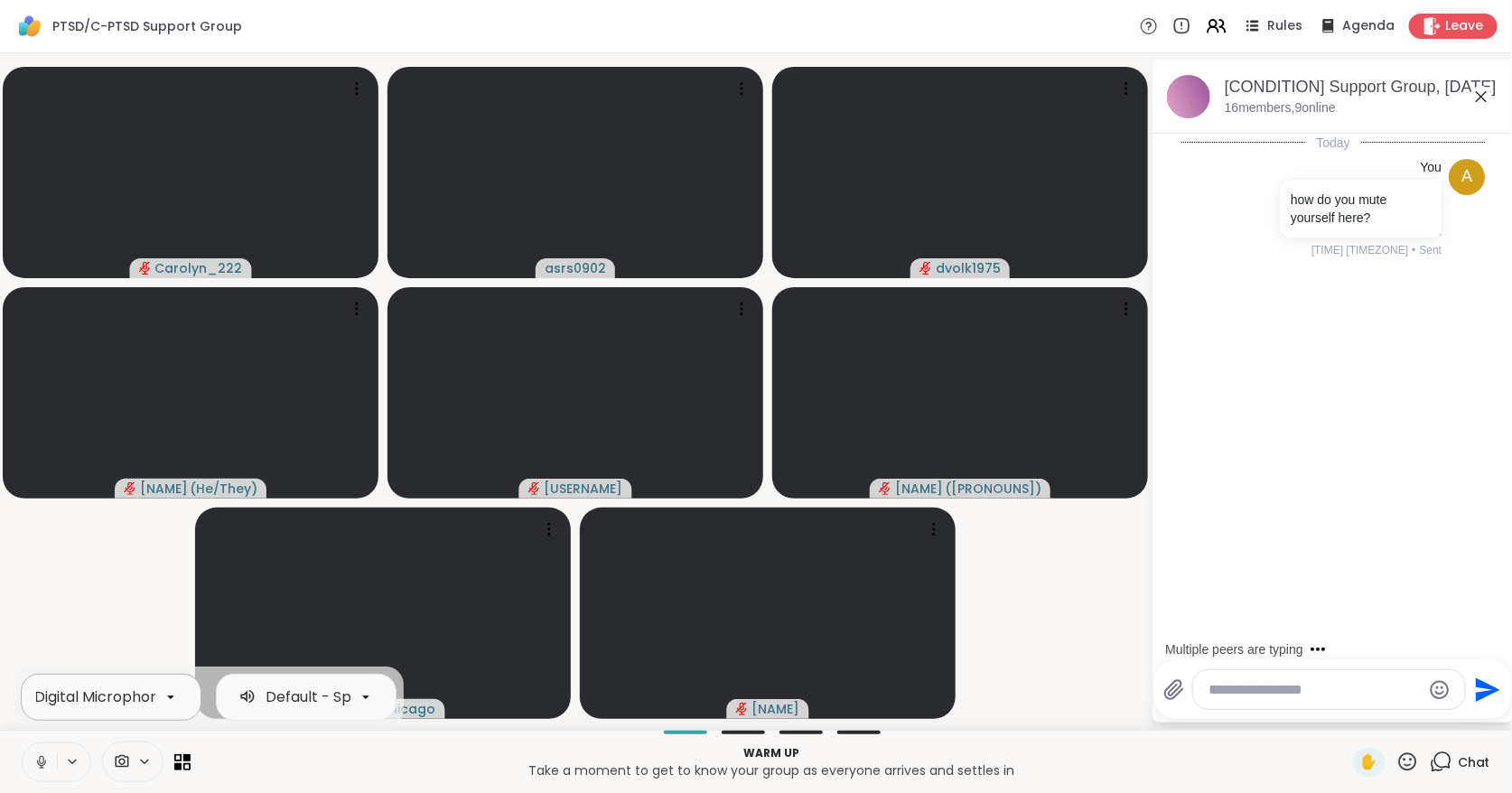 click 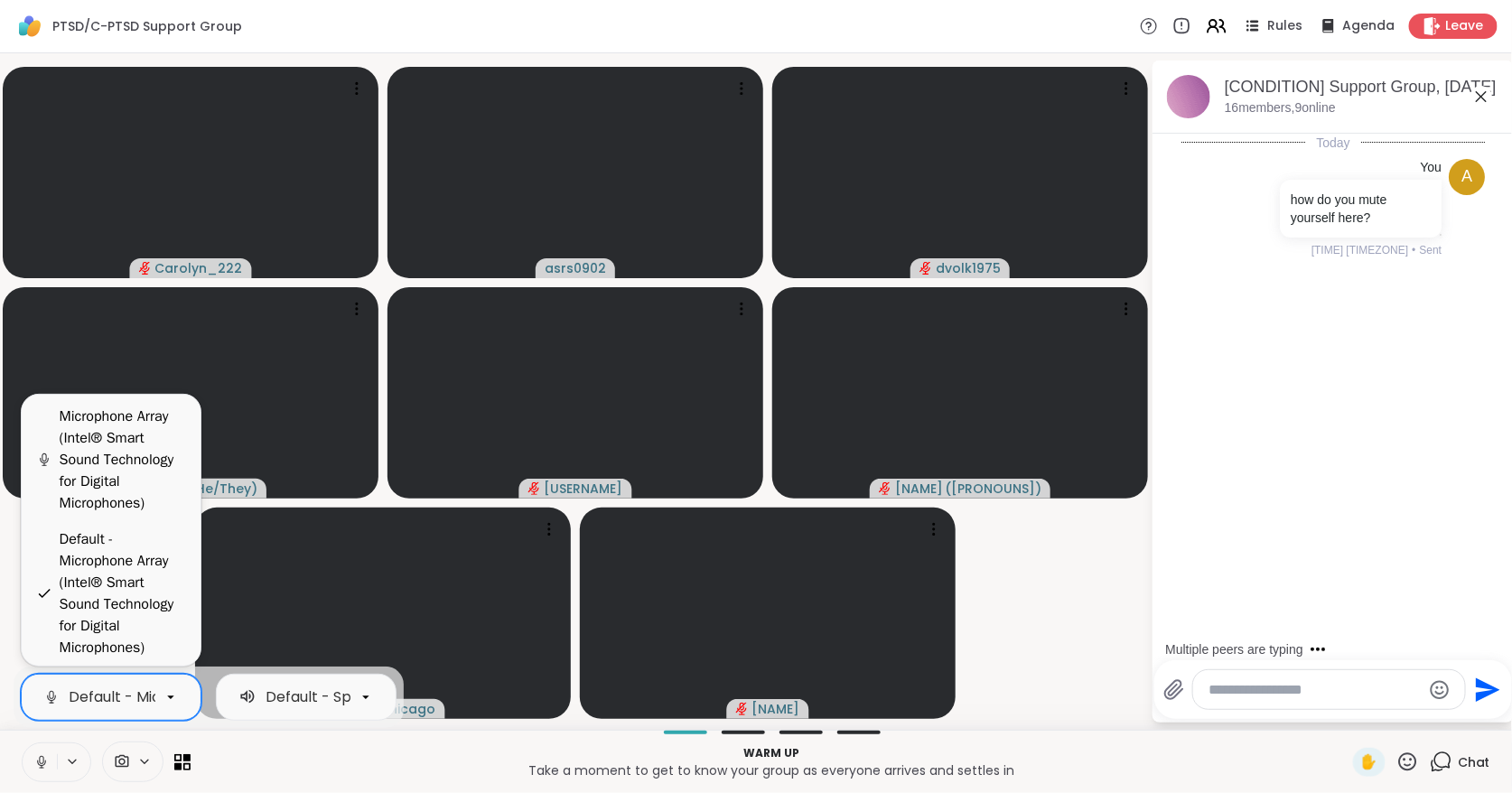 scroll, scrollTop: 0, scrollLeft: 490, axis: horizontal 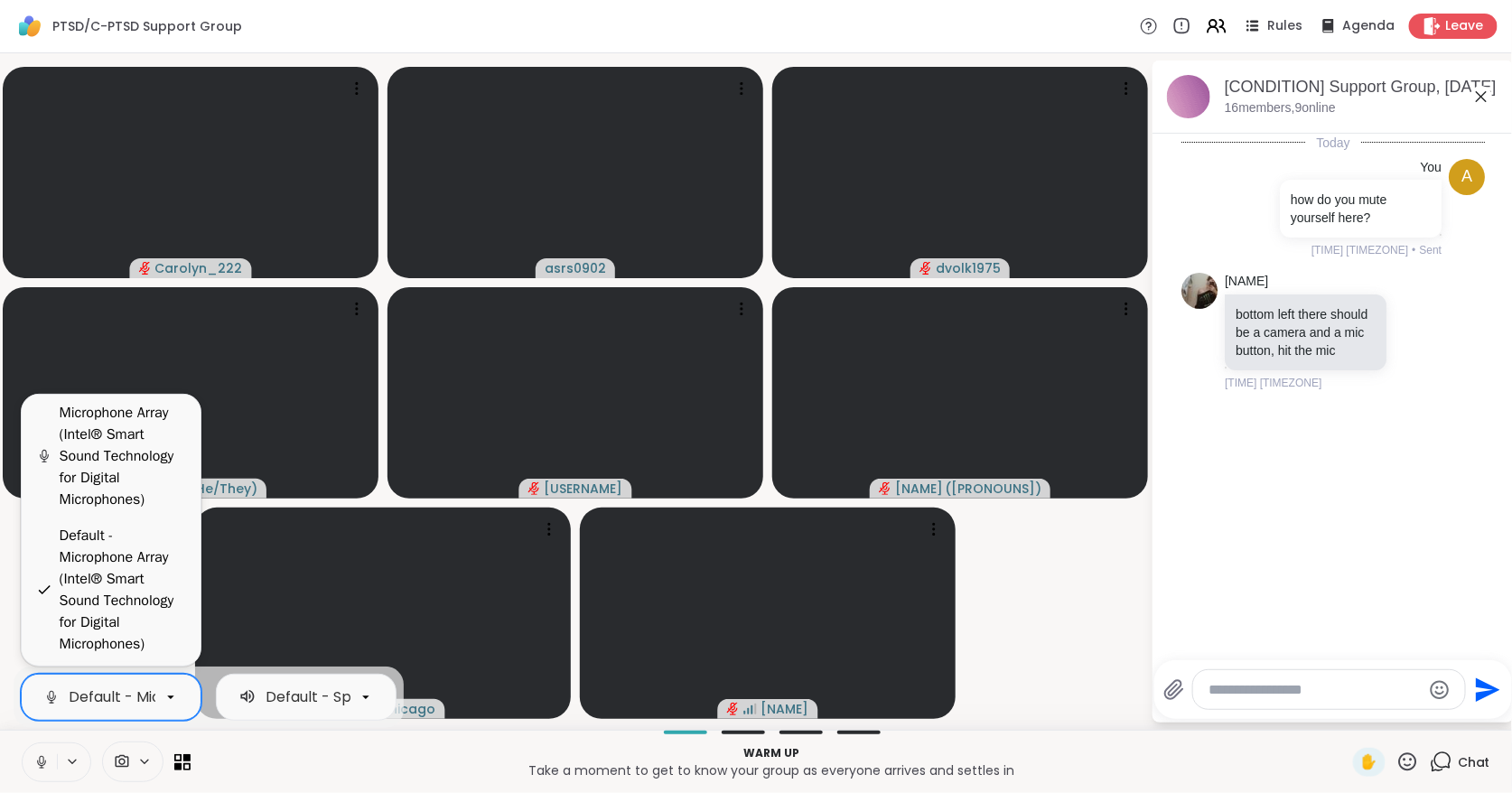 click 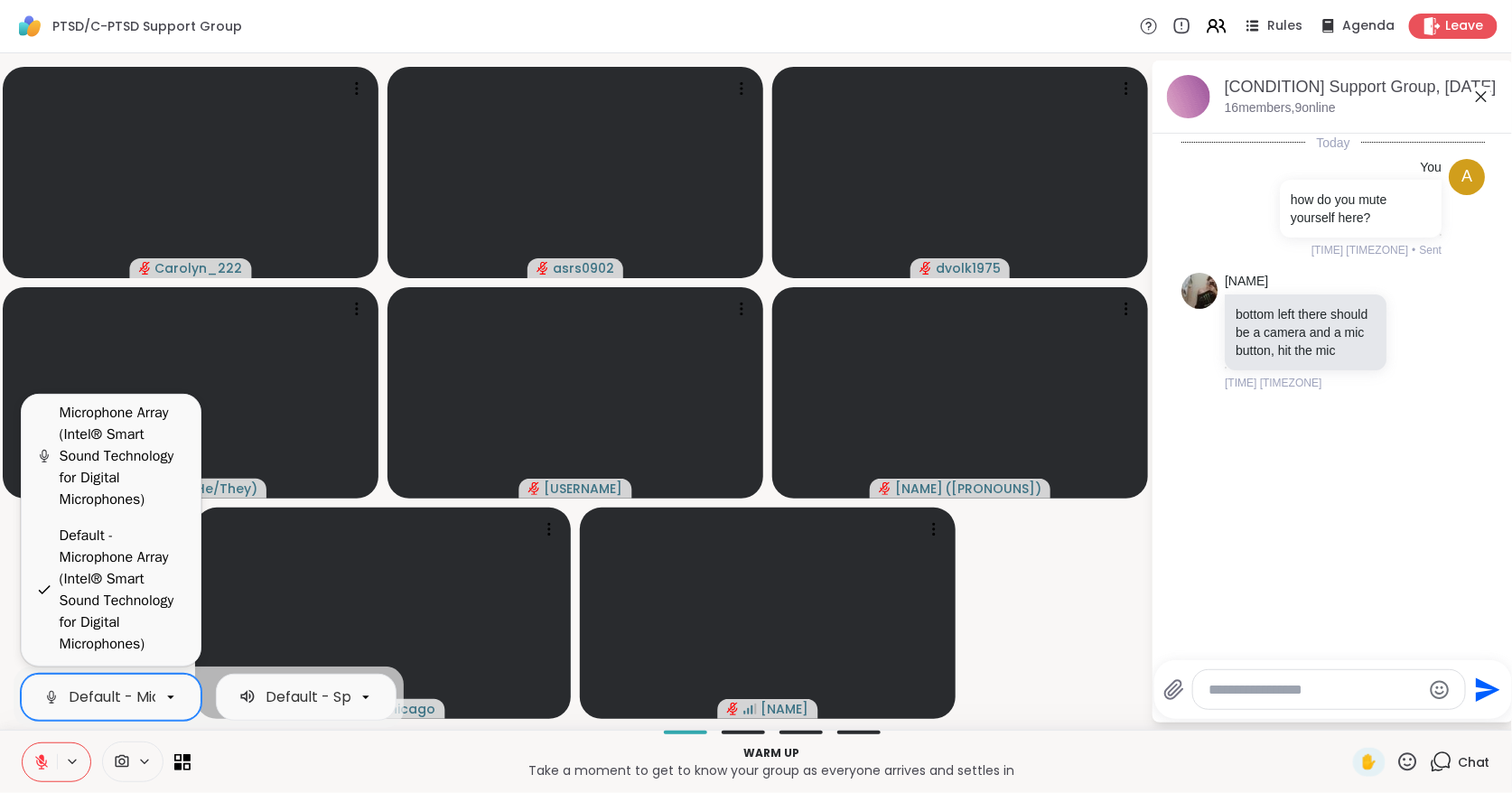 click at bounding box center (1315, 690) 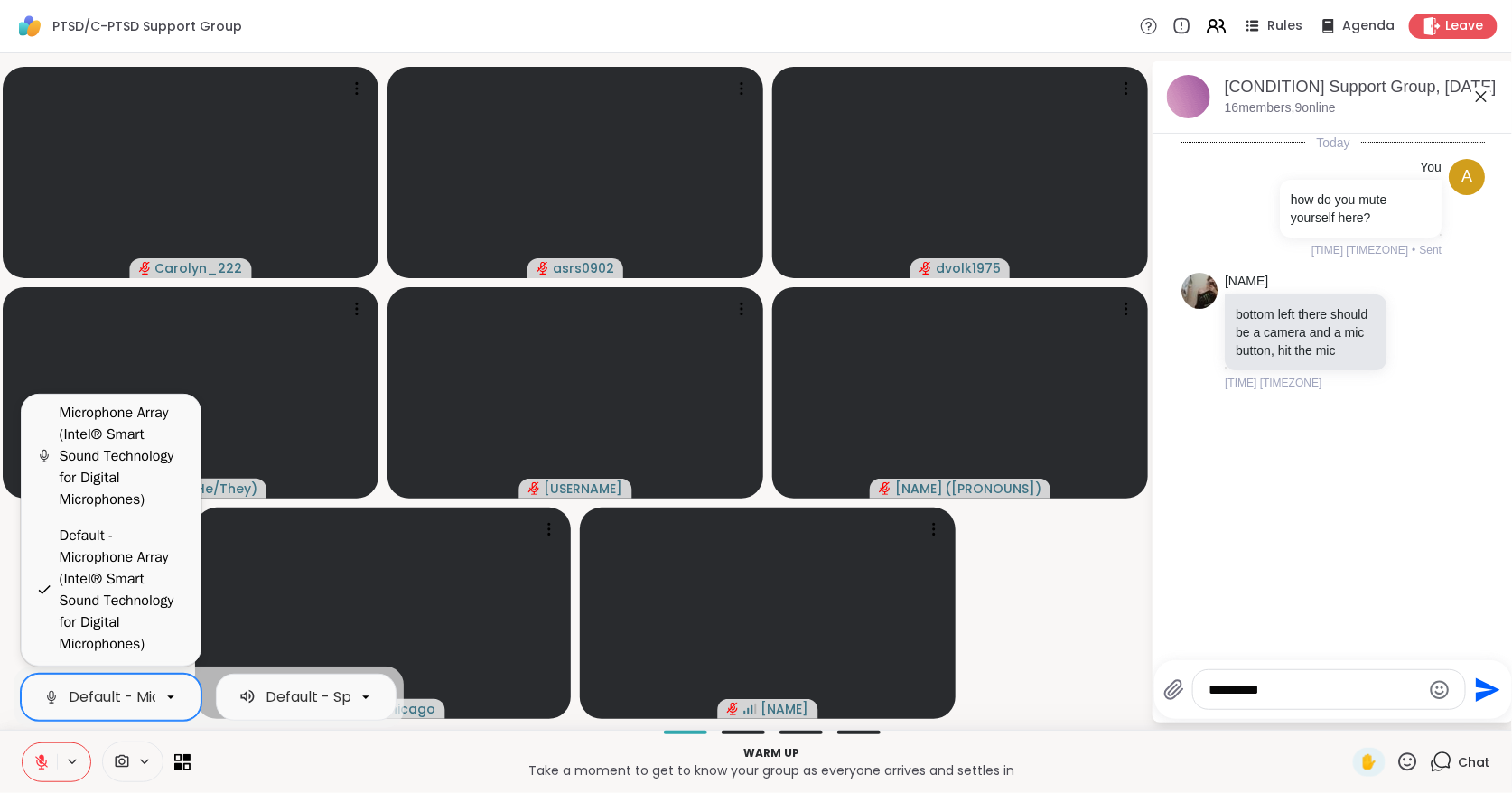 type on "**********" 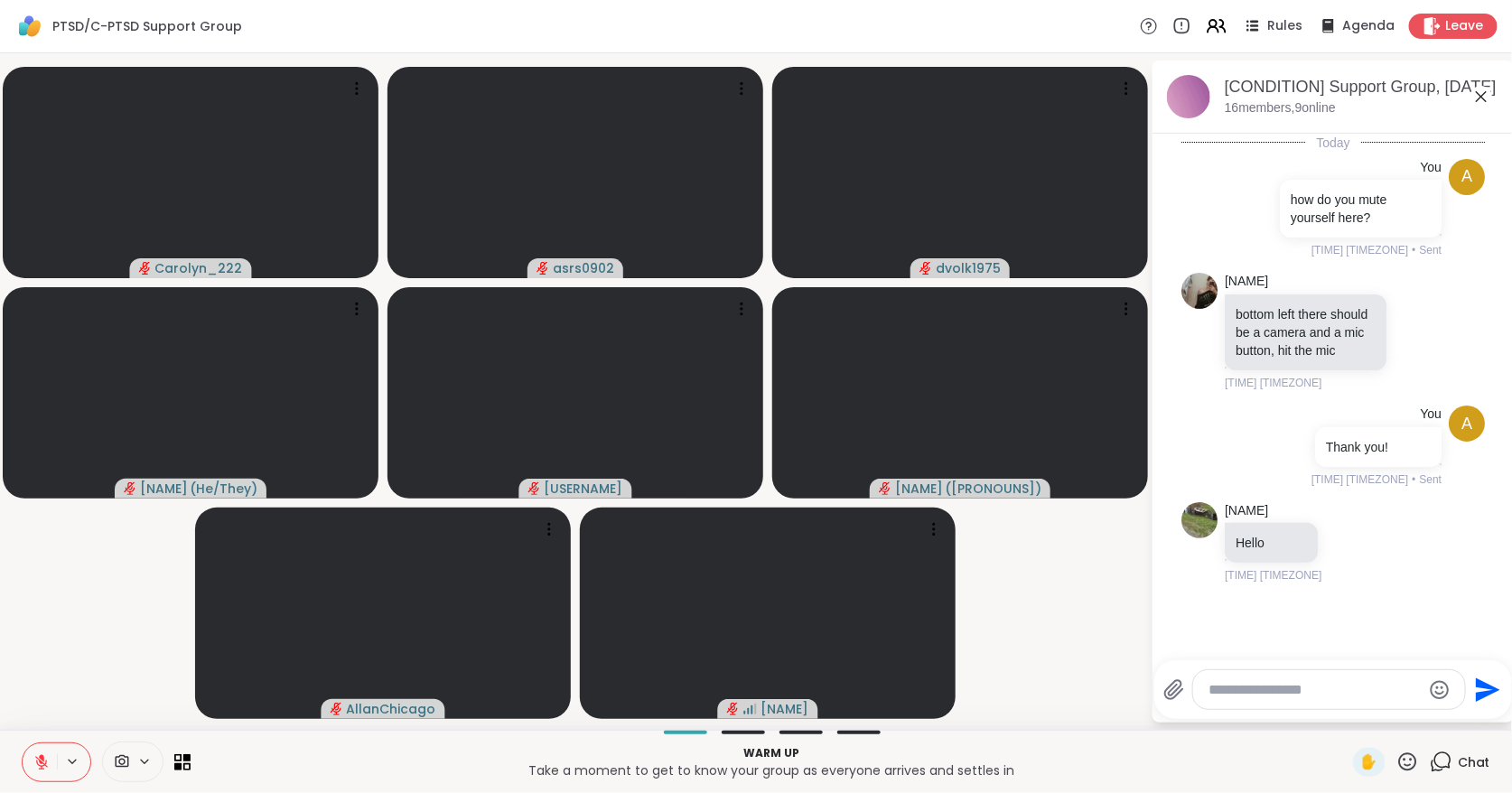 click on "[USERNAME] [USERNAME] [USERNAME] [NAME] ( [PRONOUNS] ) [USERNAME] [USERNAME] ( [PRONOUNS] ) [USERNAME] [USERNAME]" at bounding box center [575, 391] 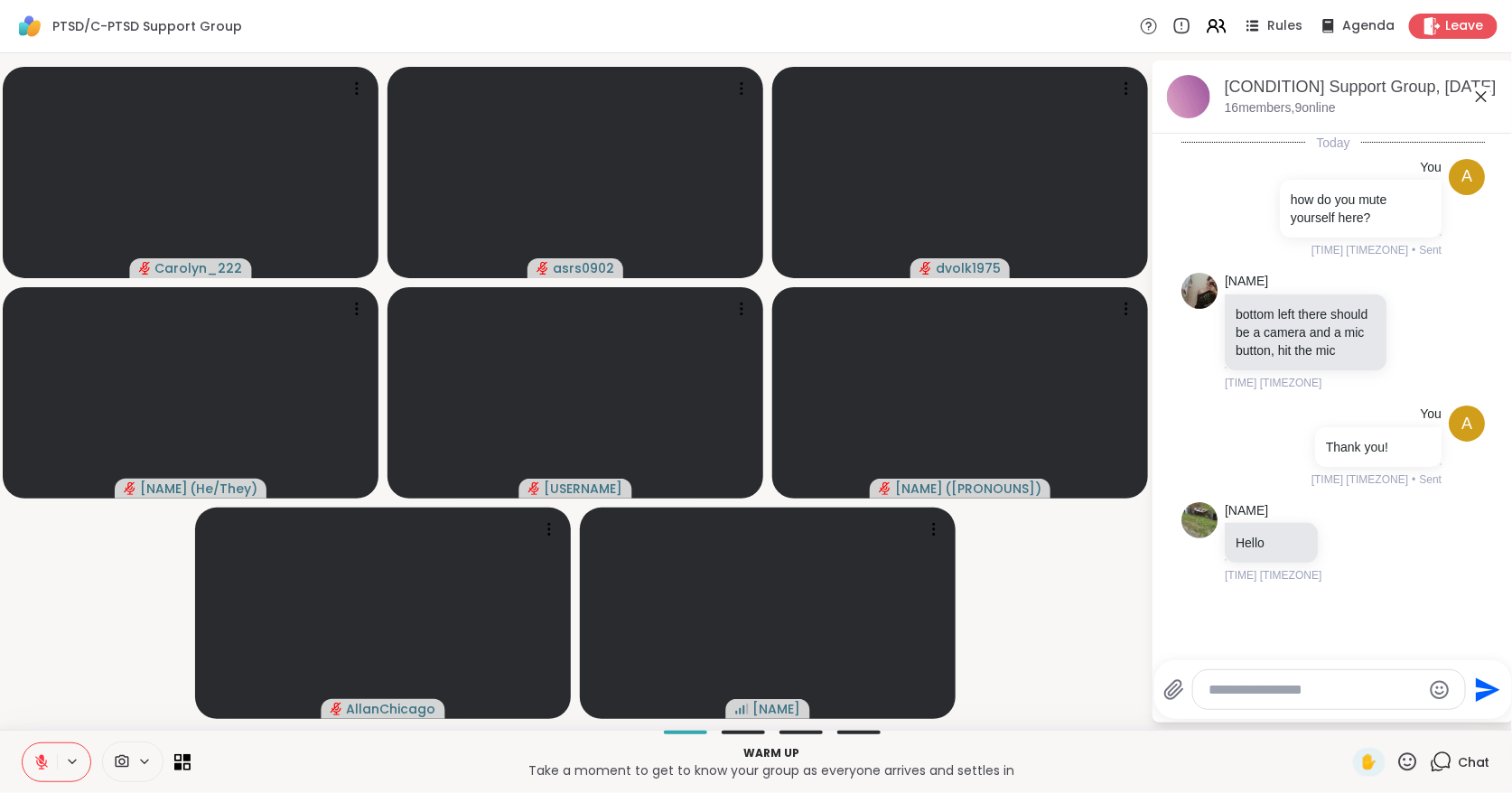 click at bounding box center [1329, 689] 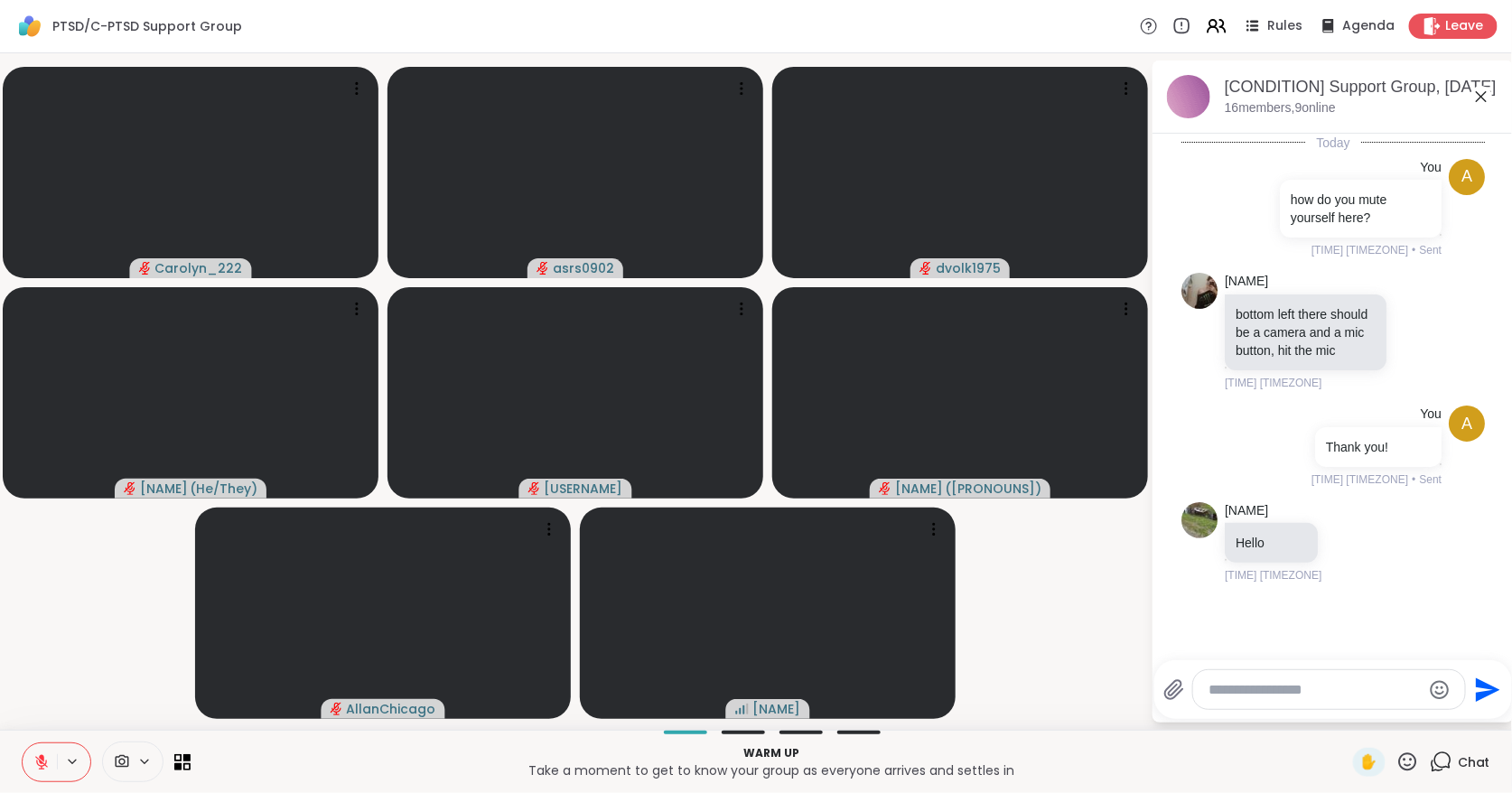 click at bounding box center [1315, 690] 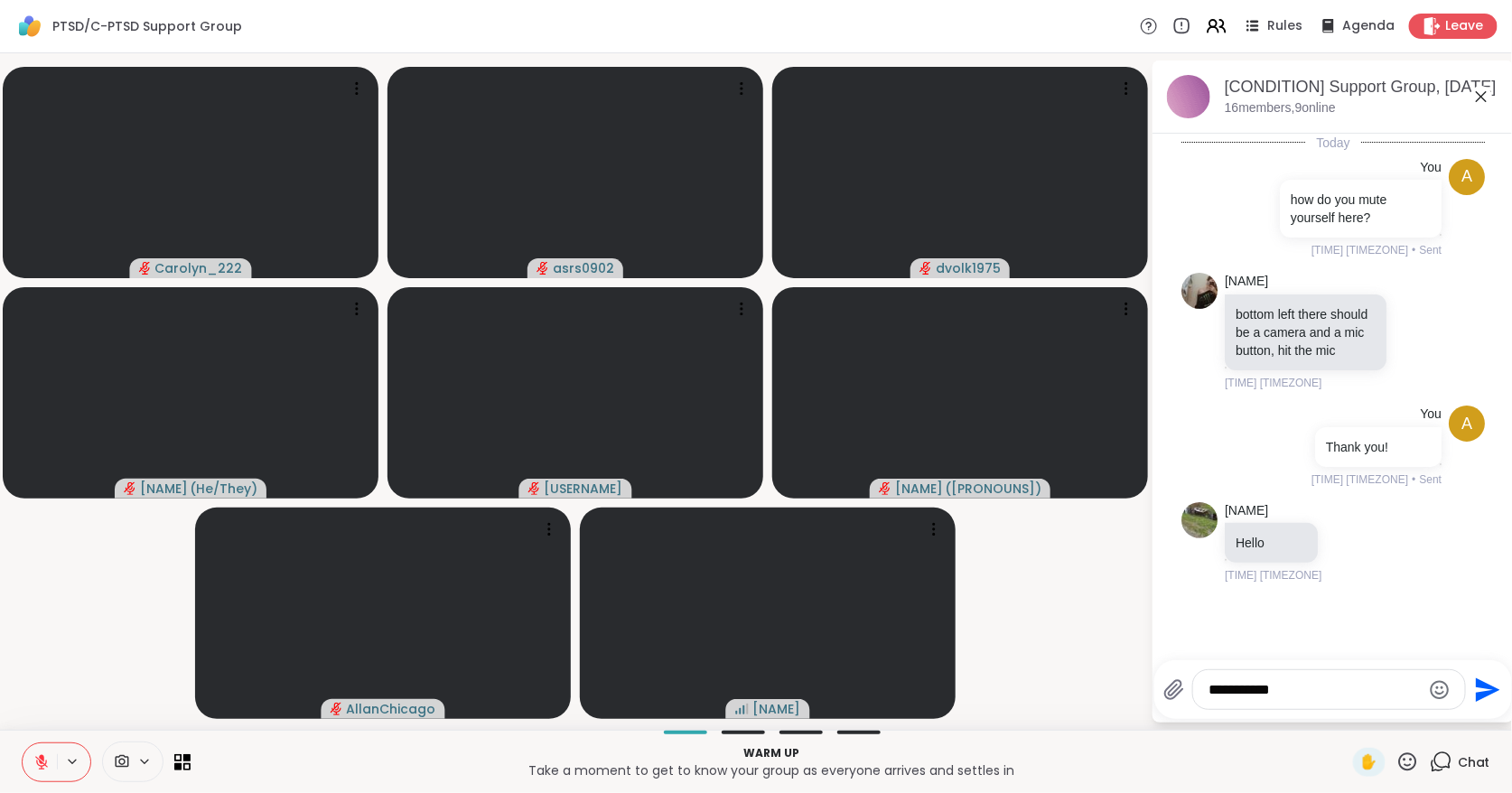 type on "**********" 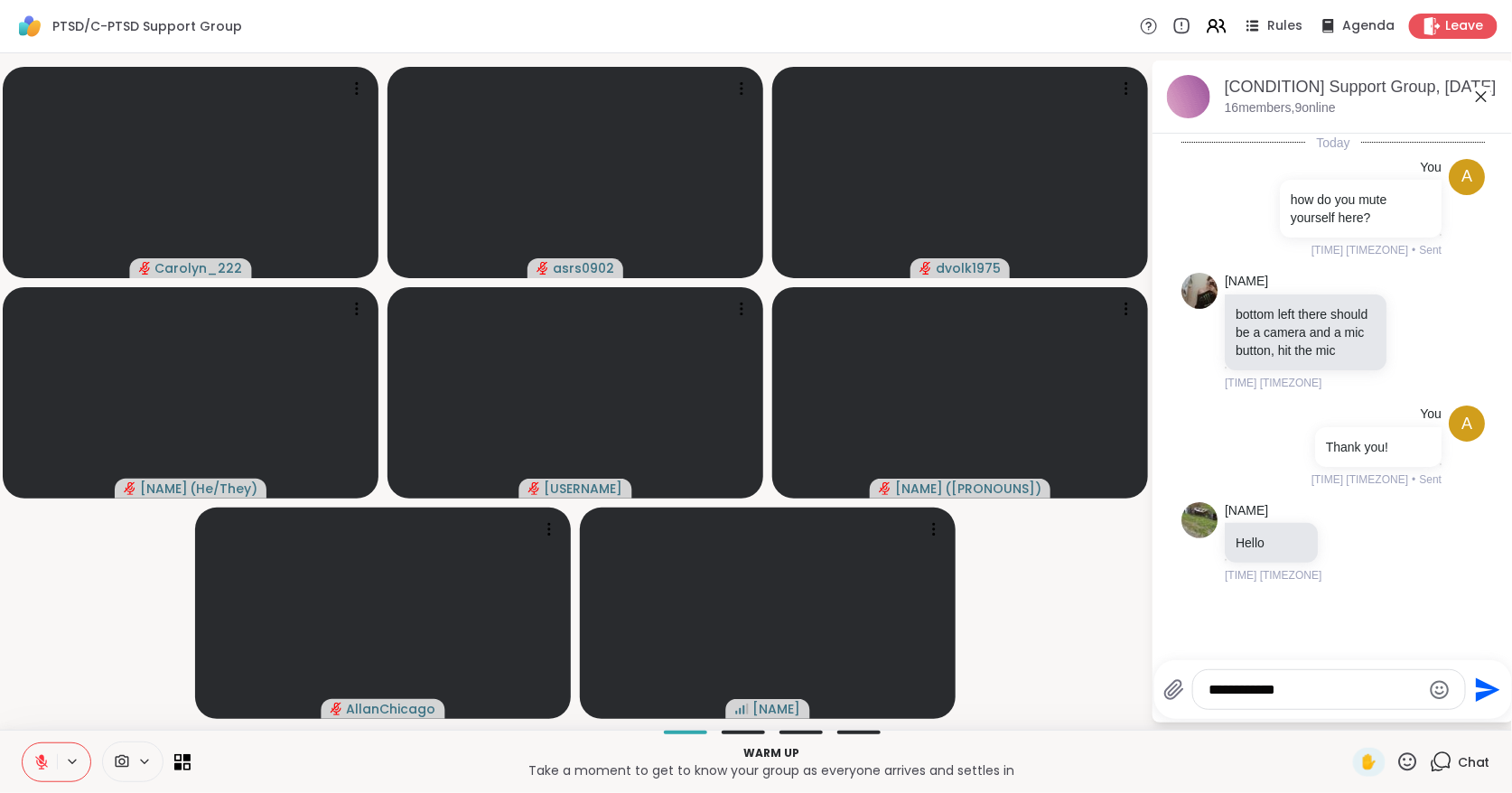 type 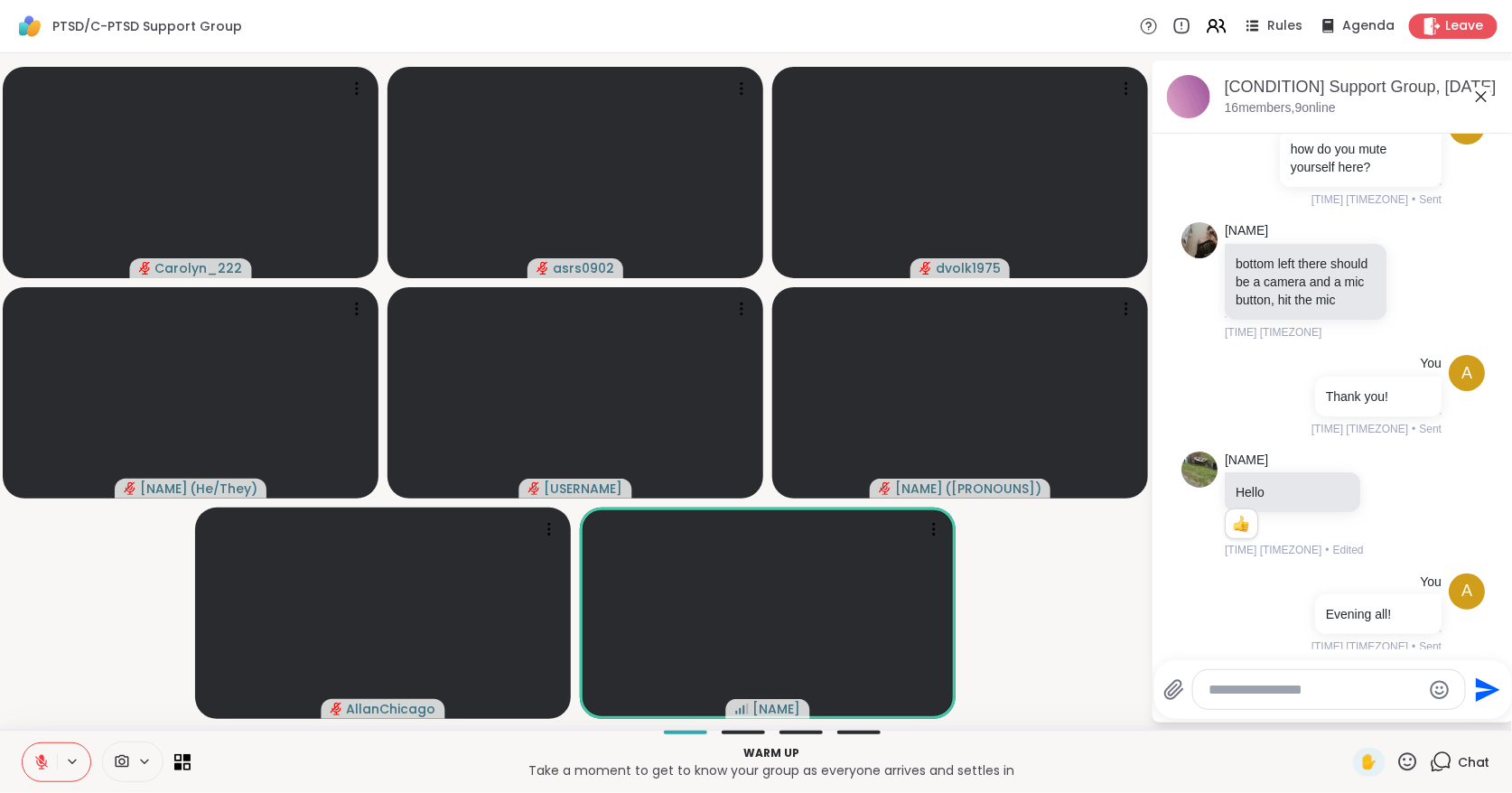 scroll, scrollTop: 102, scrollLeft: 0, axis: vertical 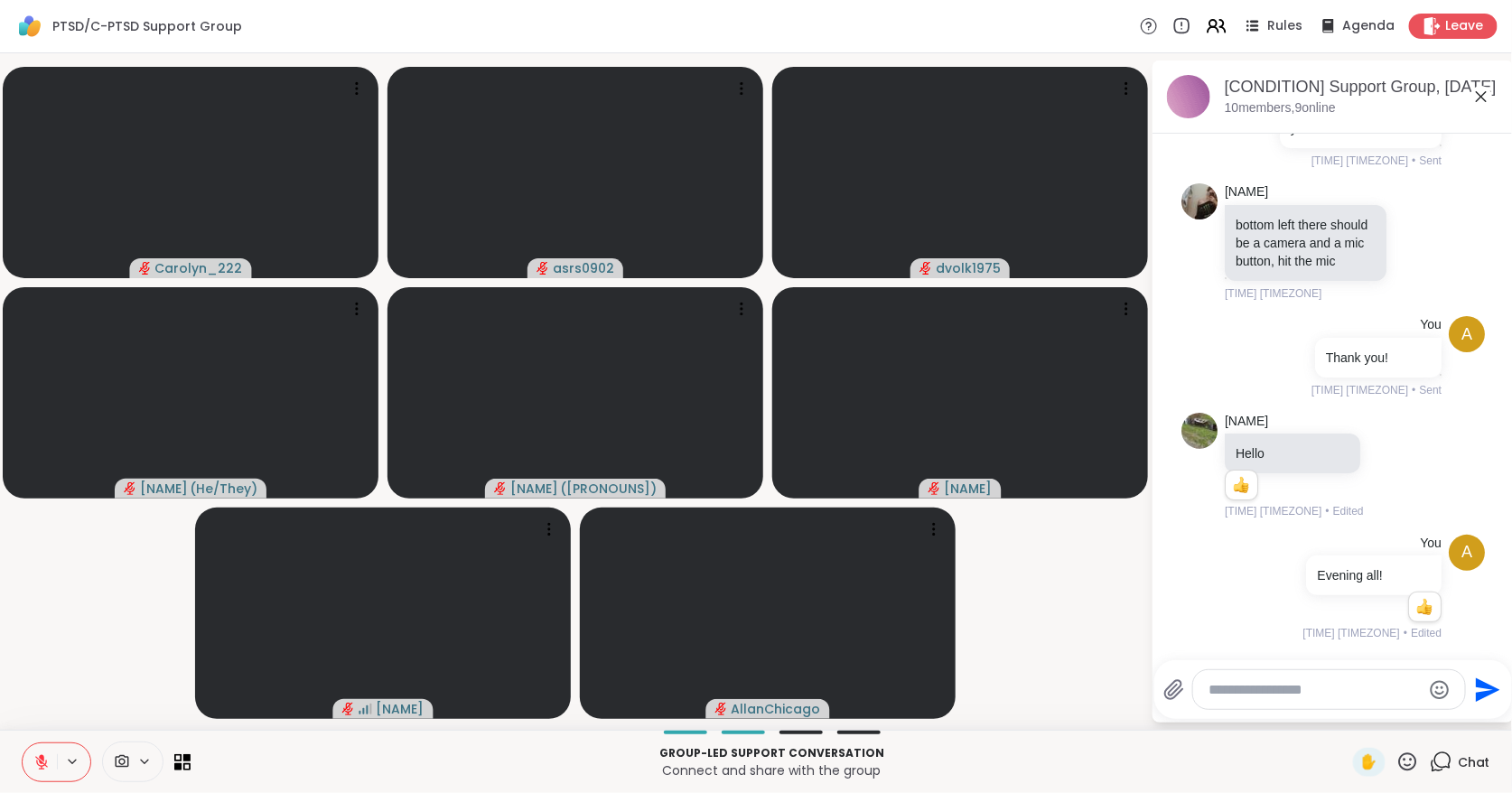 click at bounding box center [40, 762] 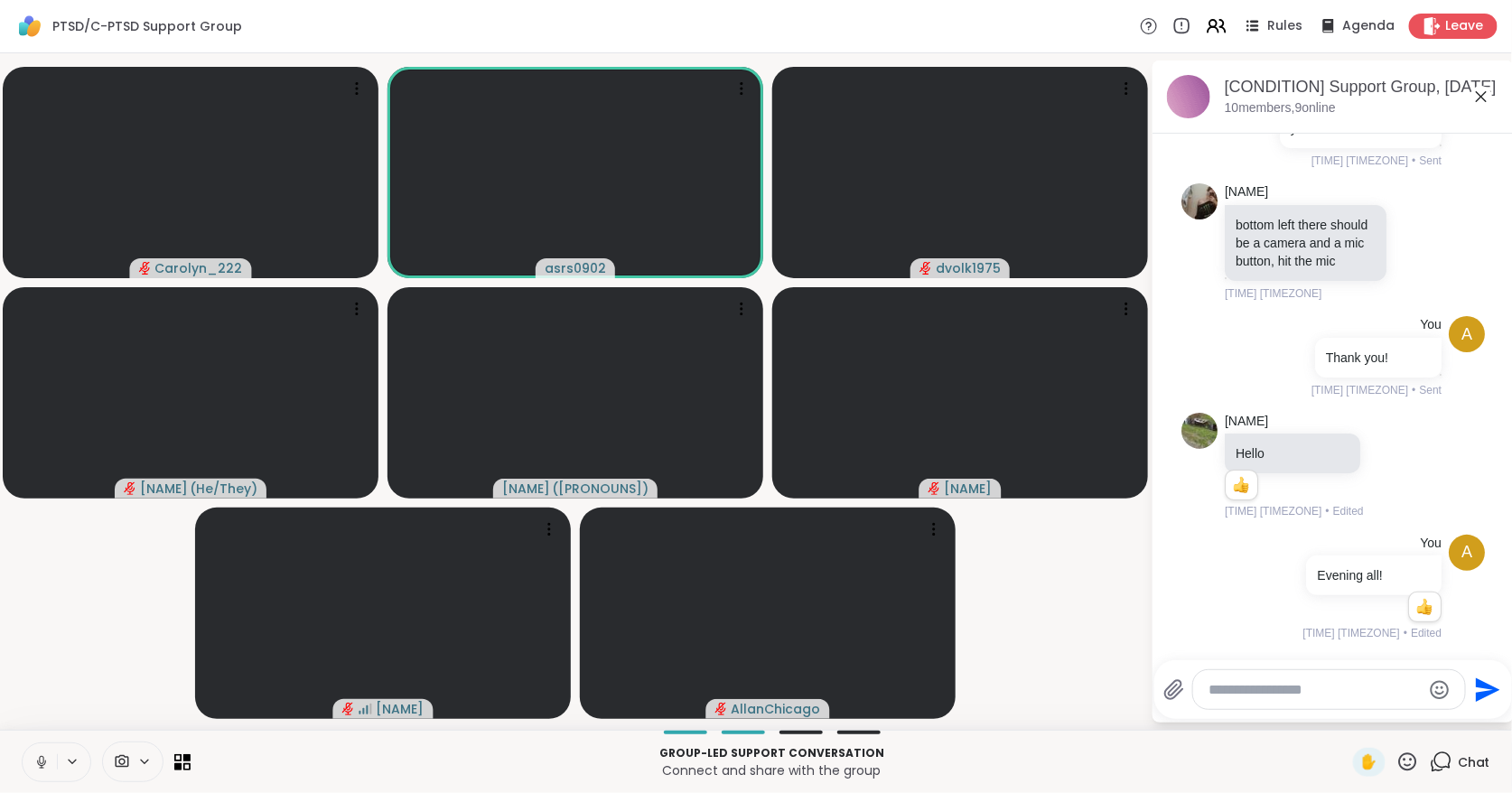 click 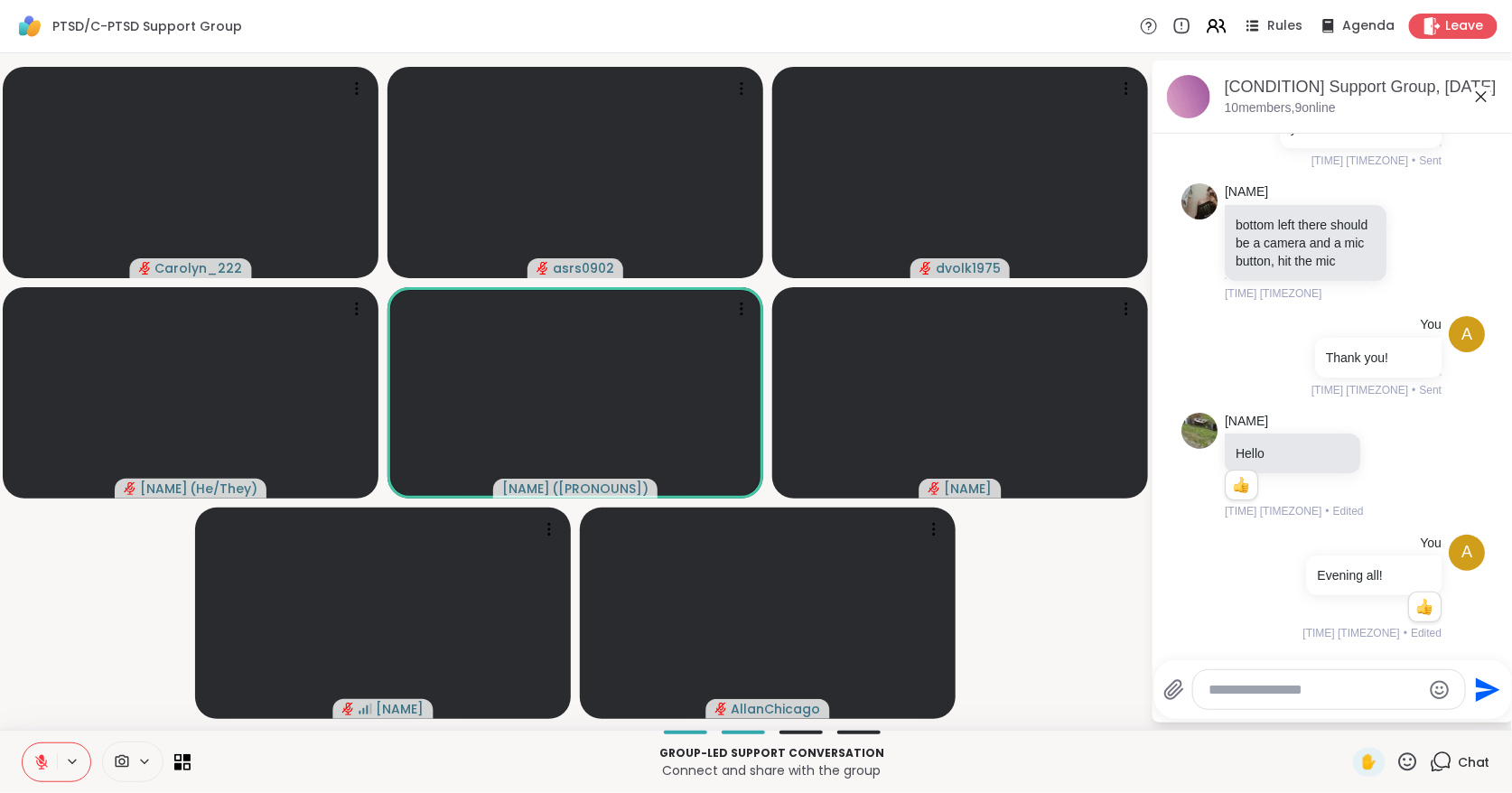 type 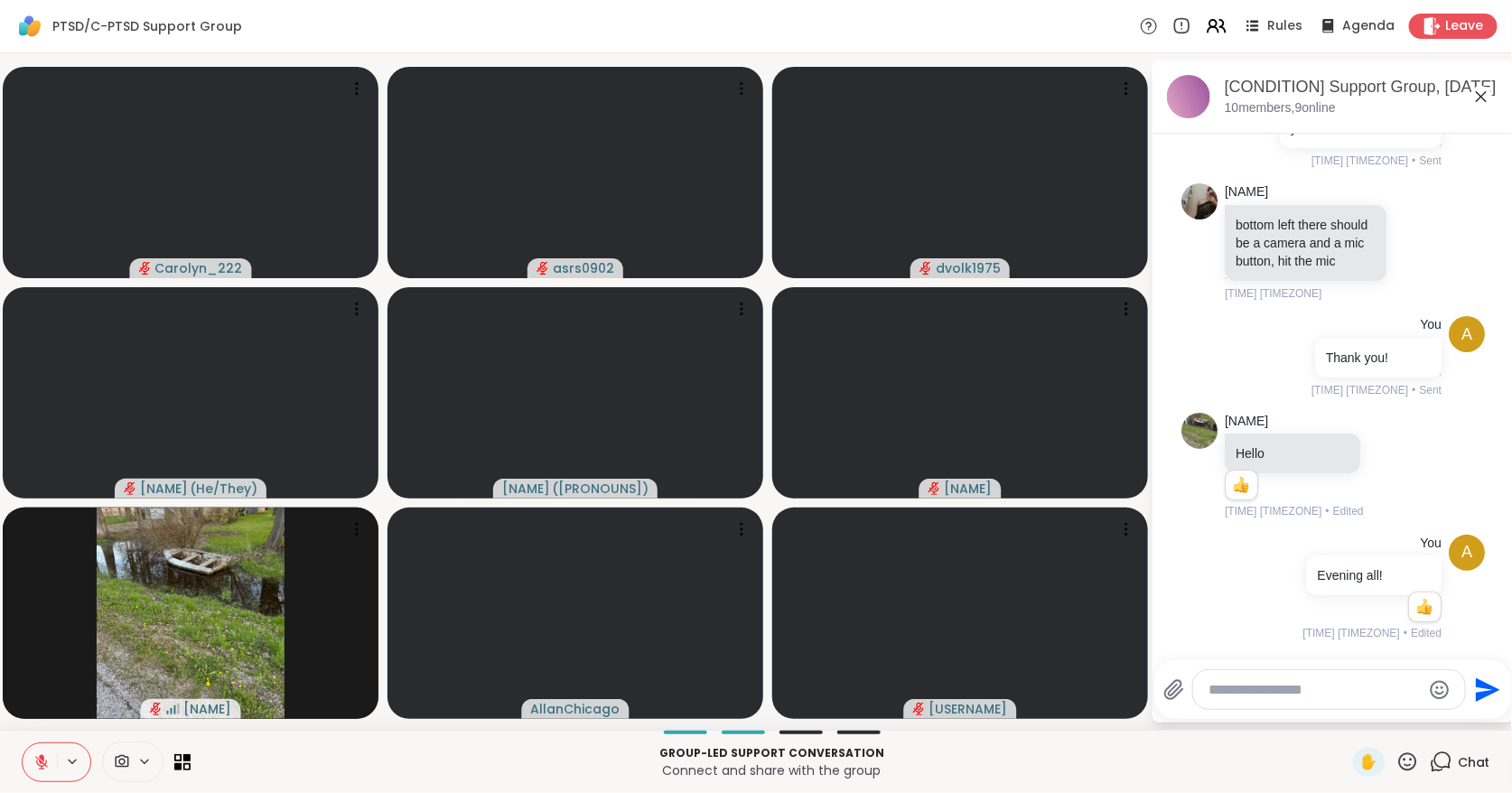 click at bounding box center [1329, 689] 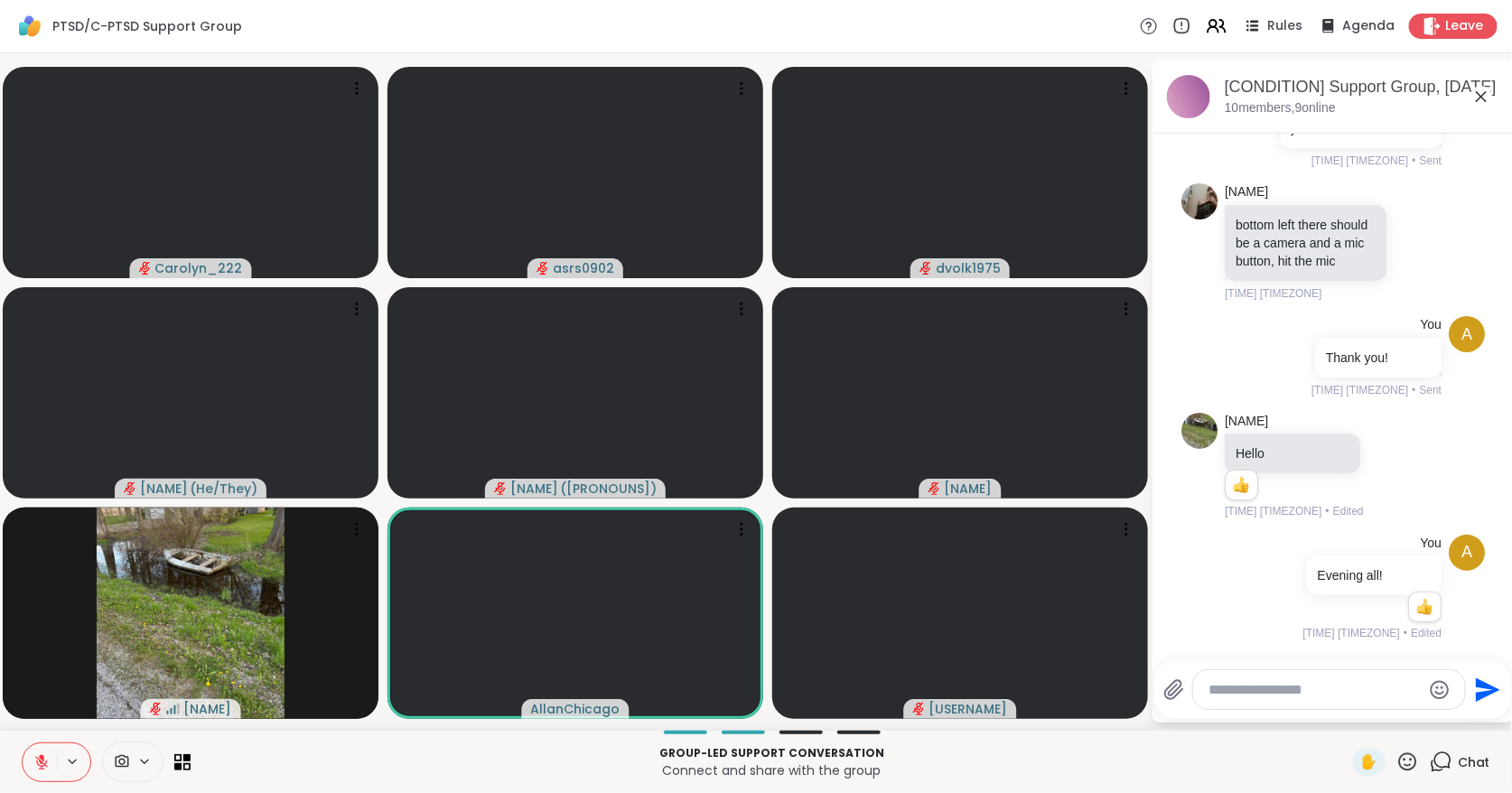 click at bounding box center [1315, 690] 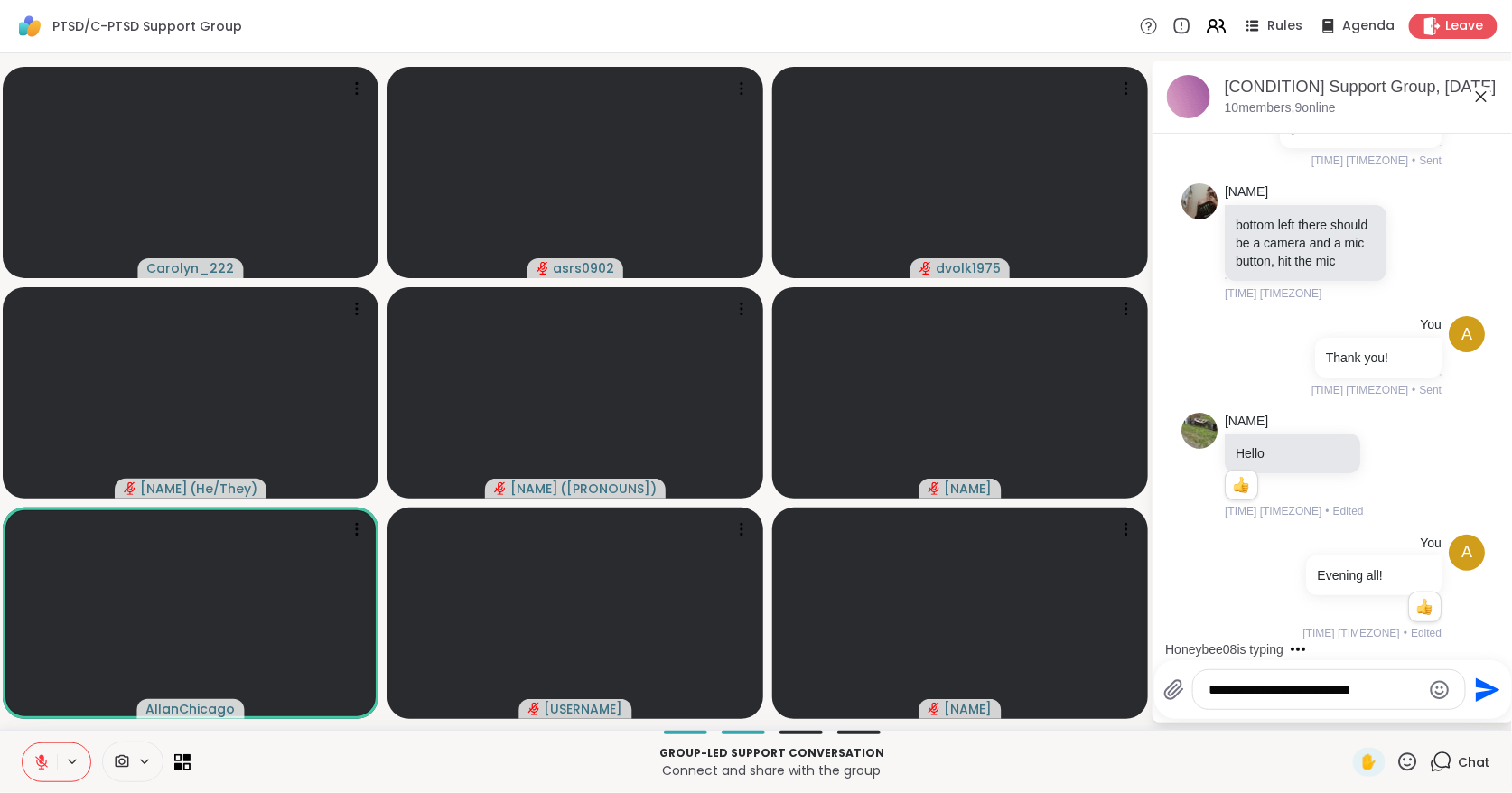 type on "**********" 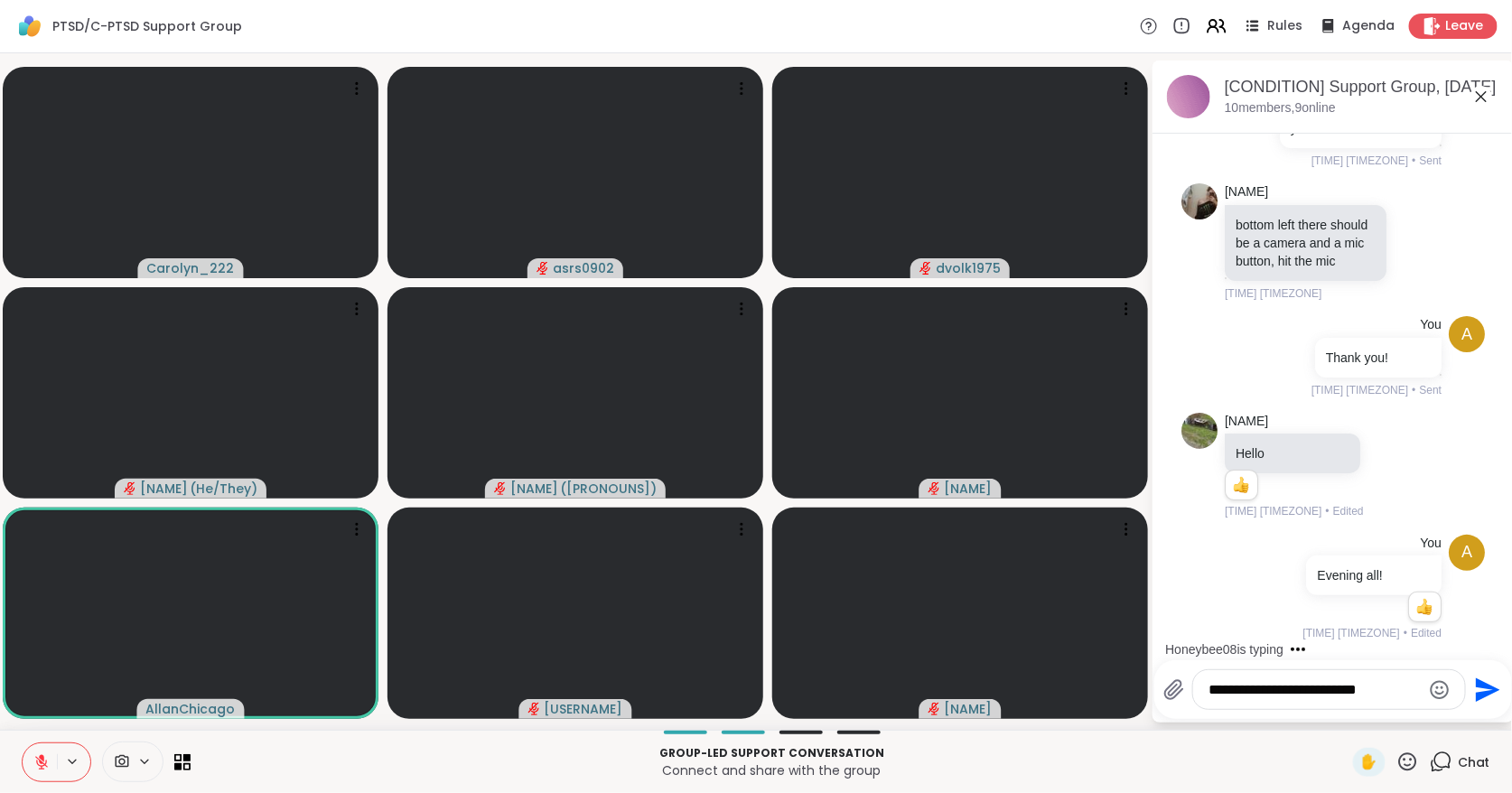 type 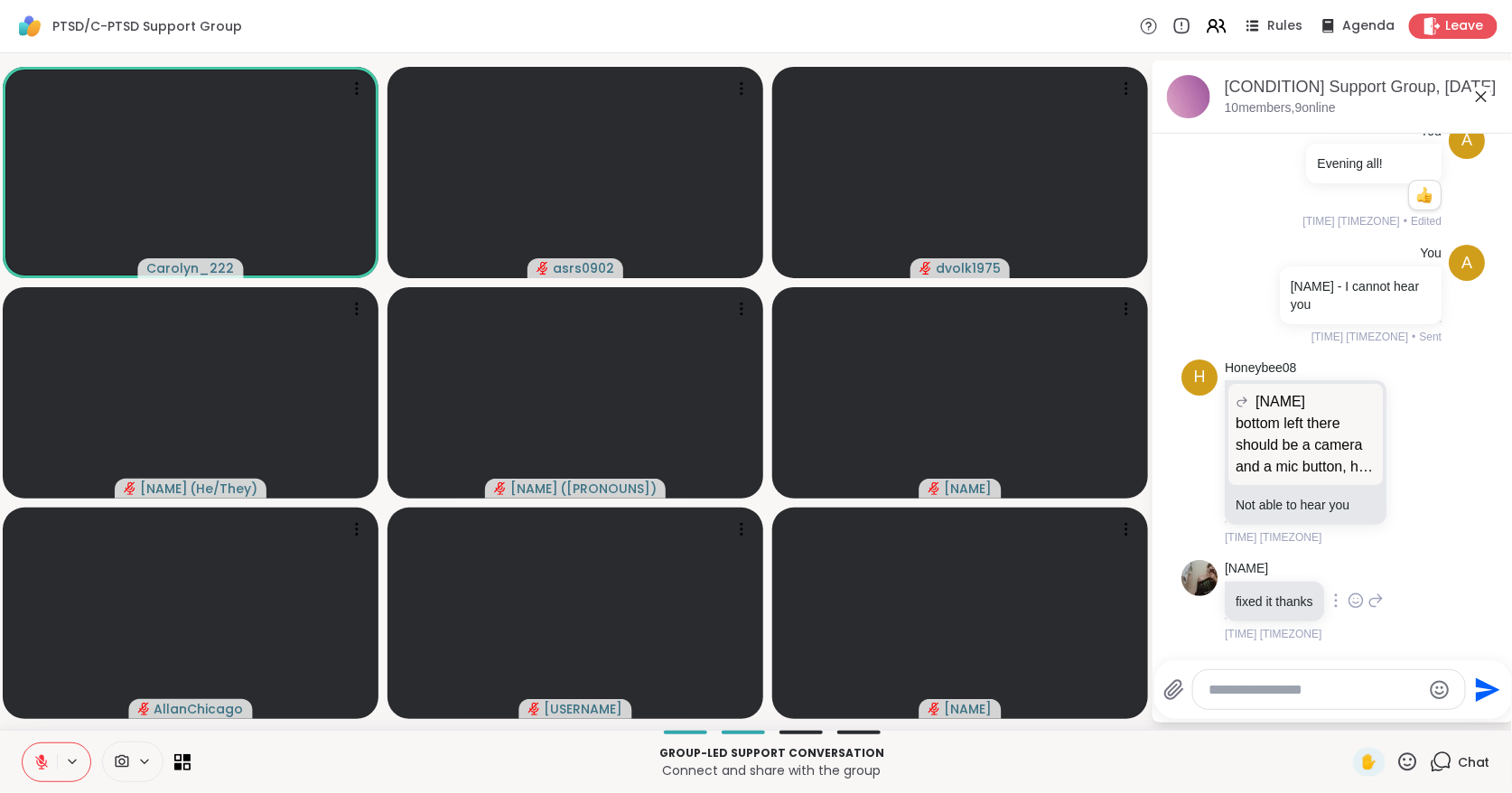 scroll, scrollTop: 537, scrollLeft: 0, axis: vertical 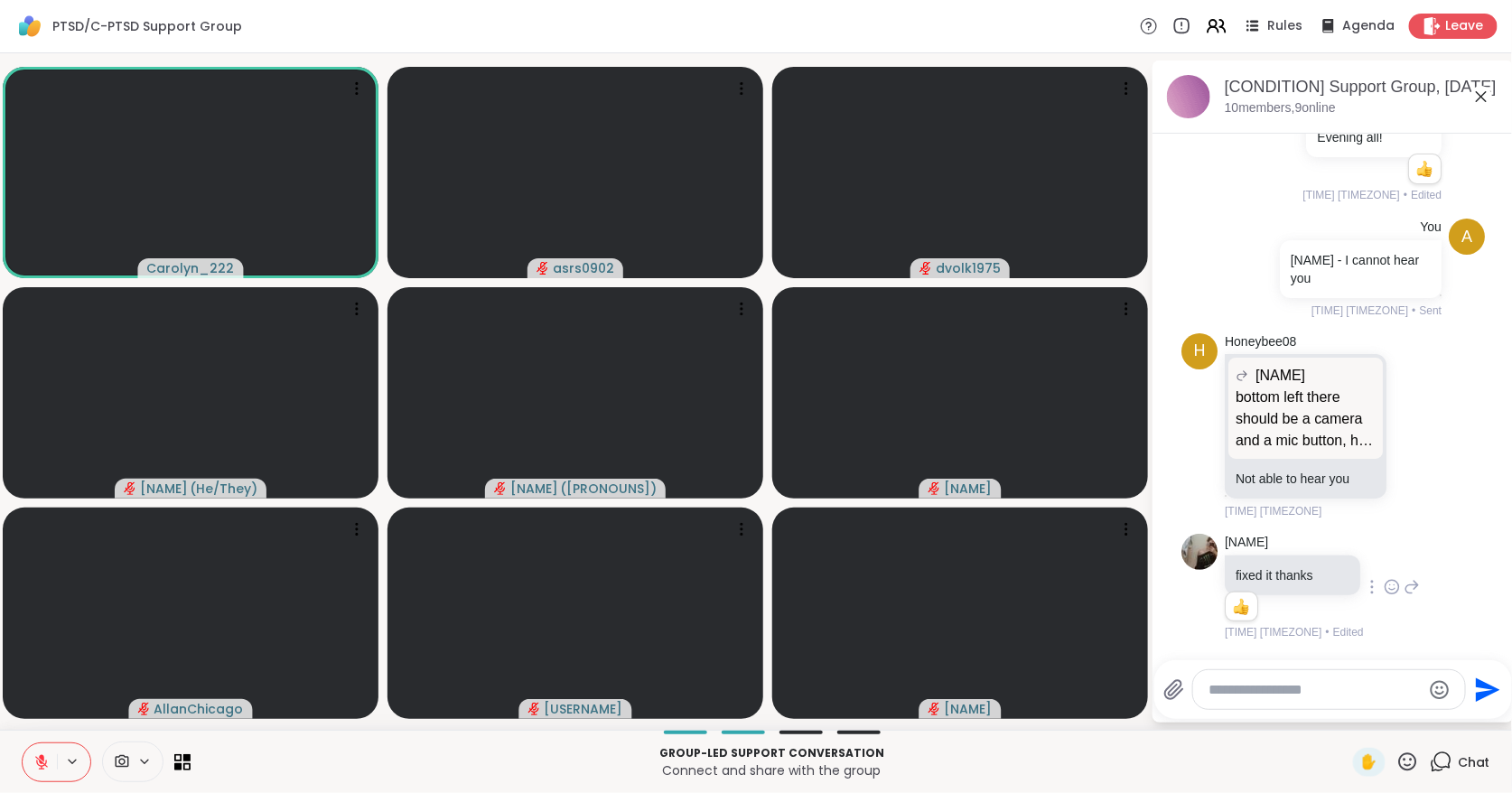 click 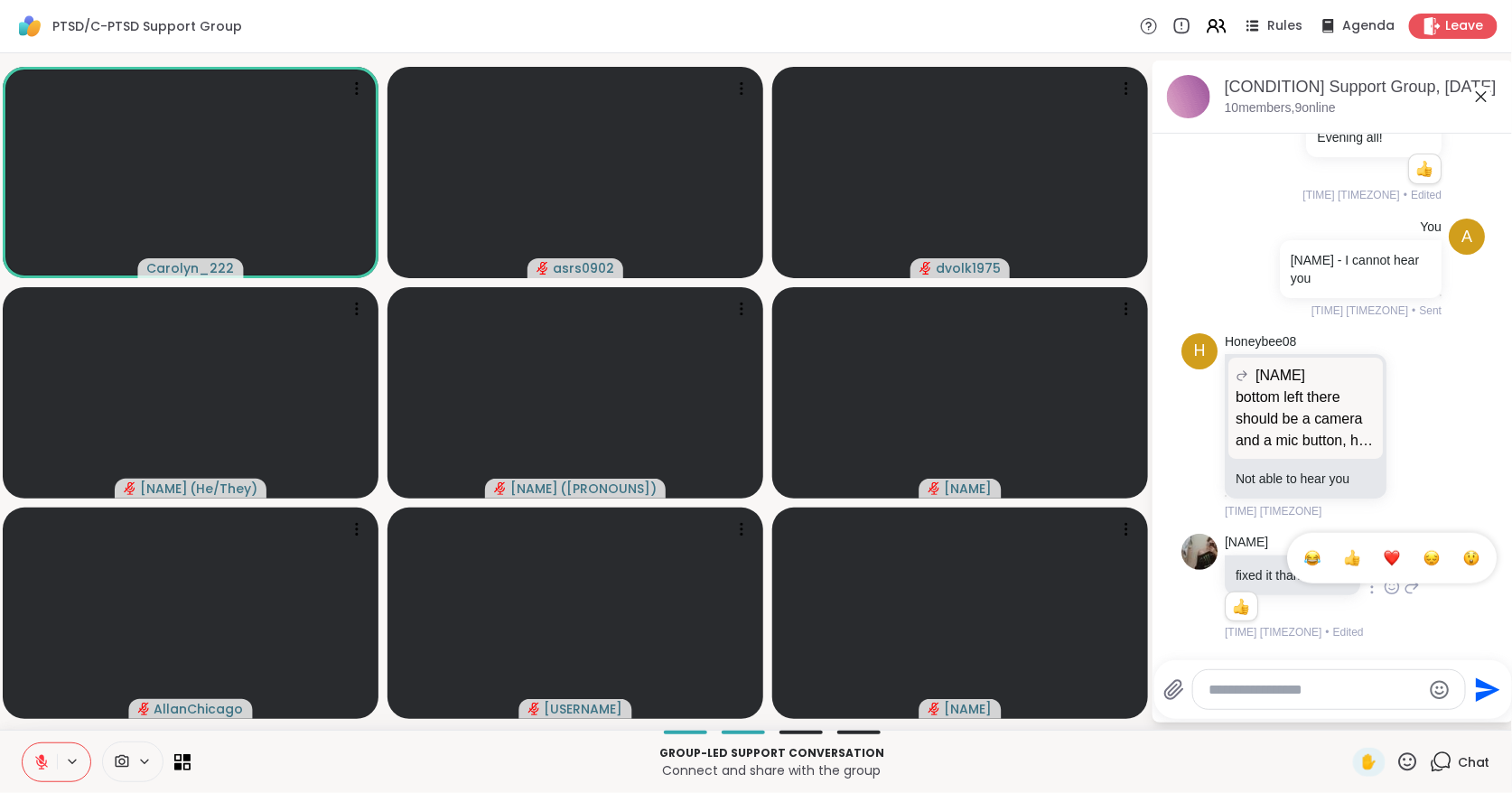 click at bounding box center (1352, 558) 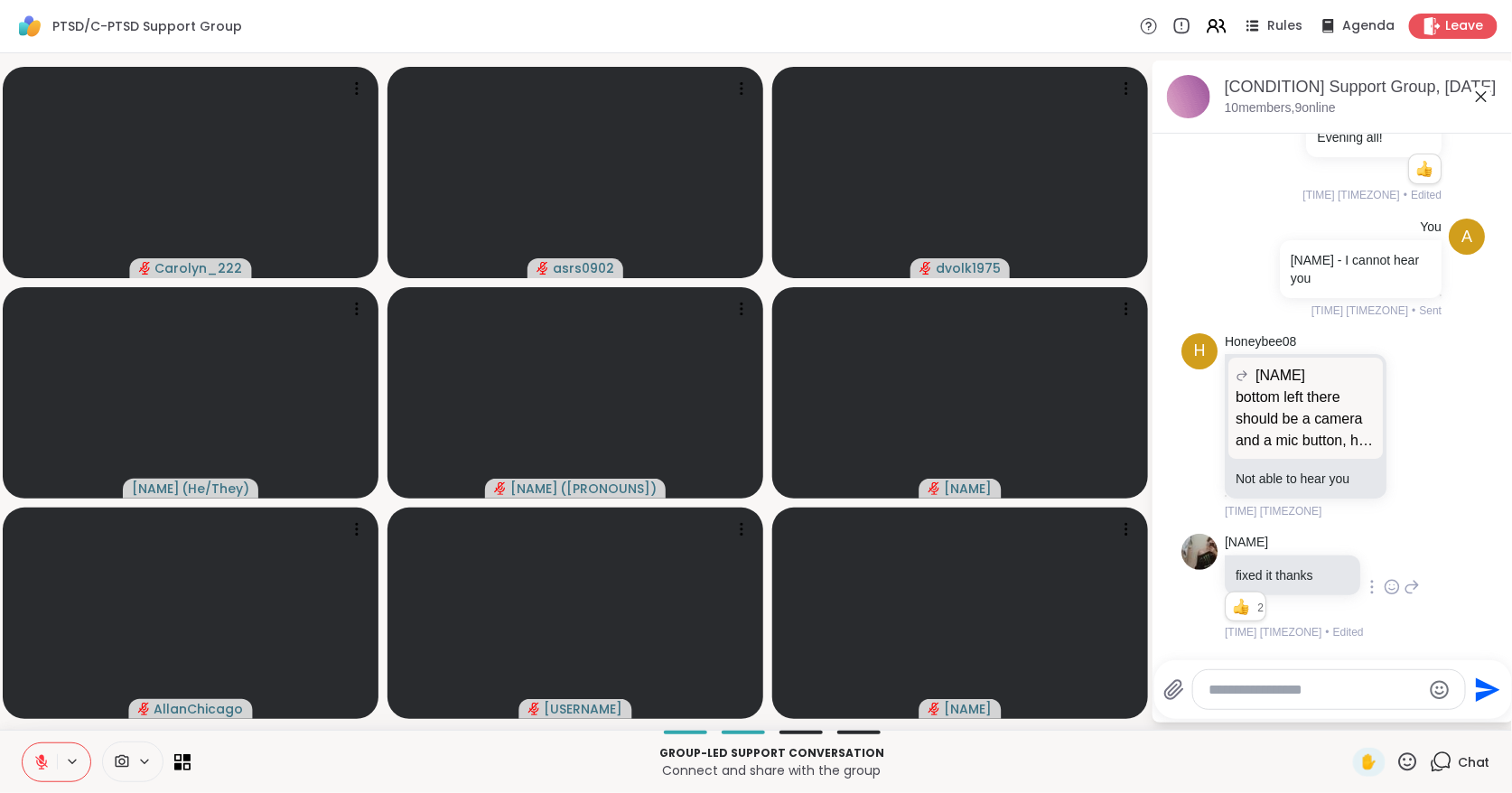 click 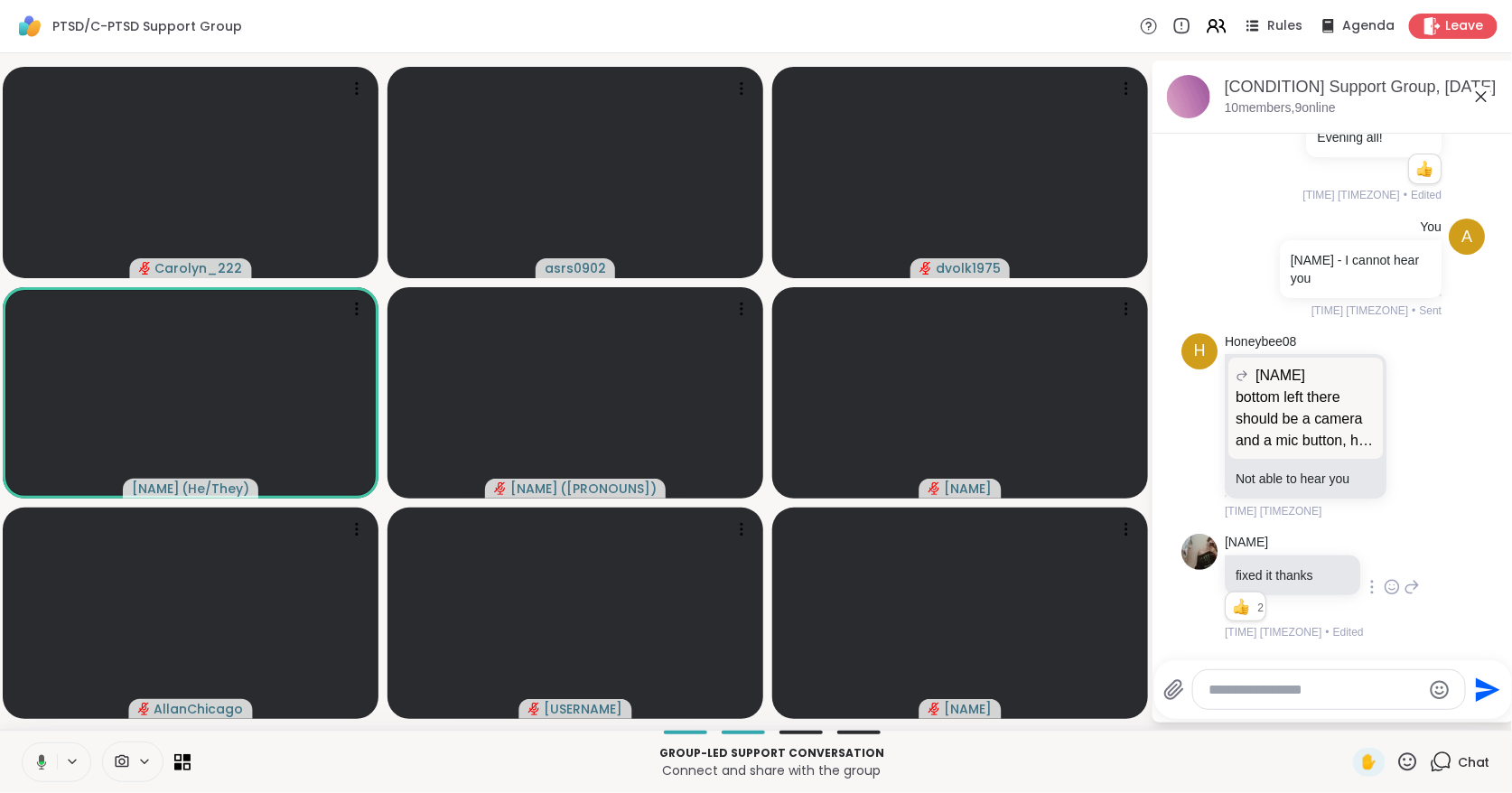 click 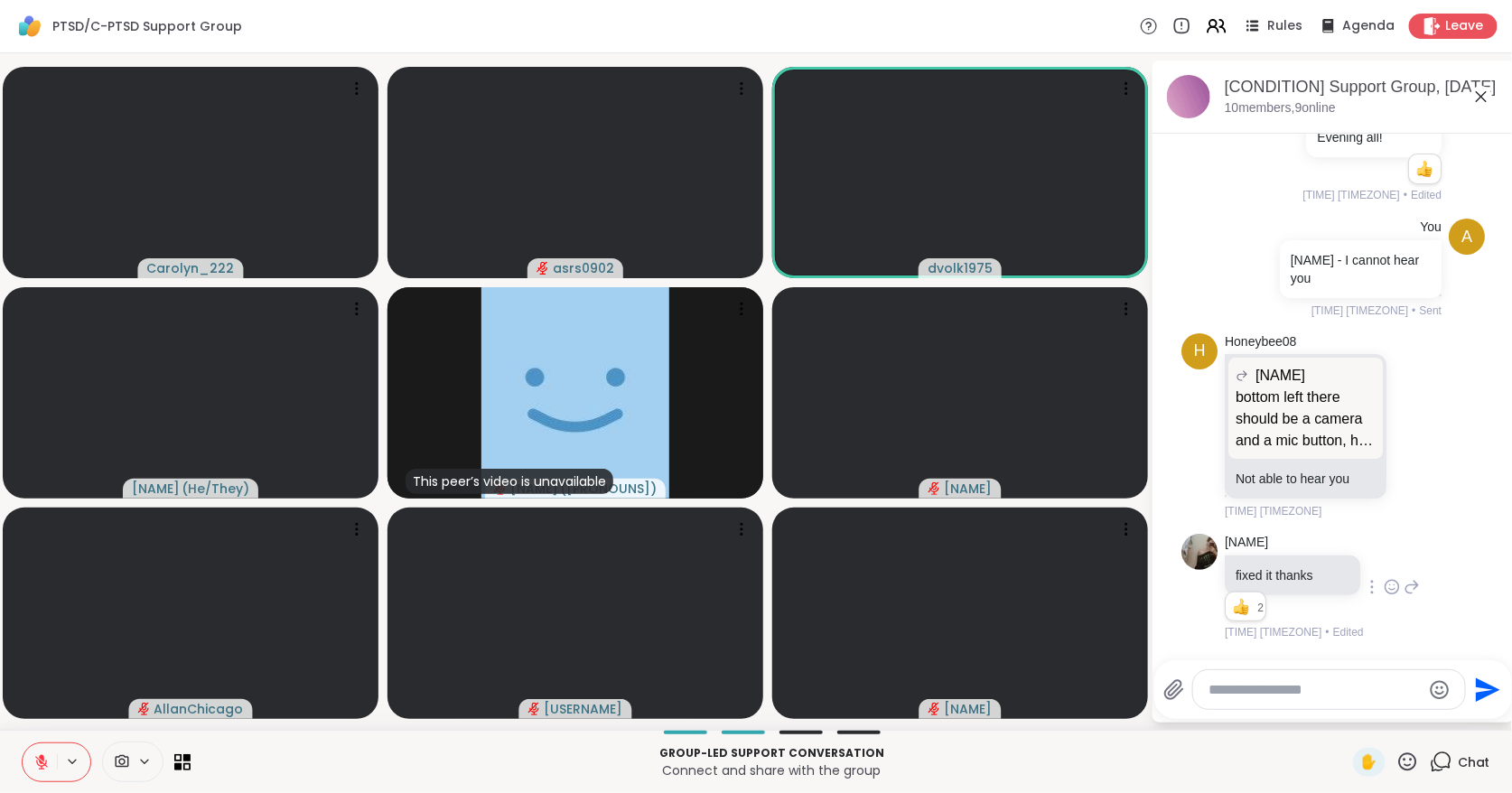 click at bounding box center (1315, 690) 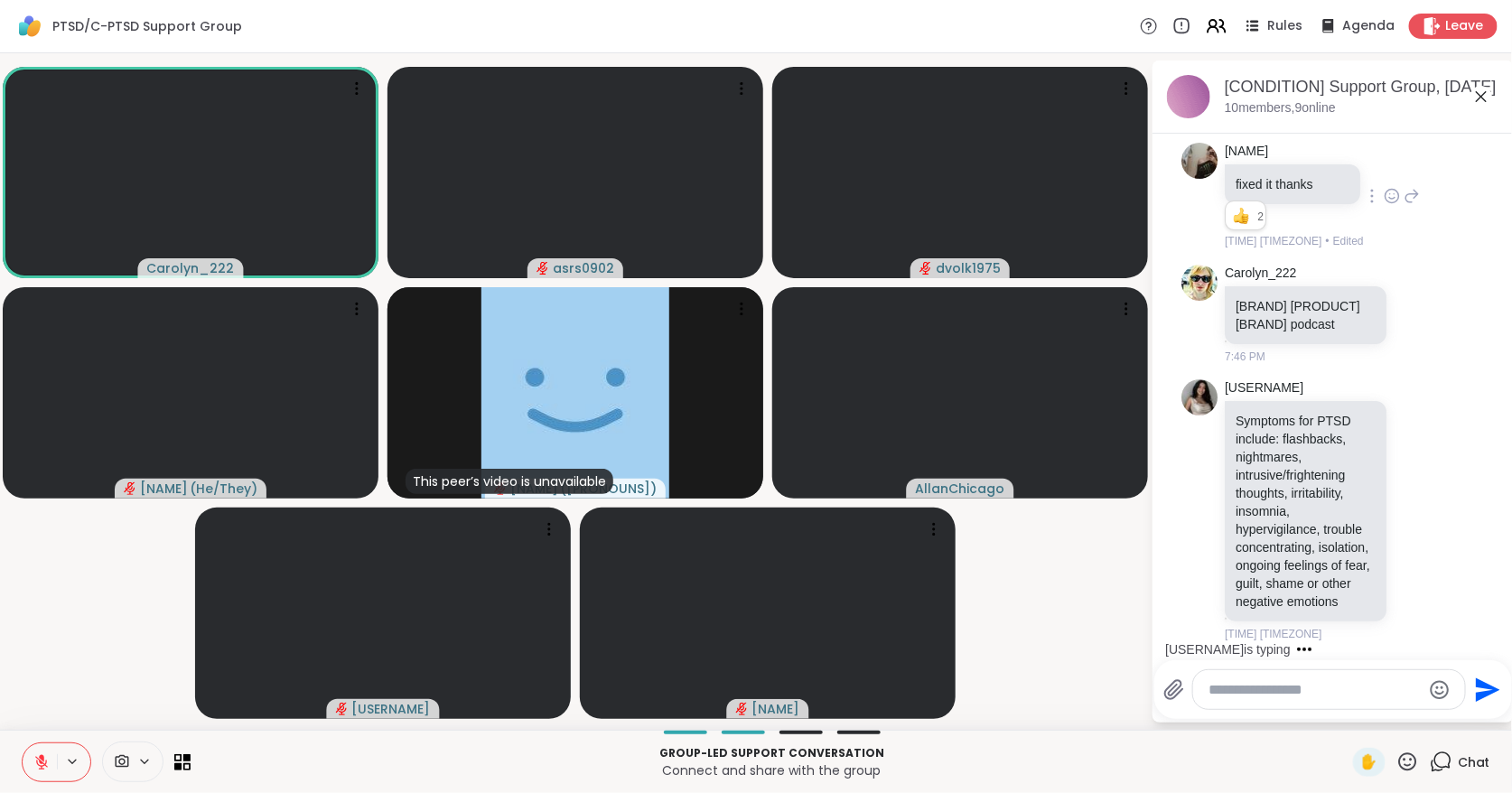 scroll, scrollTop: 1203, scrollLeft: 0, axis: vertical 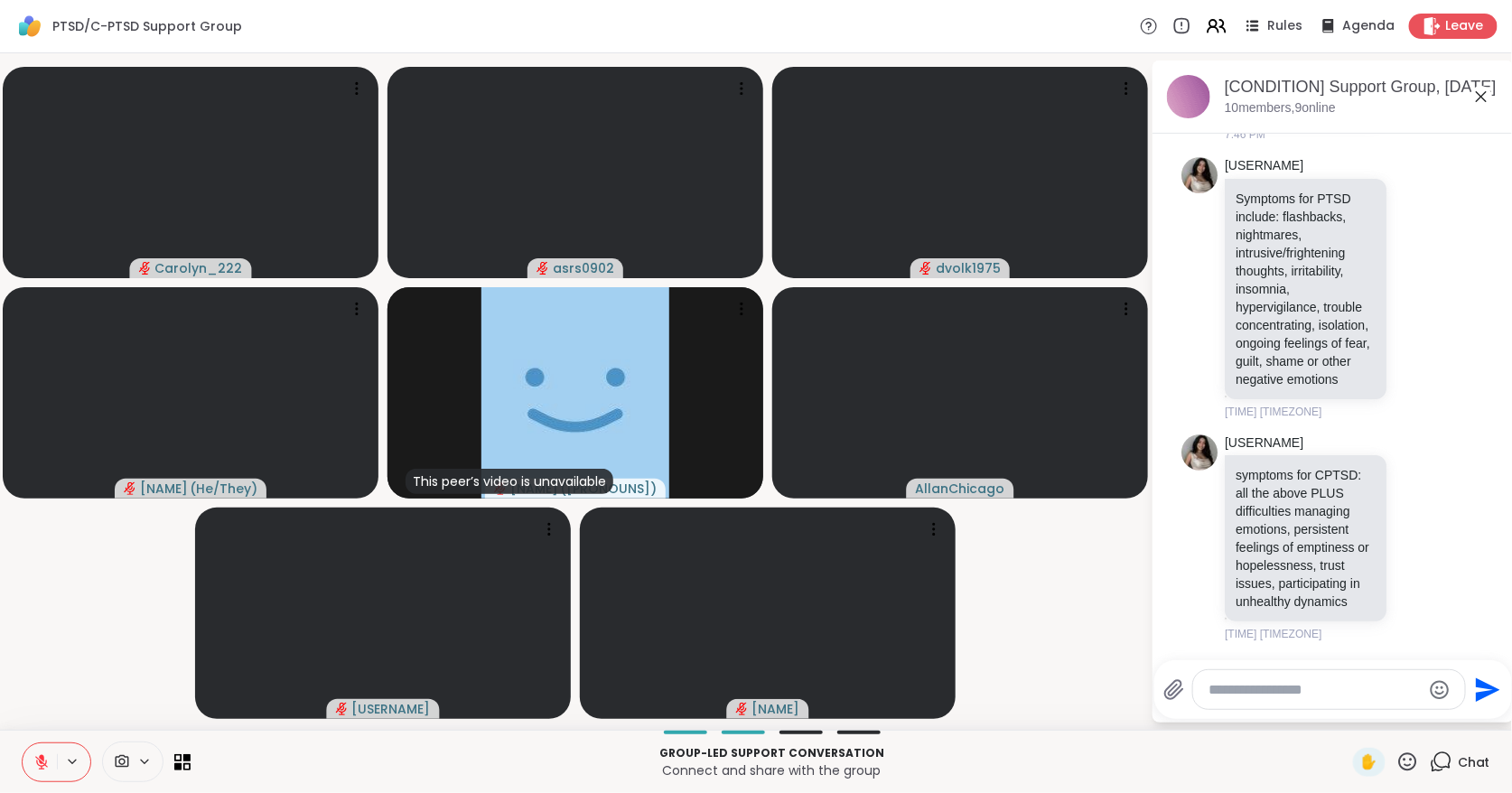 click 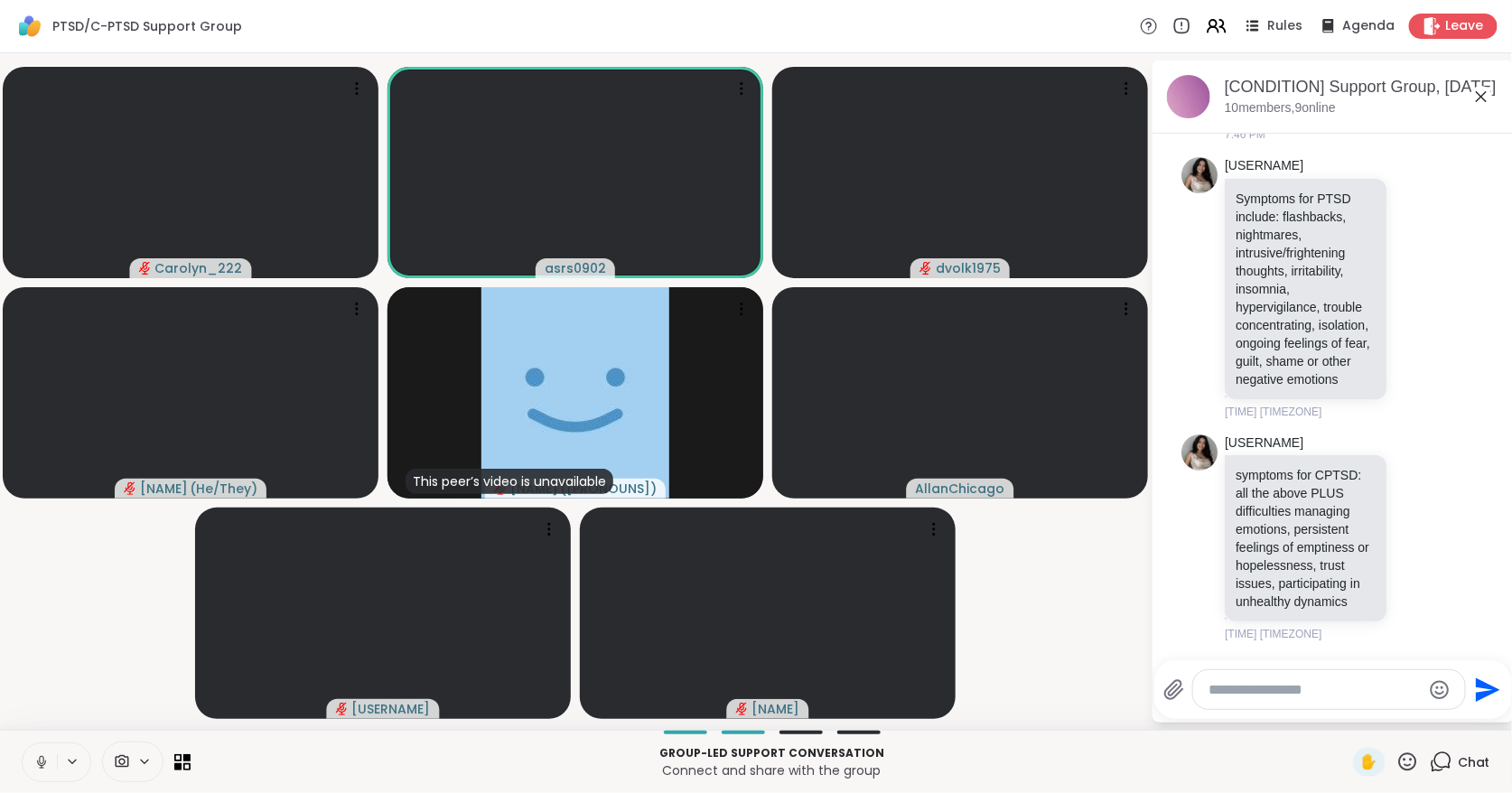 click 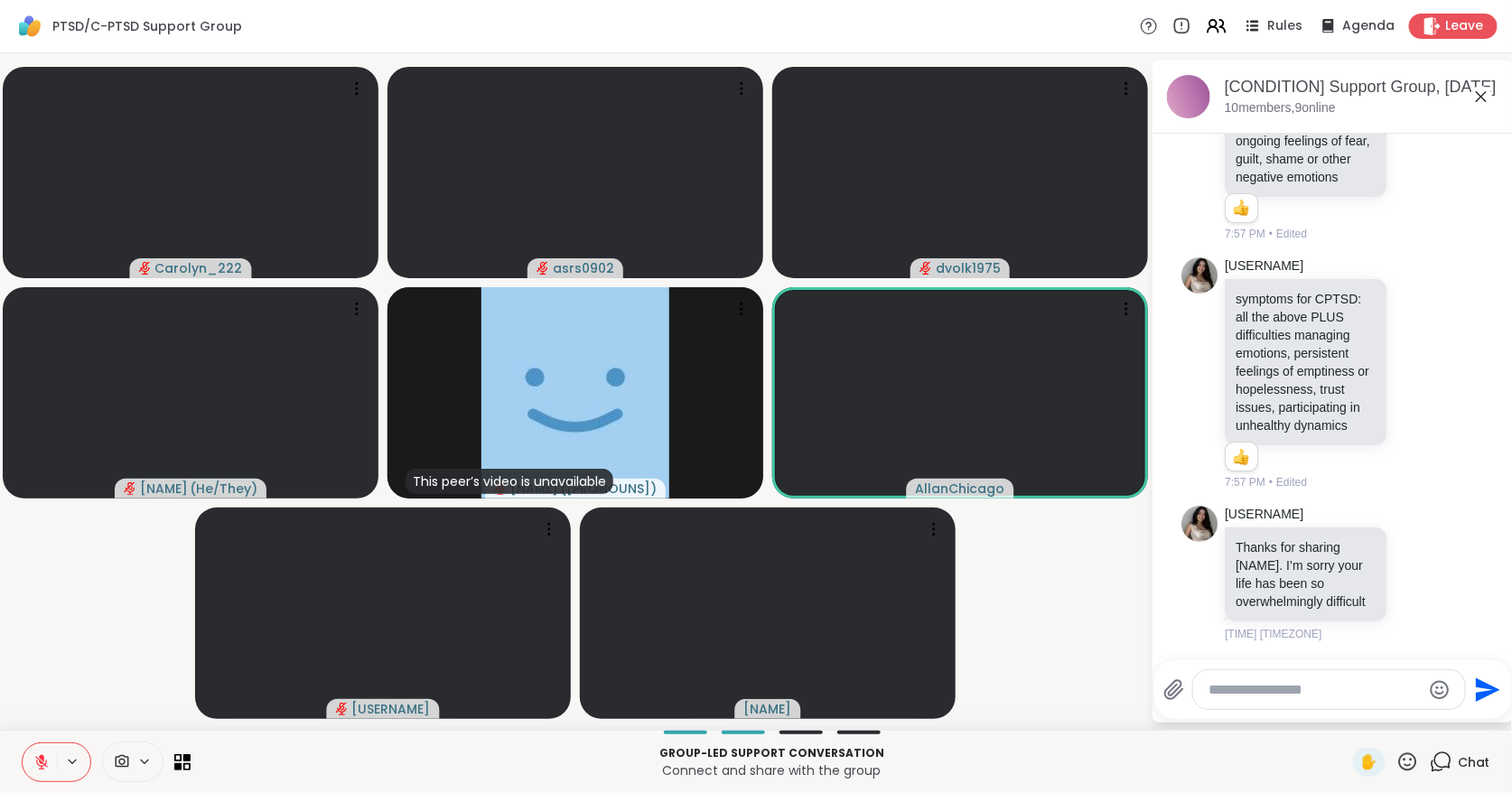 scroll, scrollTop: 1682, scrollLeft: 0, axis: vertical 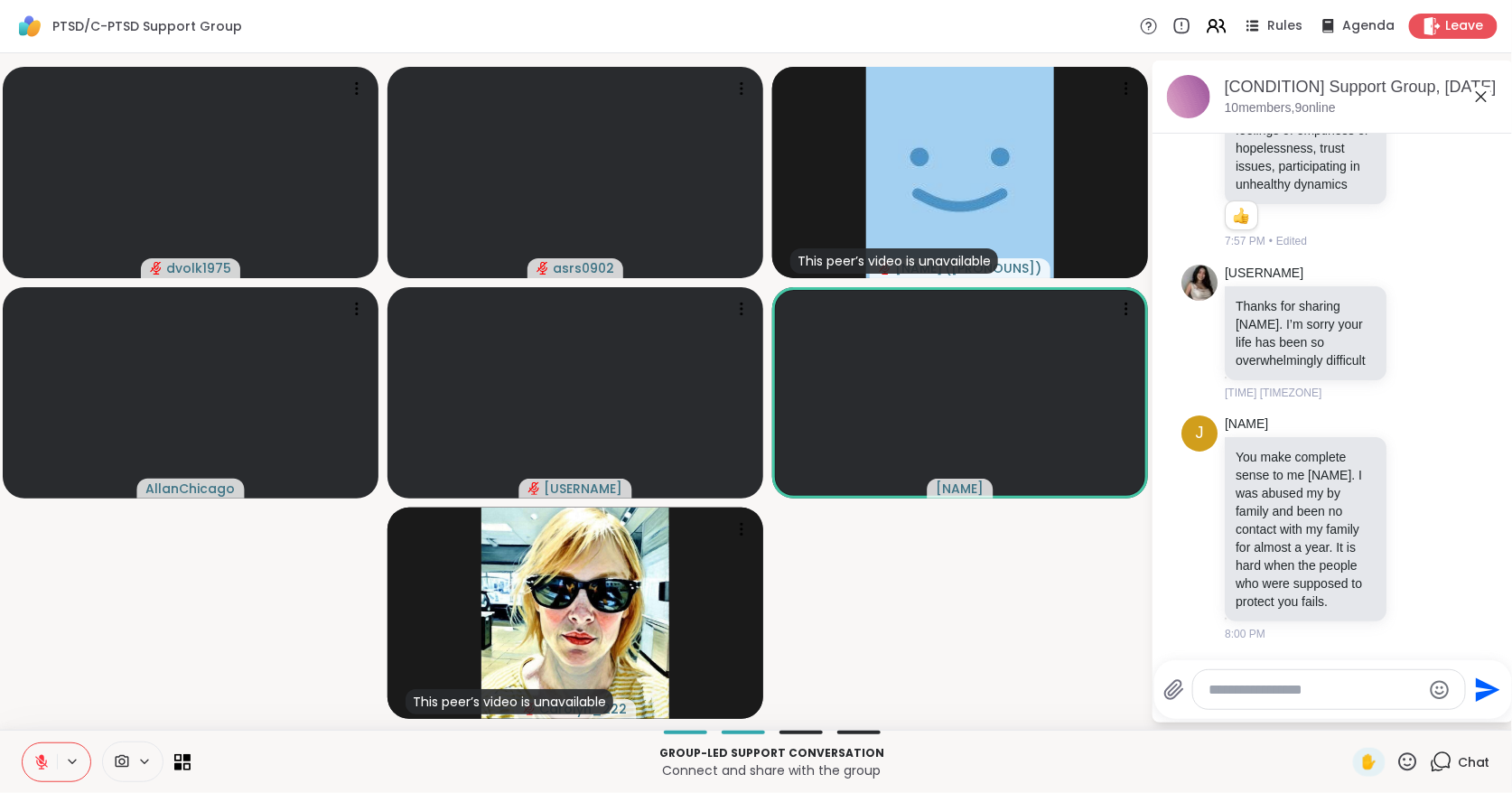 click at bounding box center (40, 762) 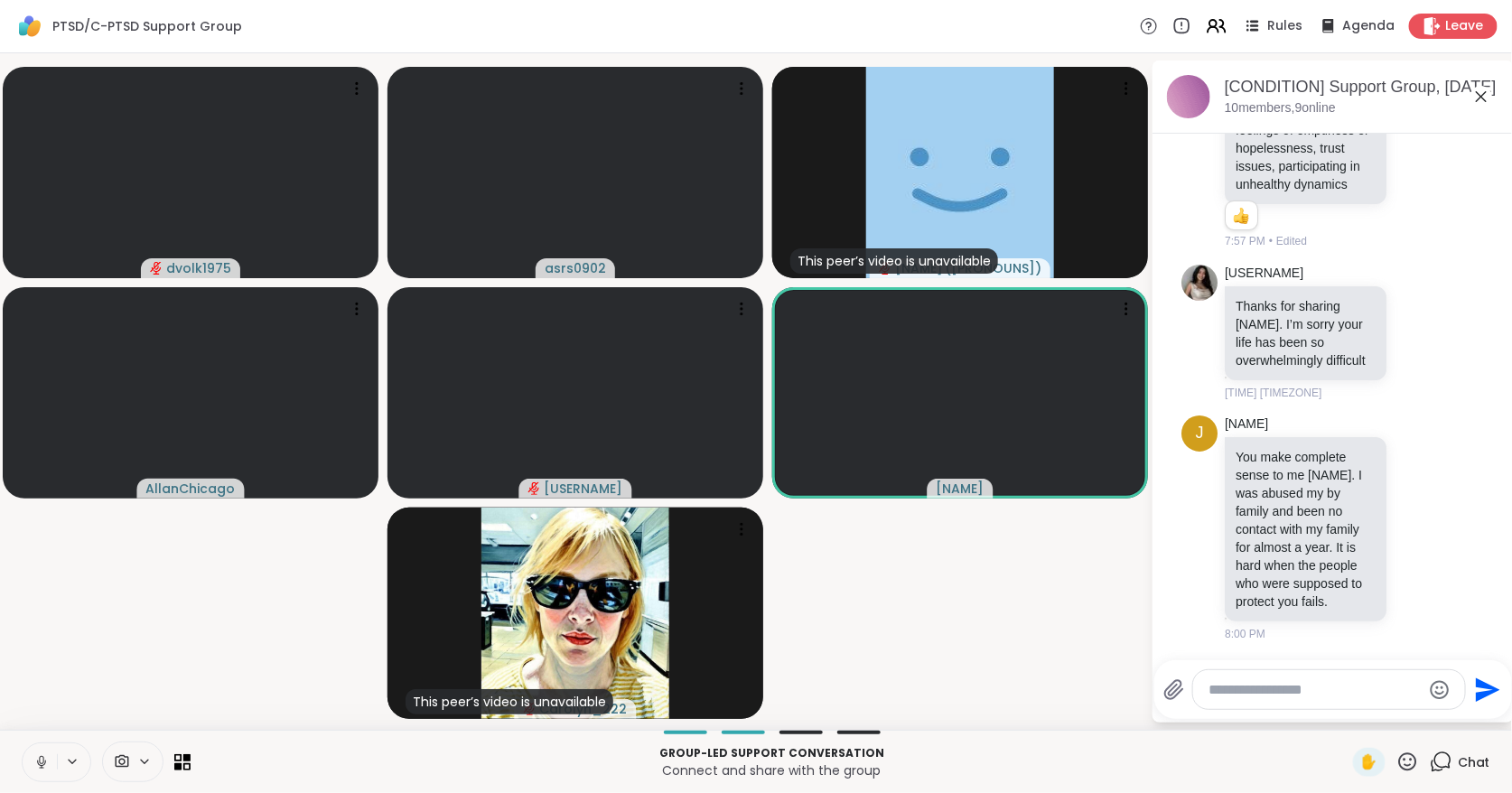 click at bounding box center (40, 762) 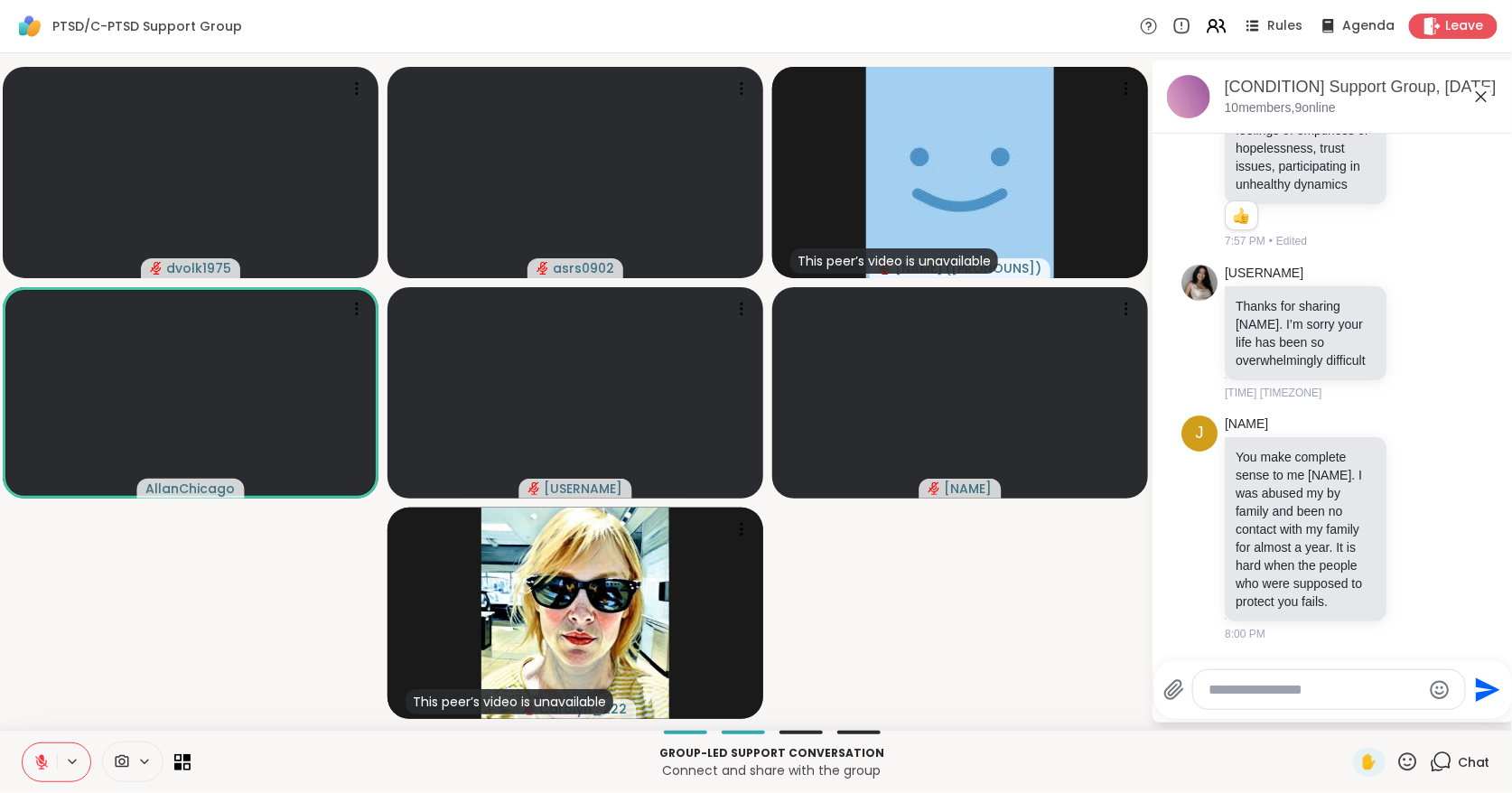 click 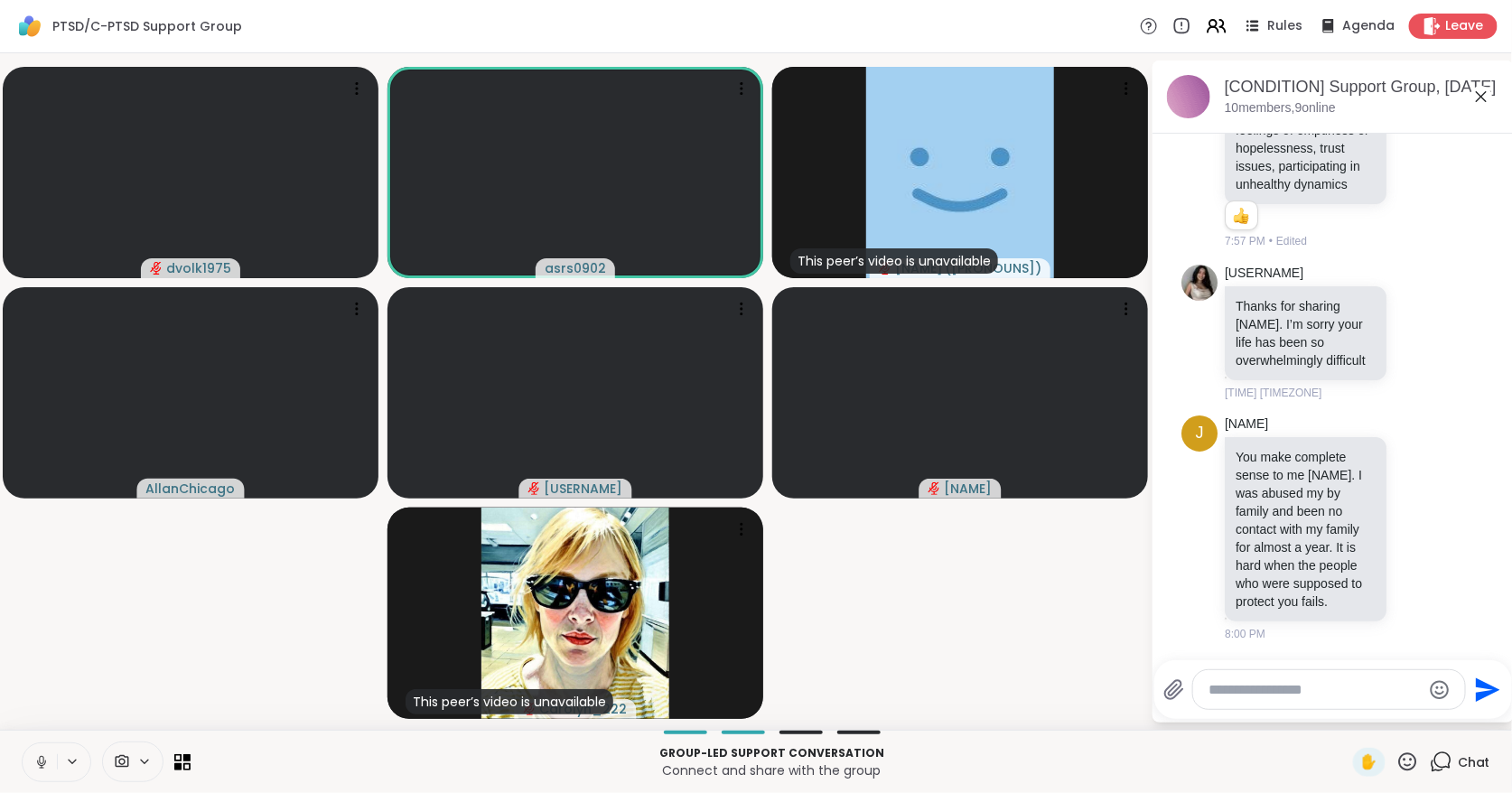 click 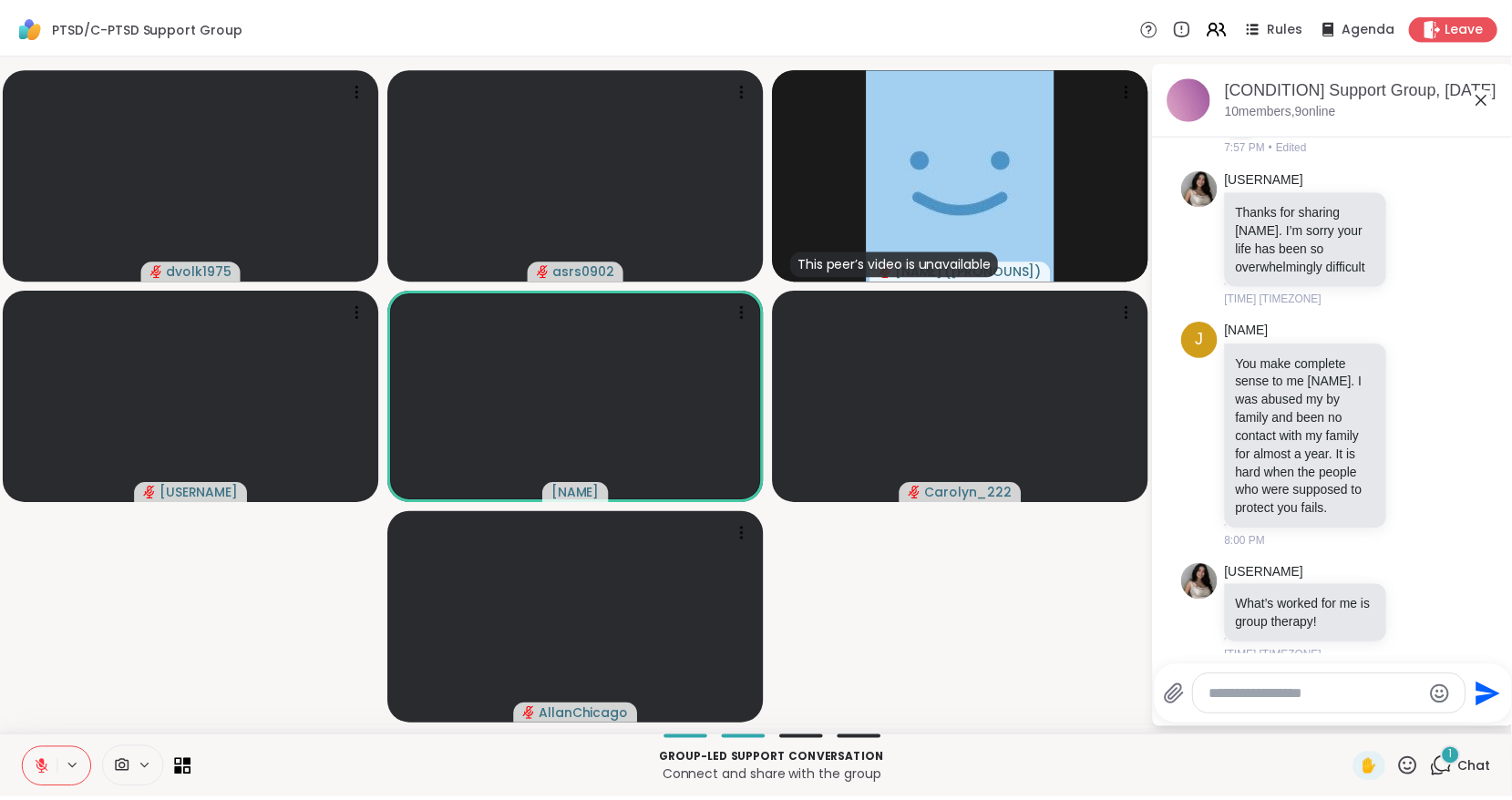 scroll, scrollTop: 1810, scrollLeft: 0, axis: vertical 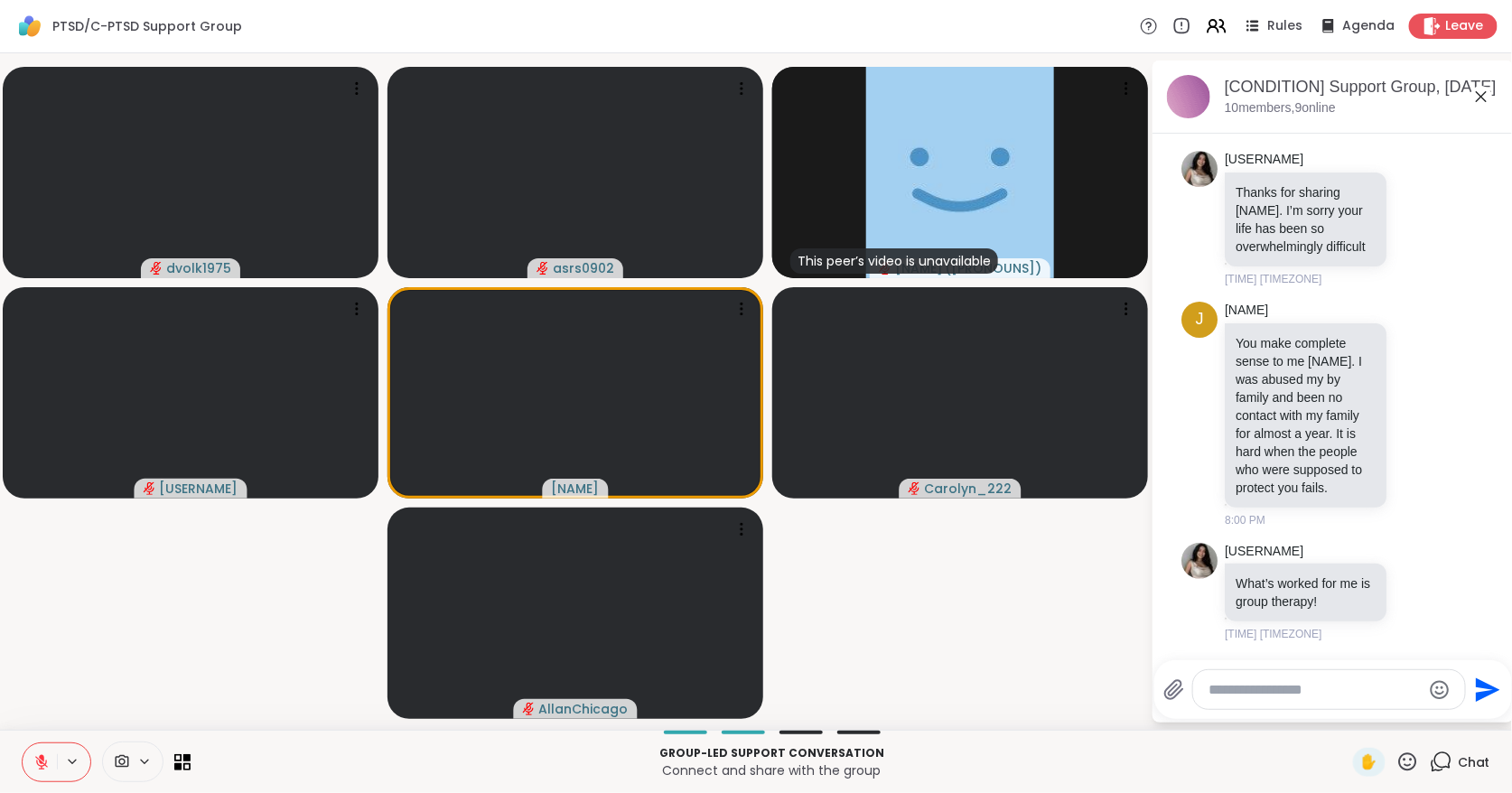 click at bounding box center (1315, 690) 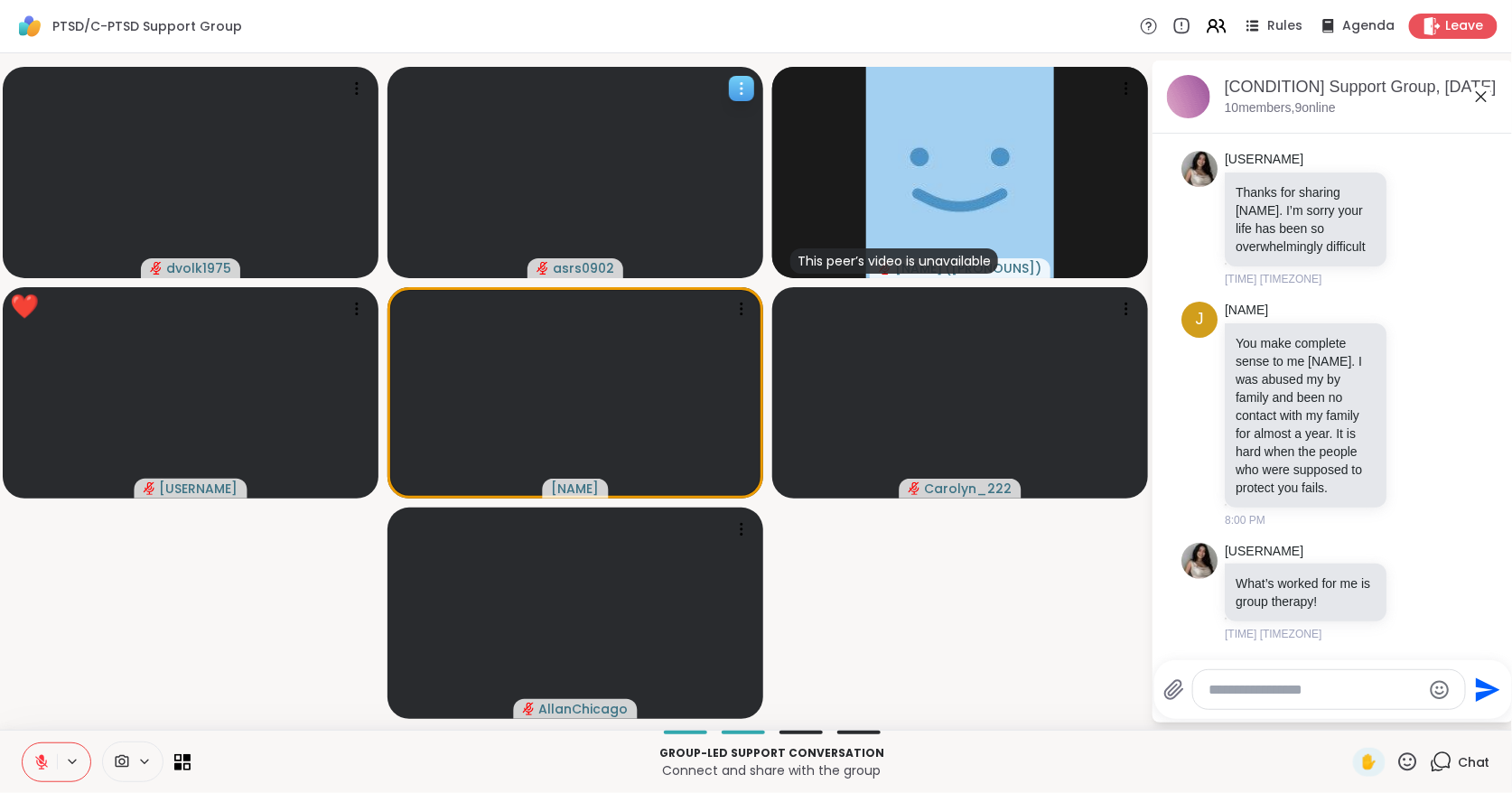 click at bounding box center [575, 173] 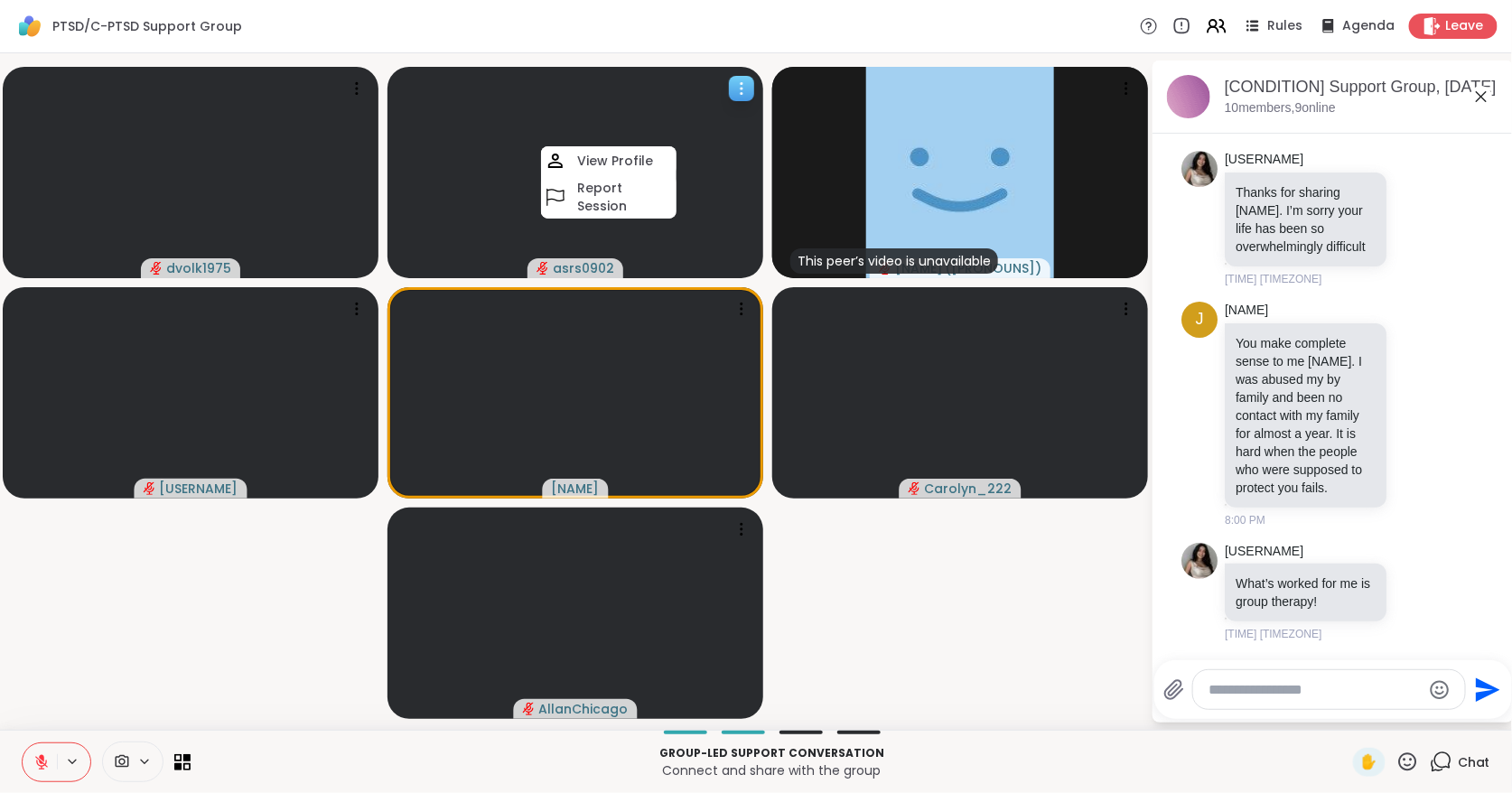click at bounding box center [575, 173] 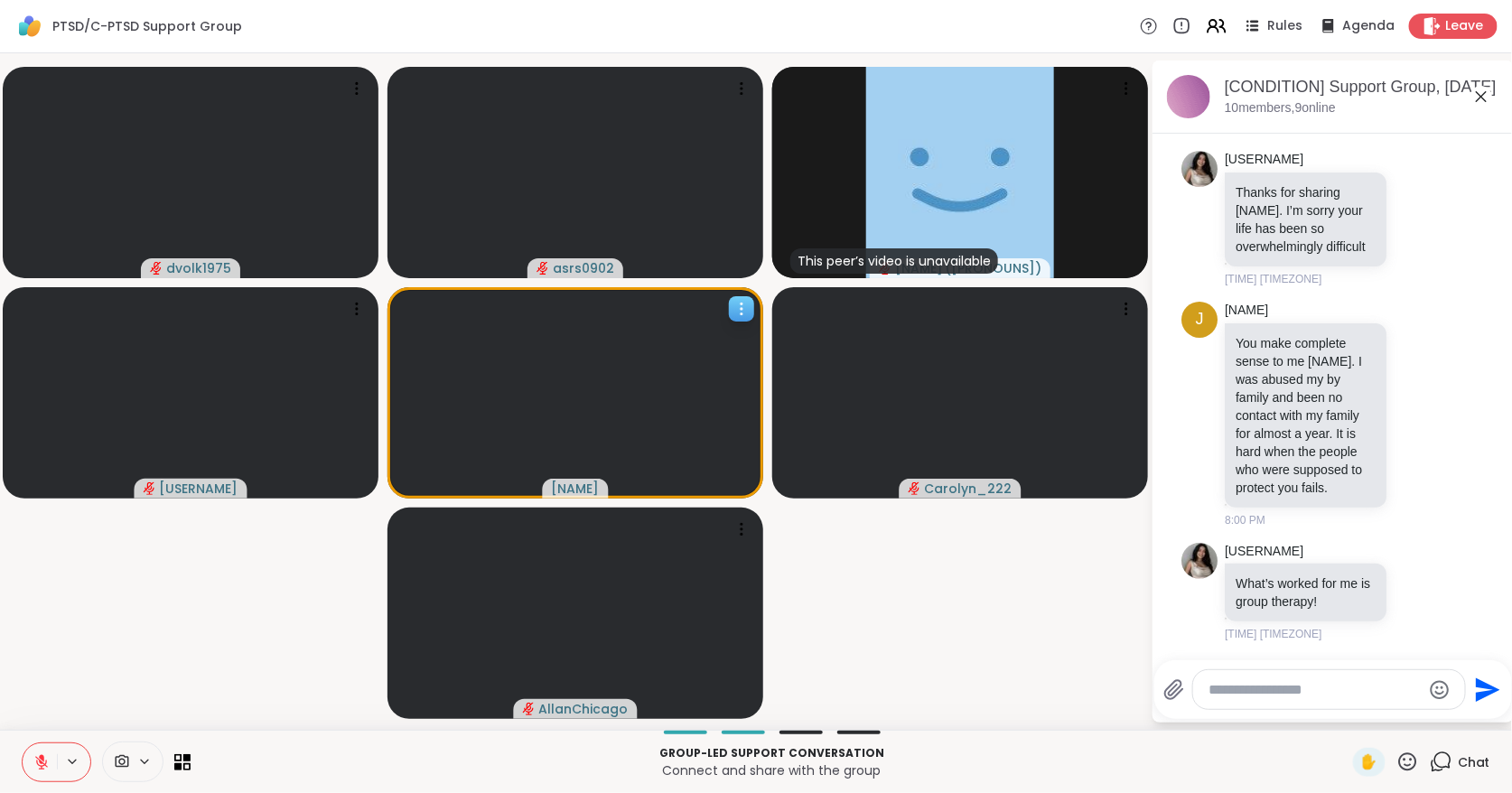 click at bounding box center (575, 393) 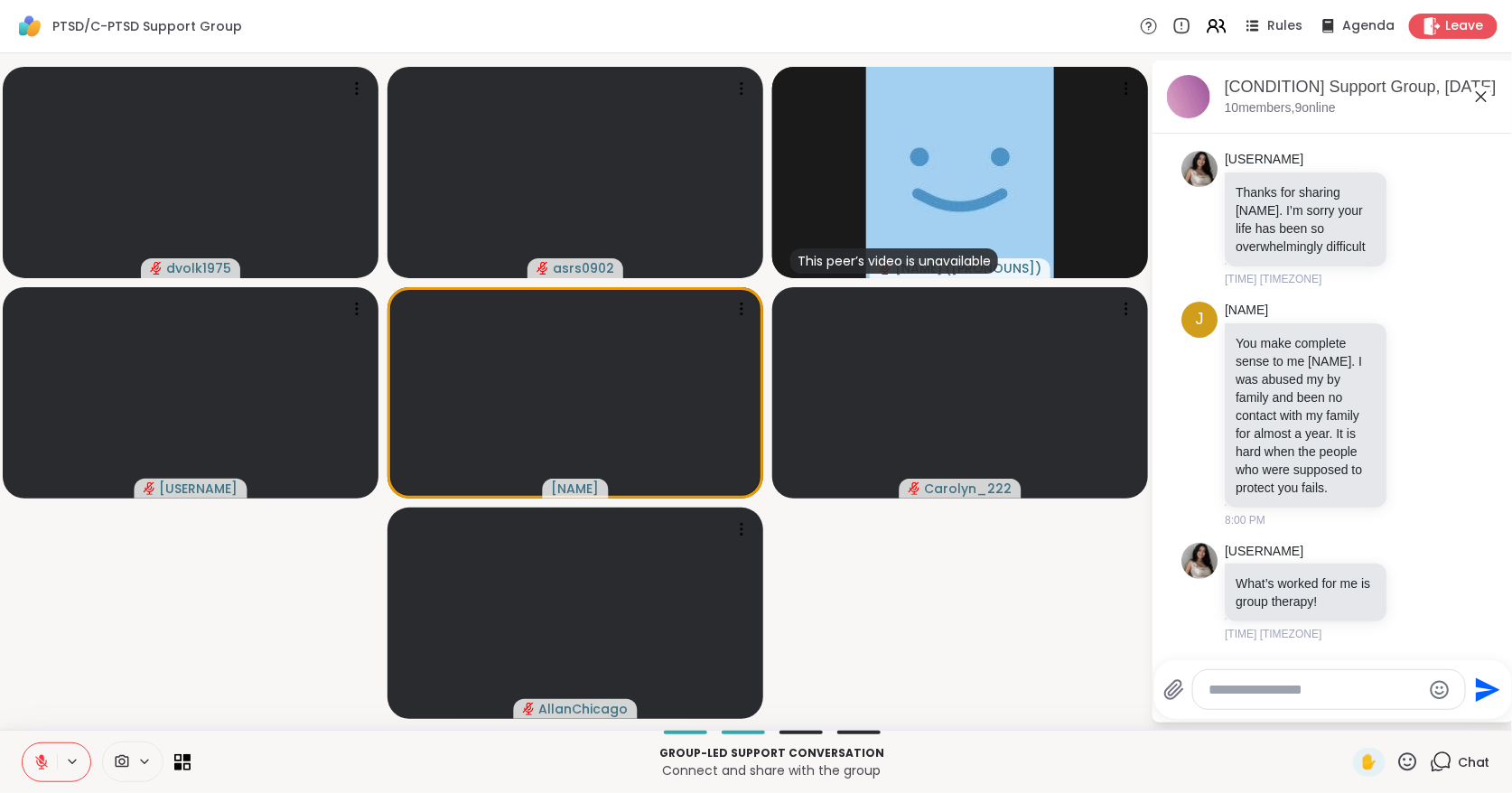 click on "[USERNAME] [USERNAME] This peer’s video is unavailable [USERNAME] ( [PRONOUNS] ) [USERNAME] [USERNAME] [USERNAME]" at bounding box center (575, 391) 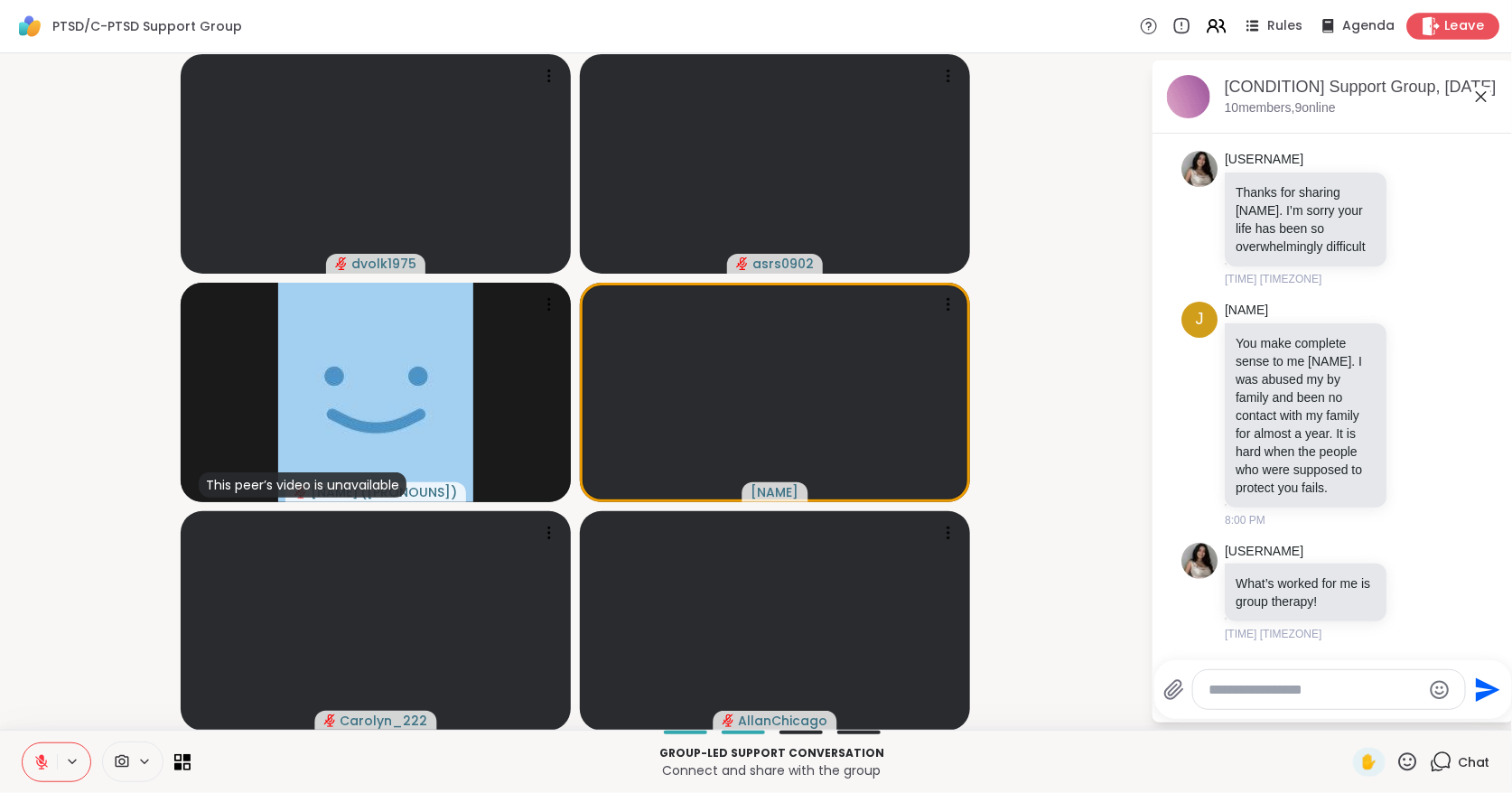 click on "Leave" at bounding box center (1465, 26) 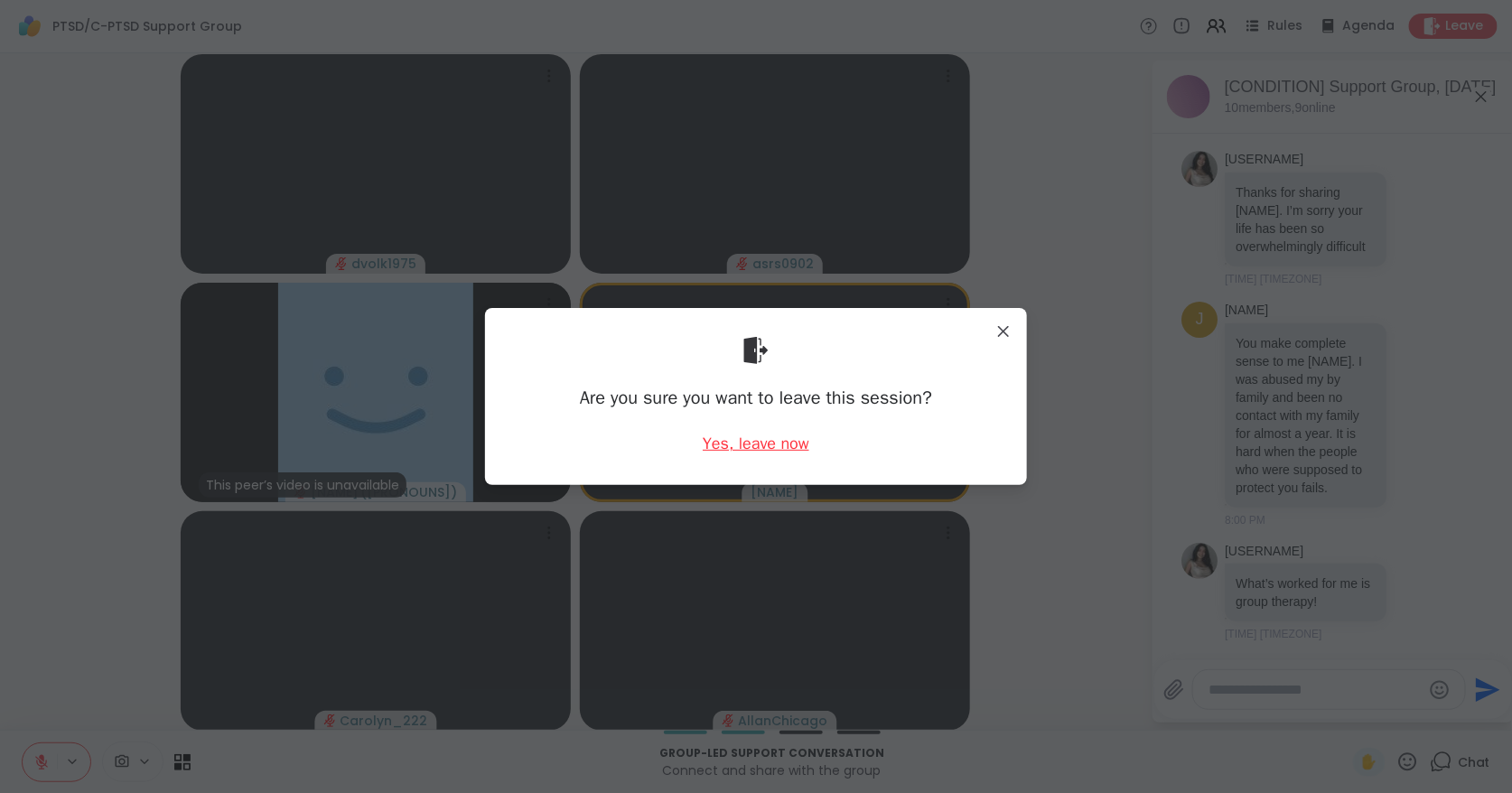 click on "Yes, leave now" at bounding box center (756, 443) 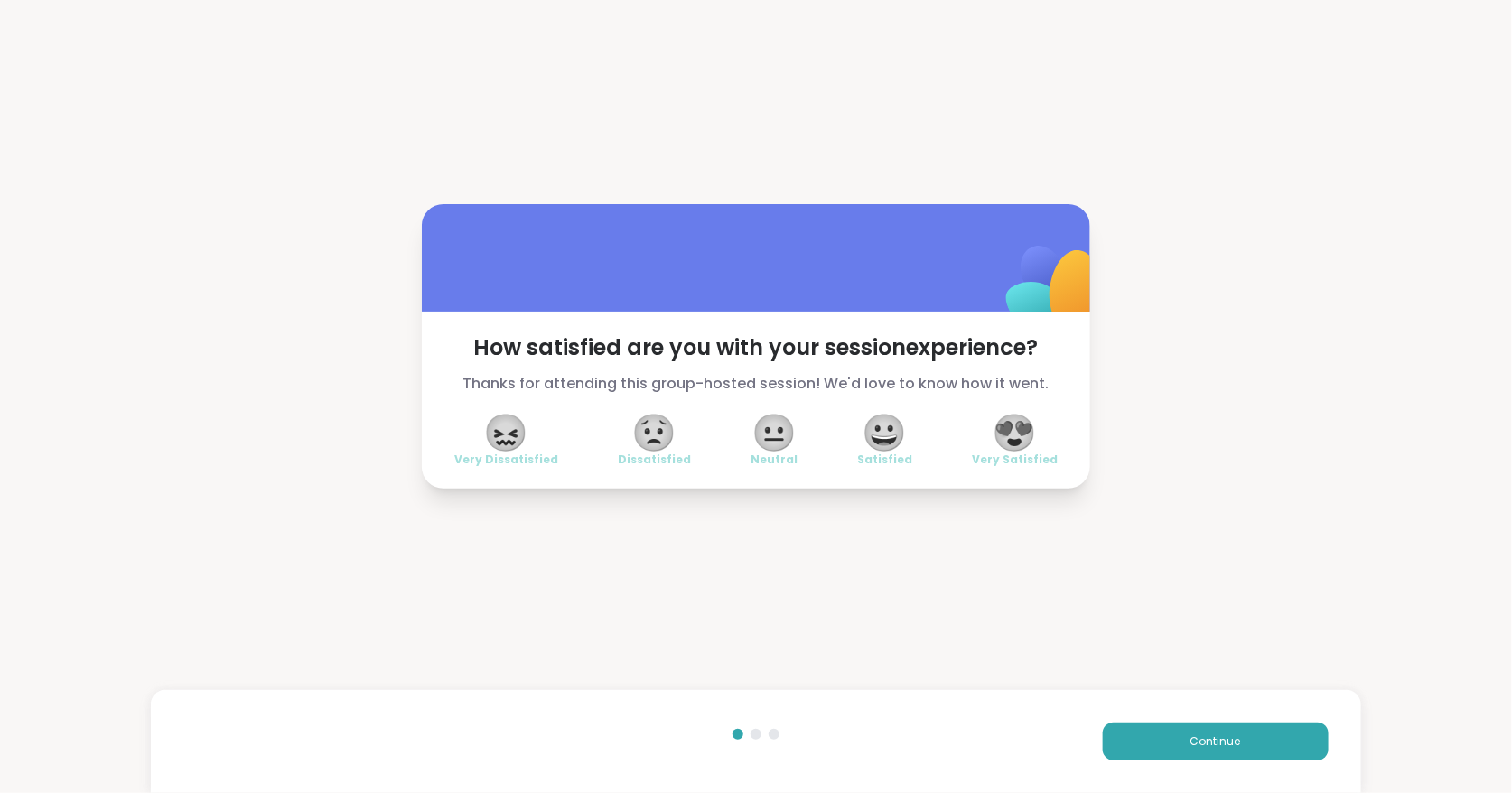 click on "😟" at bounding box center [655, 433] 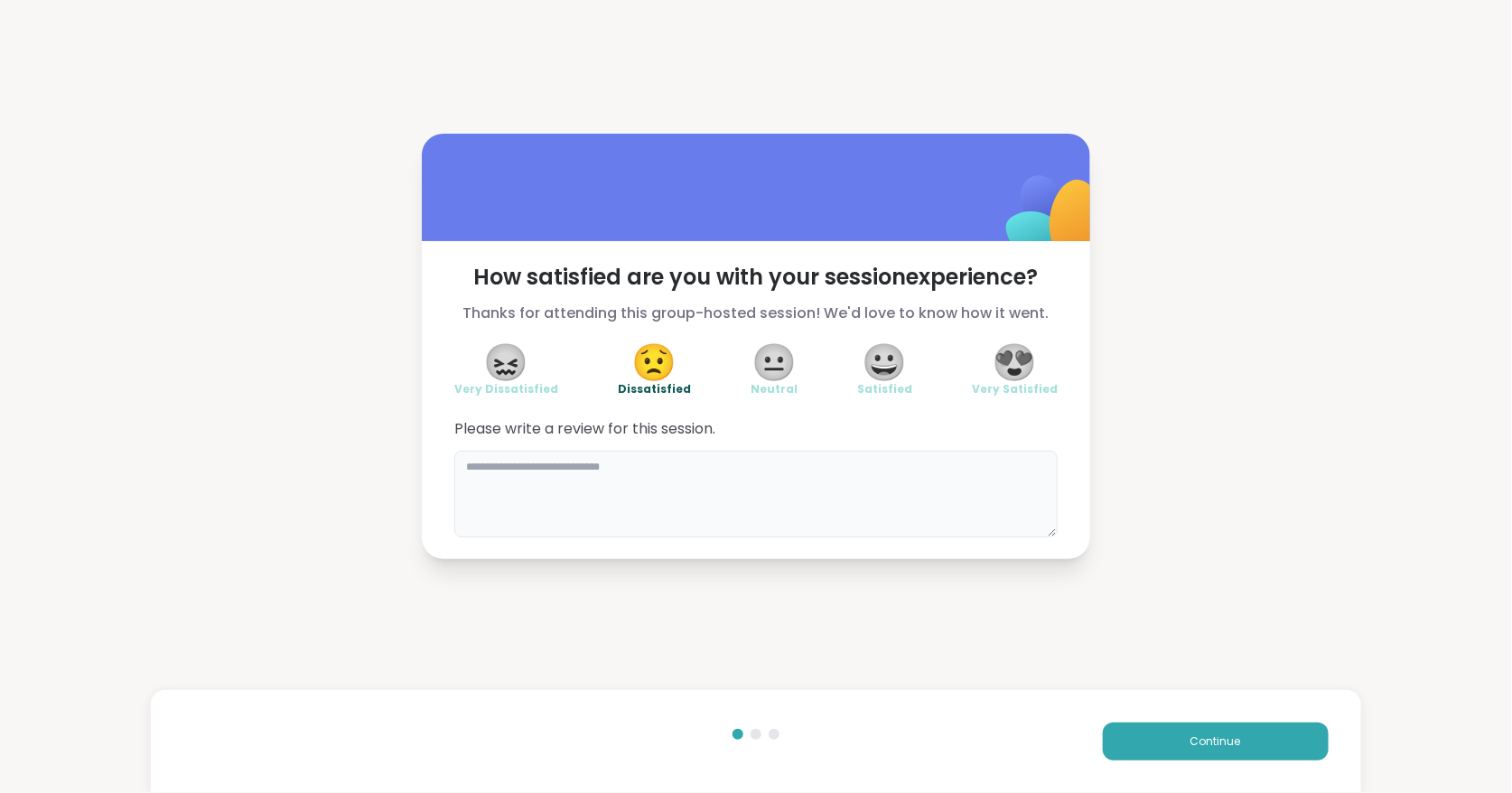 click at bounding box center [756, 494] 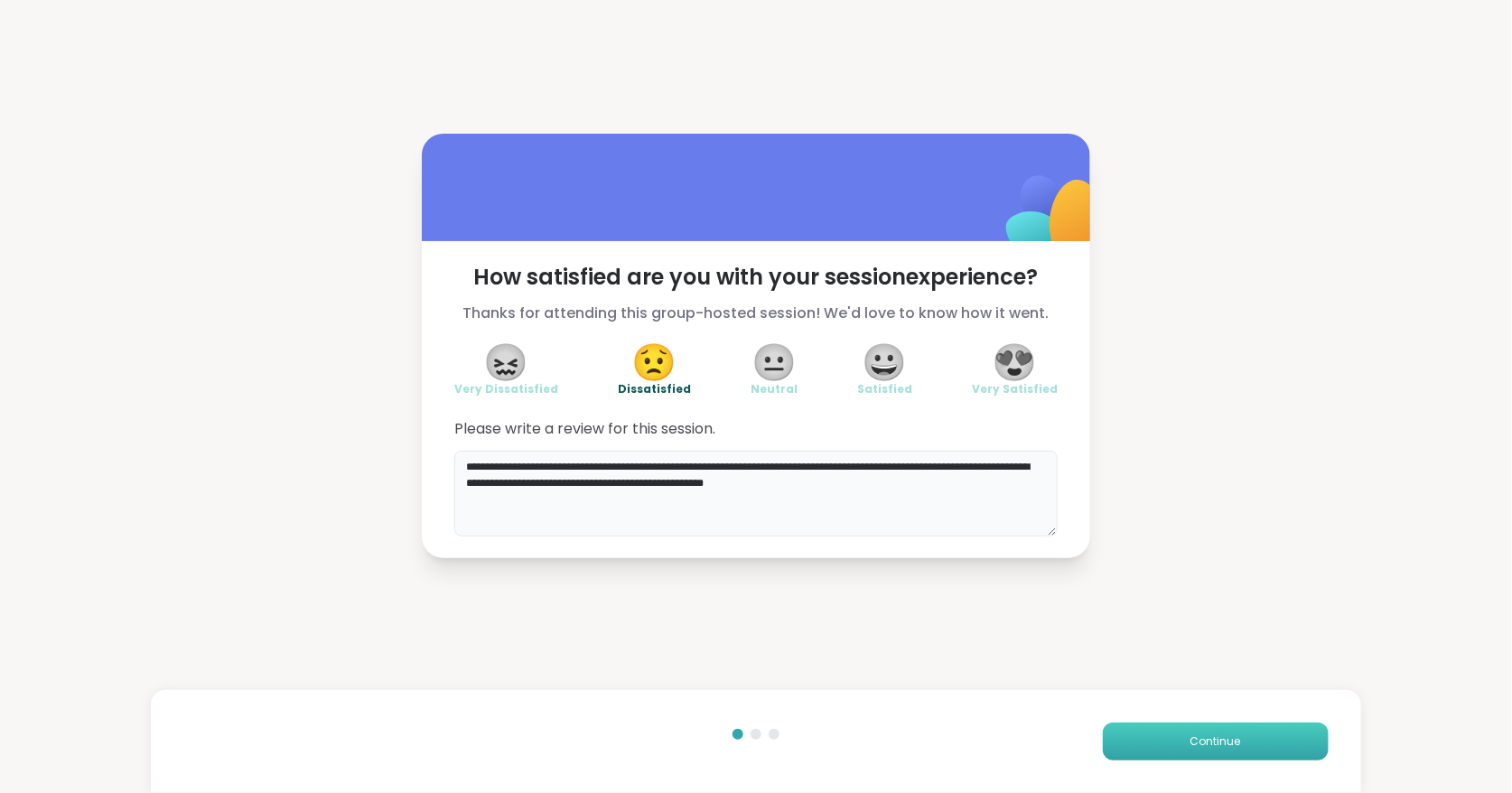 type on "**********" 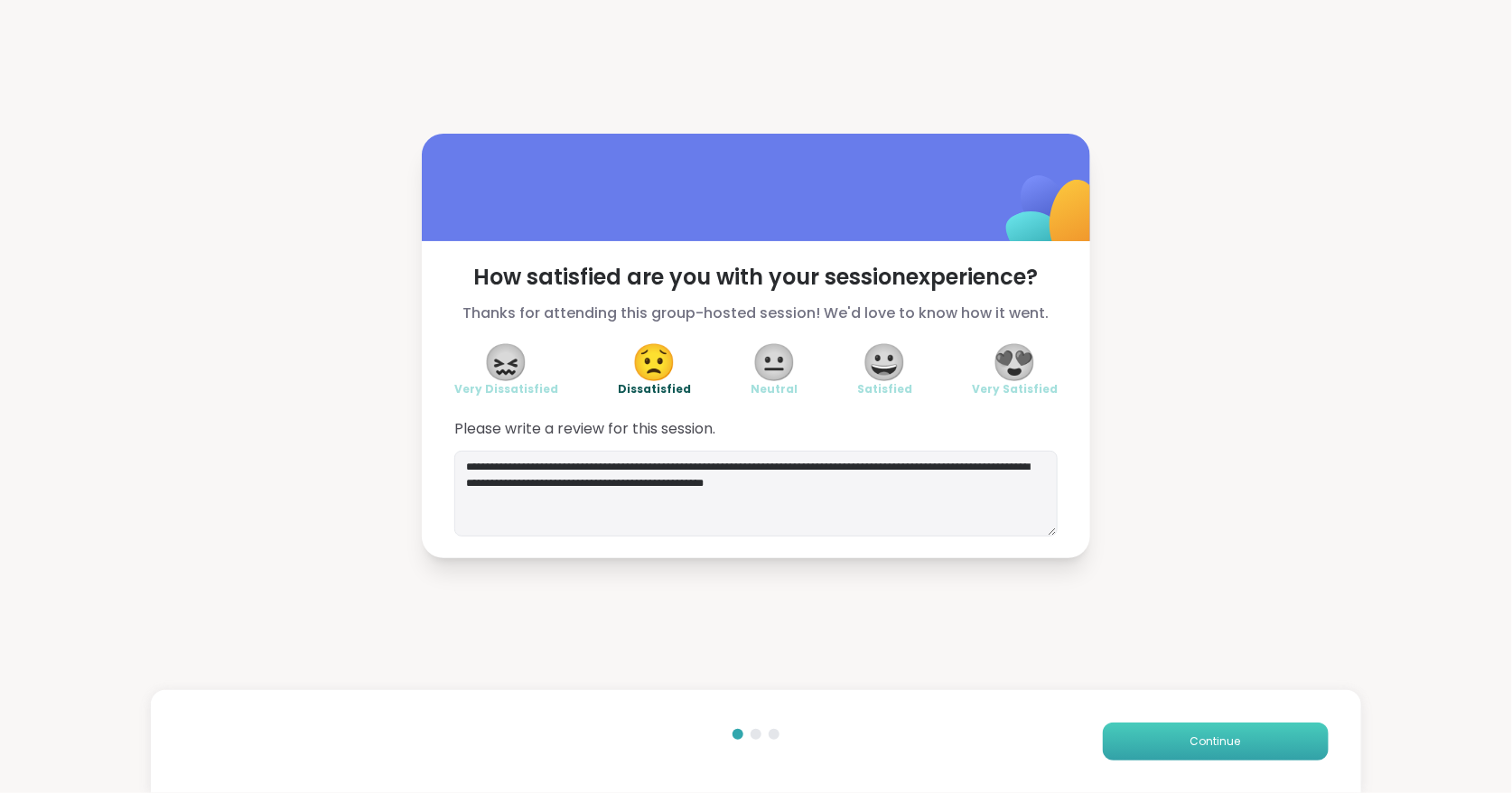 click on "Continue" at bounding box center (1216, 742) 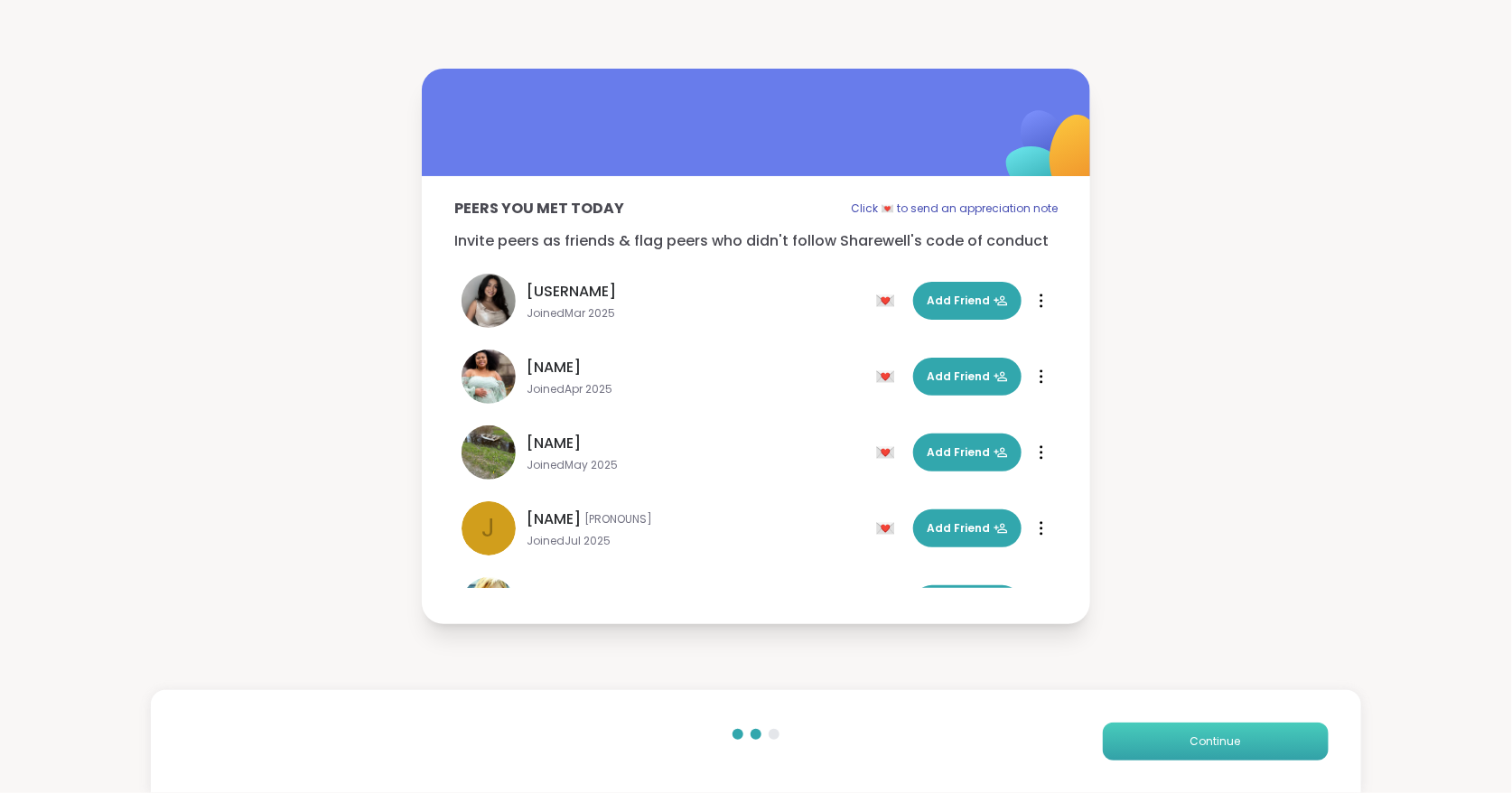 click on "Continue" at bounding box center [1216, 742] 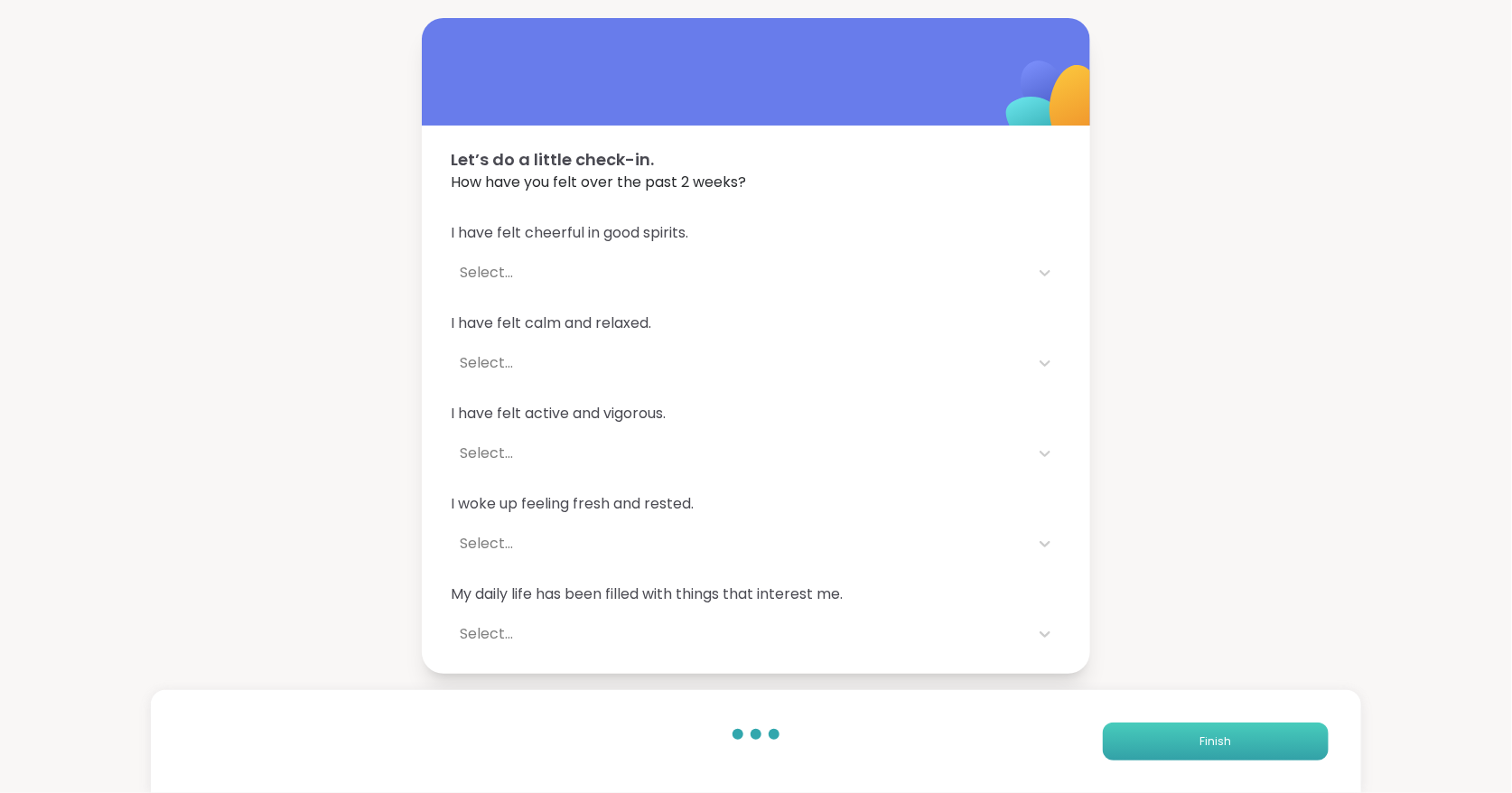 click on "Finish" at bounding box center [1216, 742] 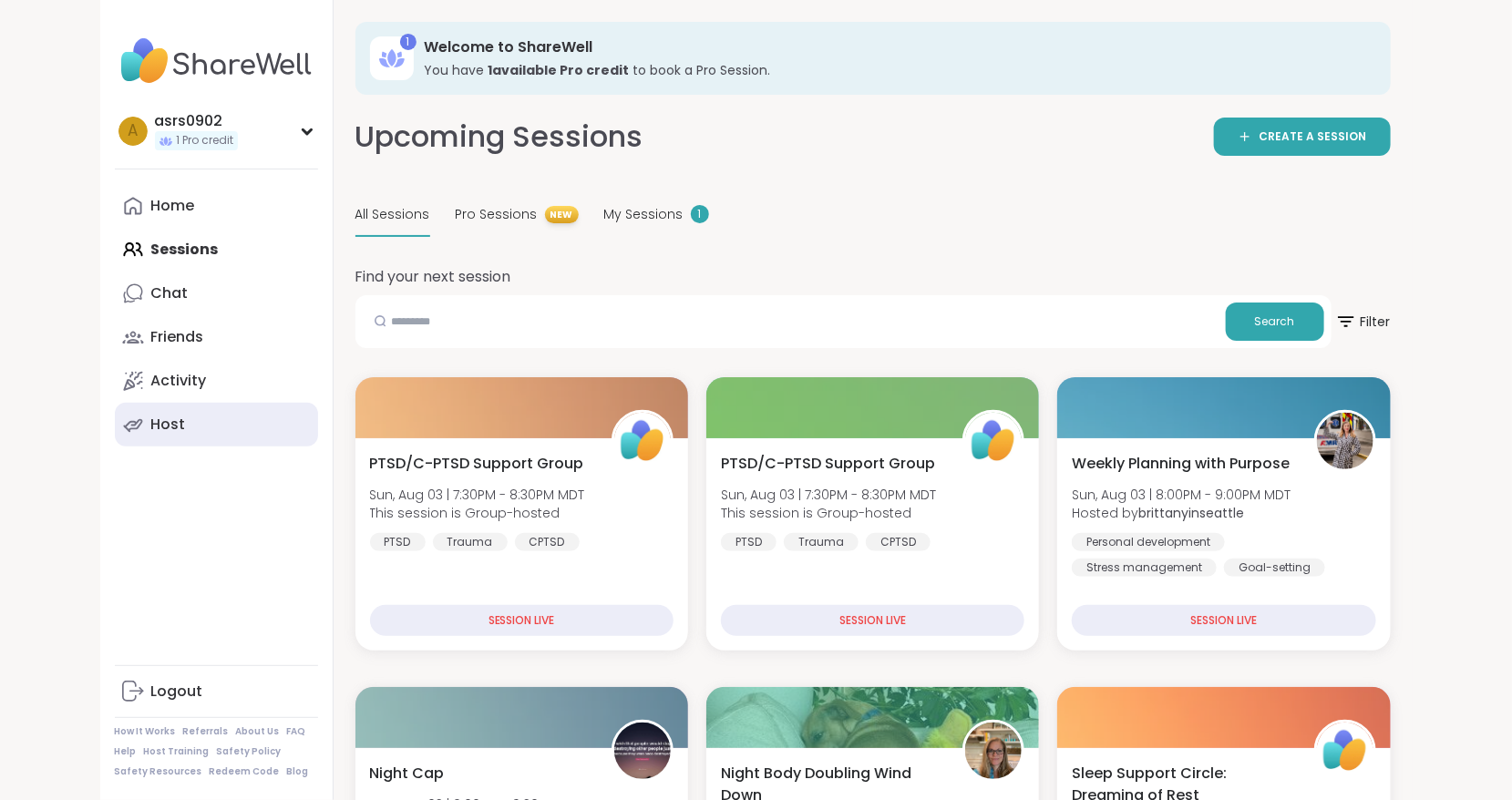 click on "Host" at bounding box center (169, 425) 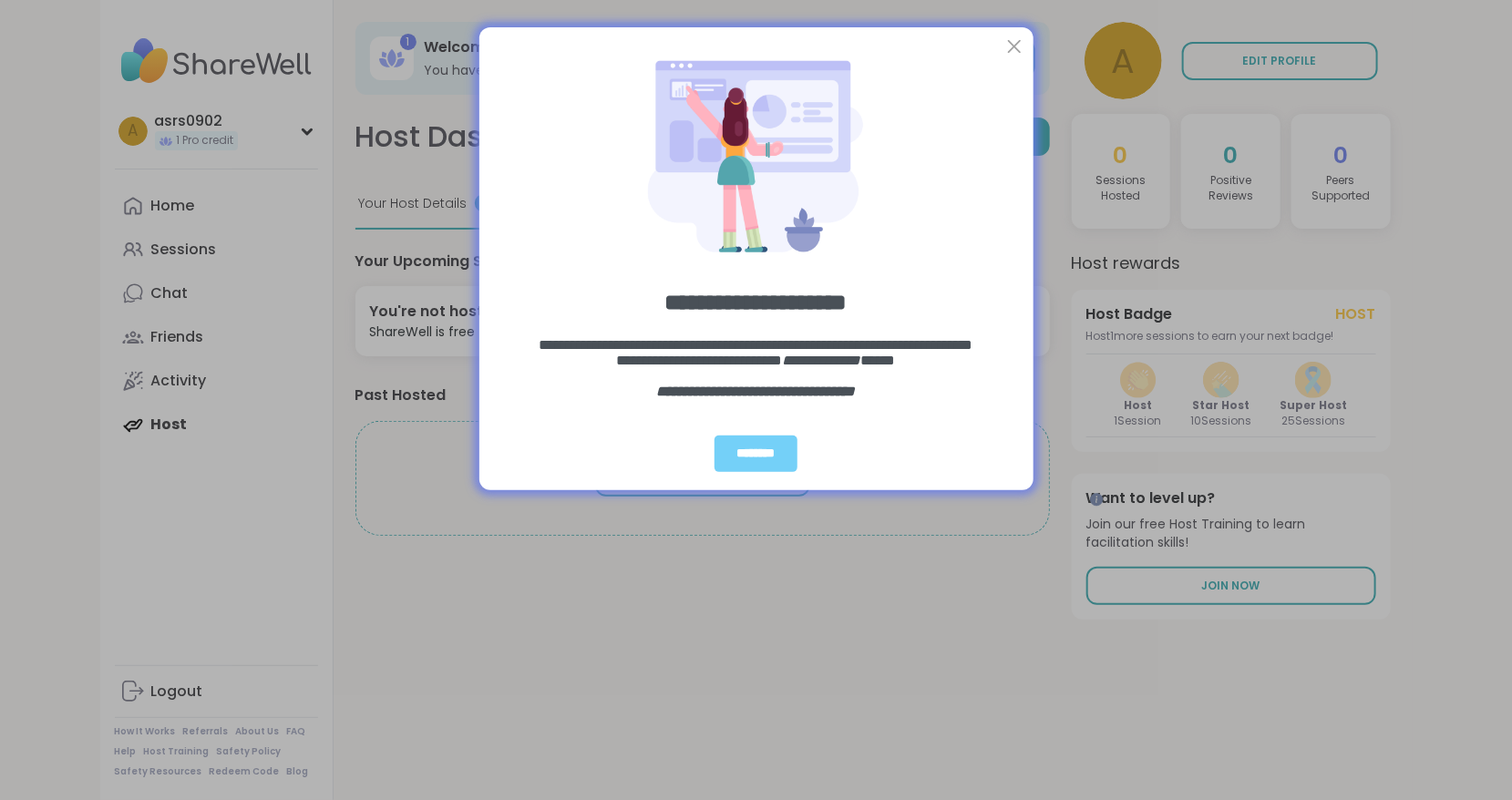 scroll, scrollTop: 0, scrollLeft: 0, axis: both 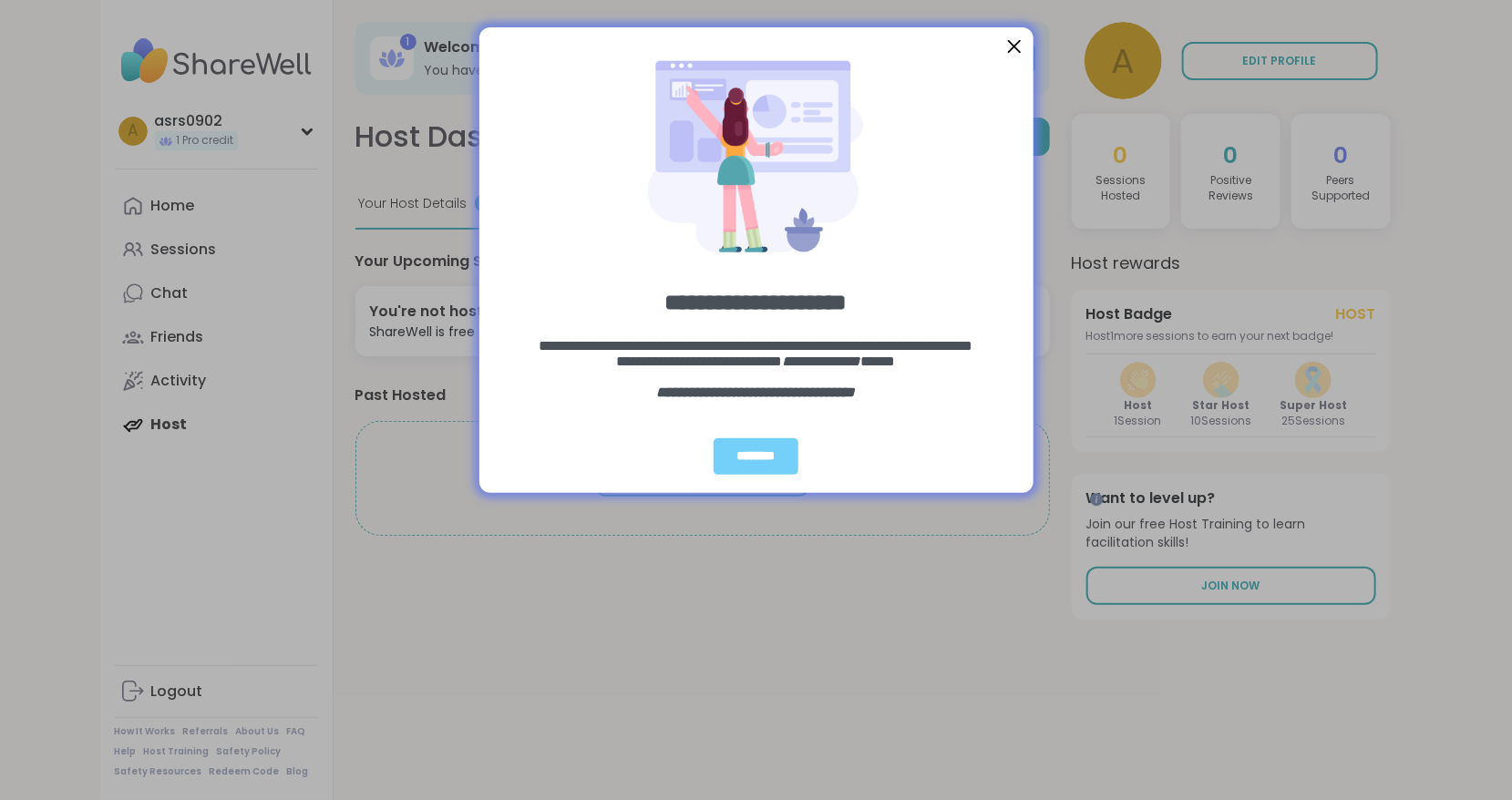 click at bounding box center [1013, 46] 